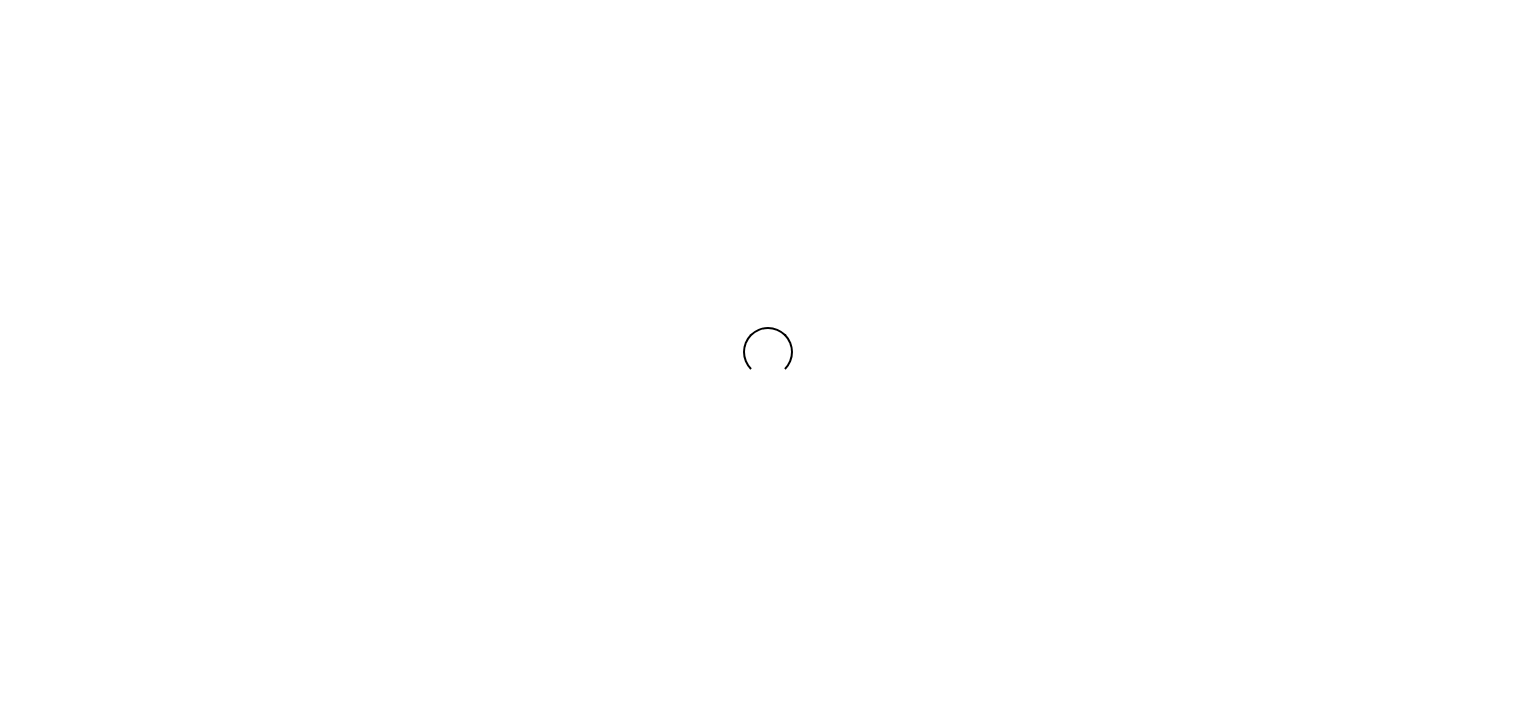 scroll, scrollTop: 0, scrollLeft: 0, axis: both 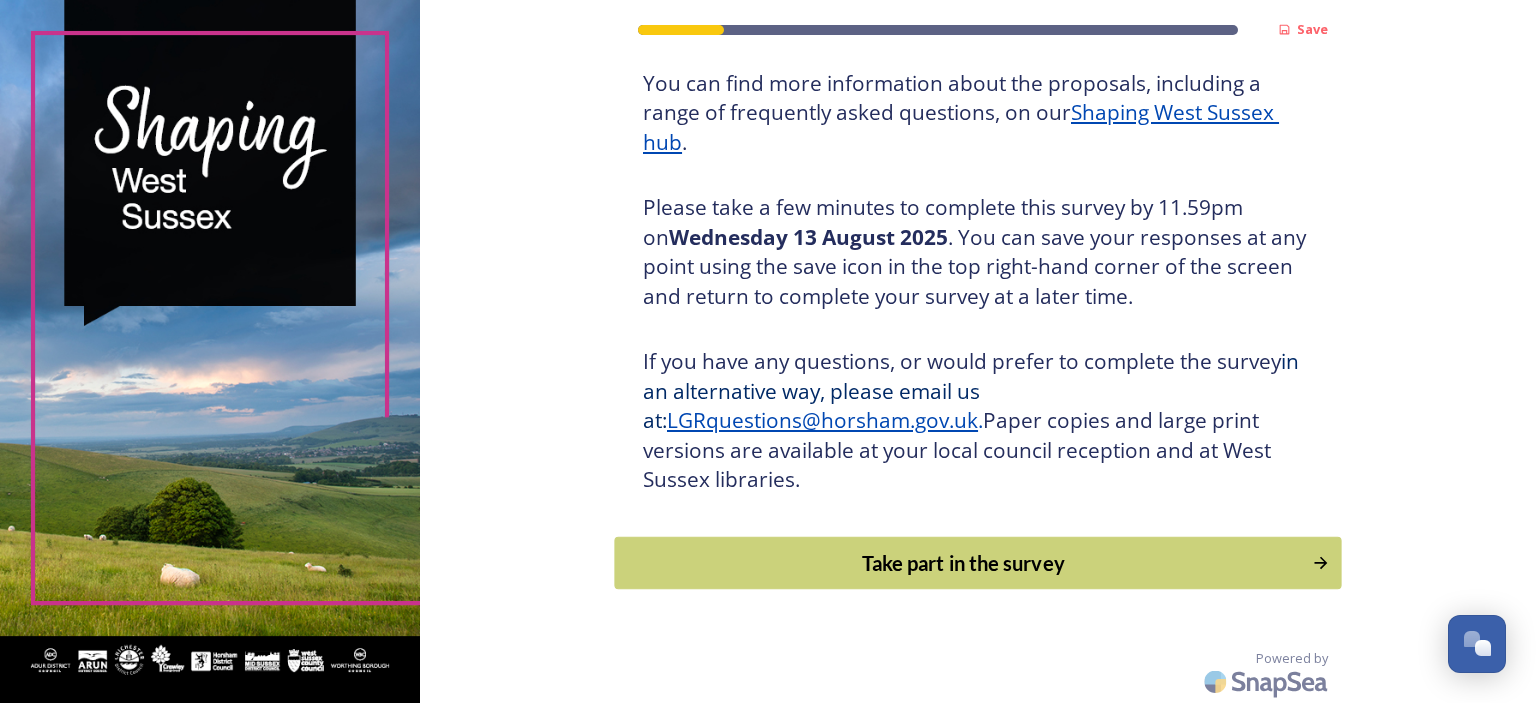 click on "Take part in the survey" at bounding box center (964, 563) 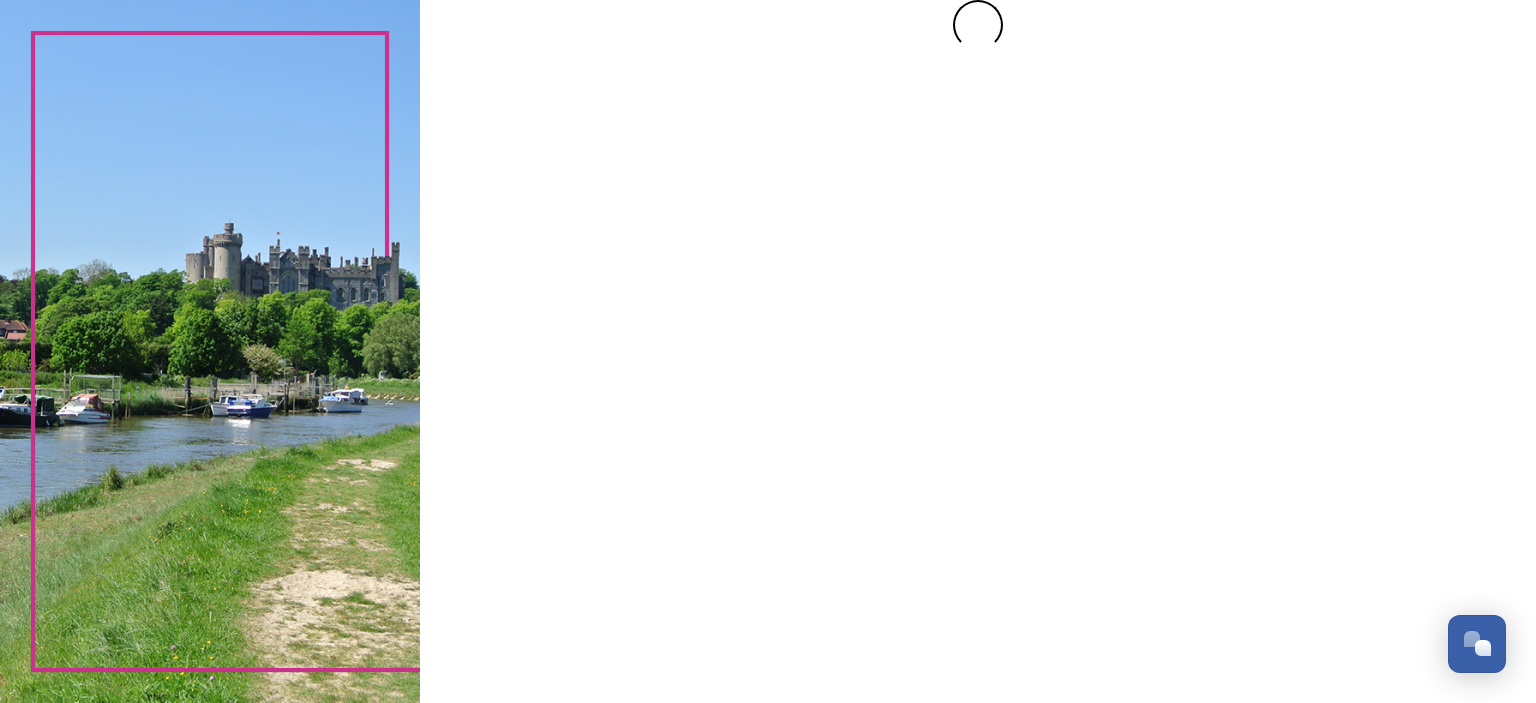 scroll, scrollTop: 0, scrollLeft: 0, axis: both 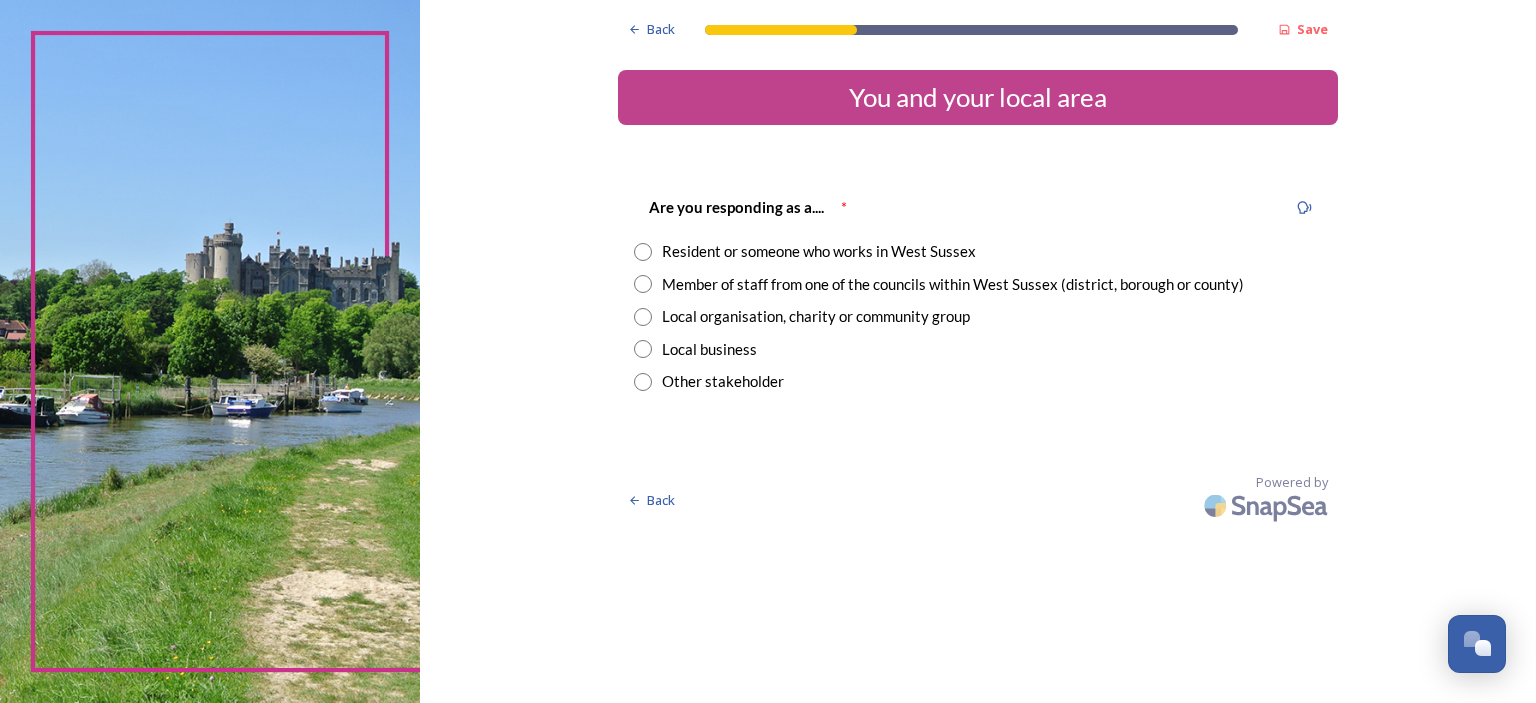 click at bounding box center (643, 252) 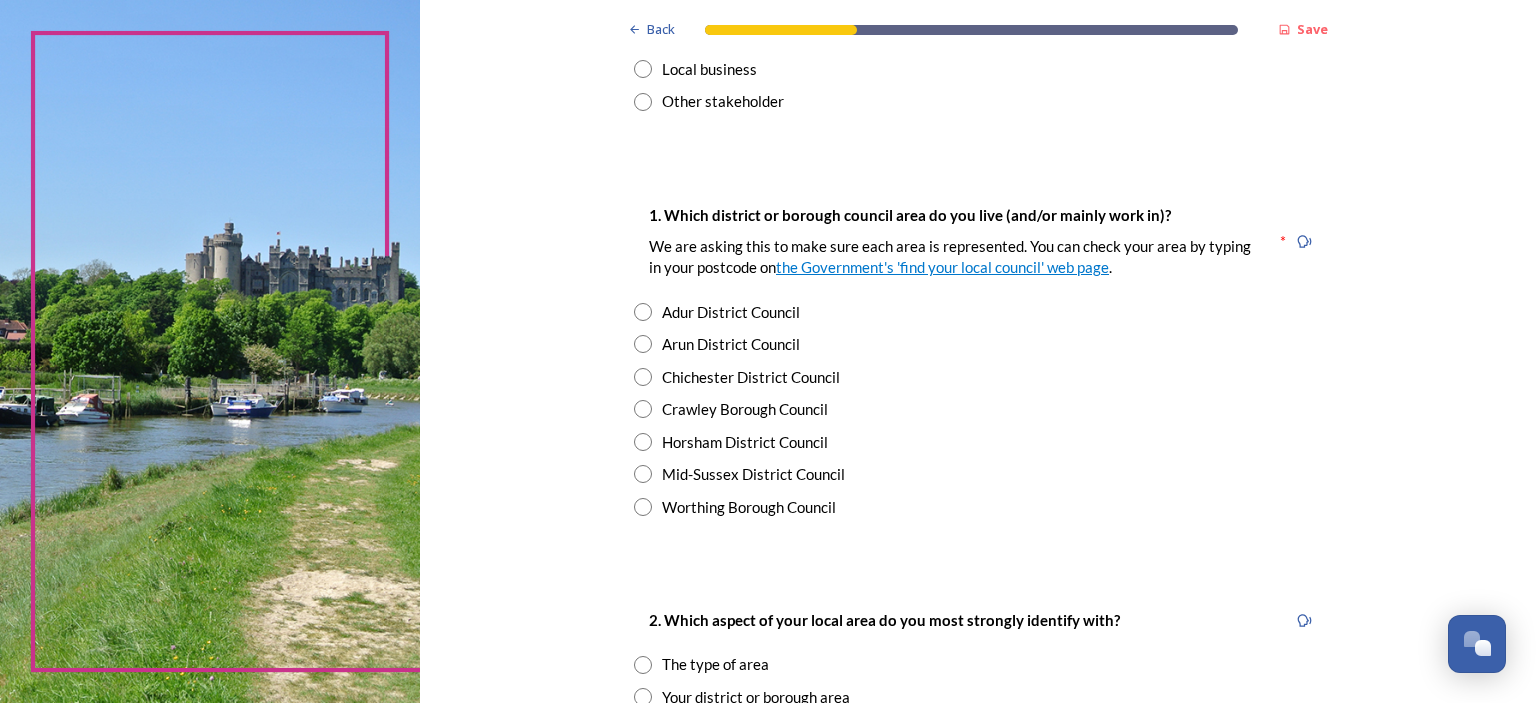 scroll, scrollTop: 283, scrollLeft: 0, axis: vertical 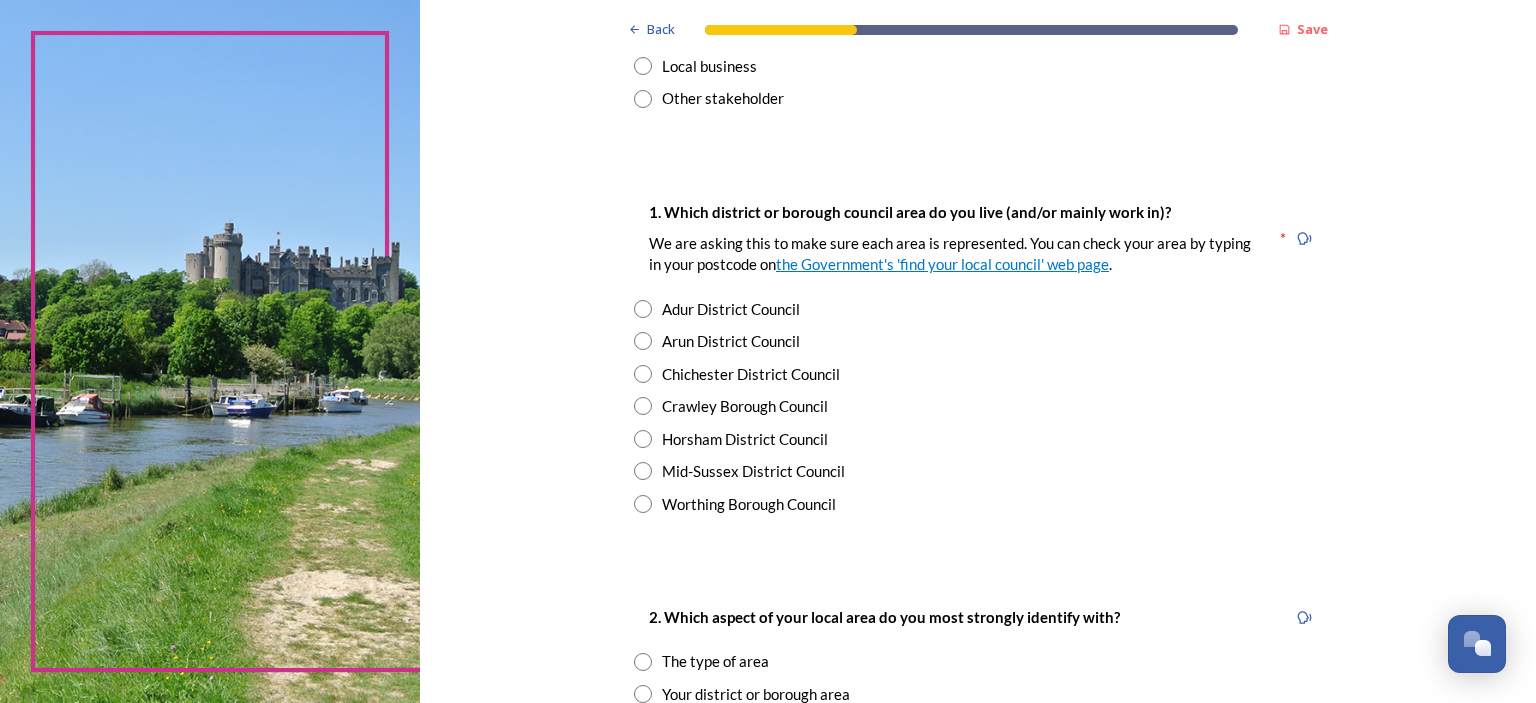 click at bounding box center (643, 439) 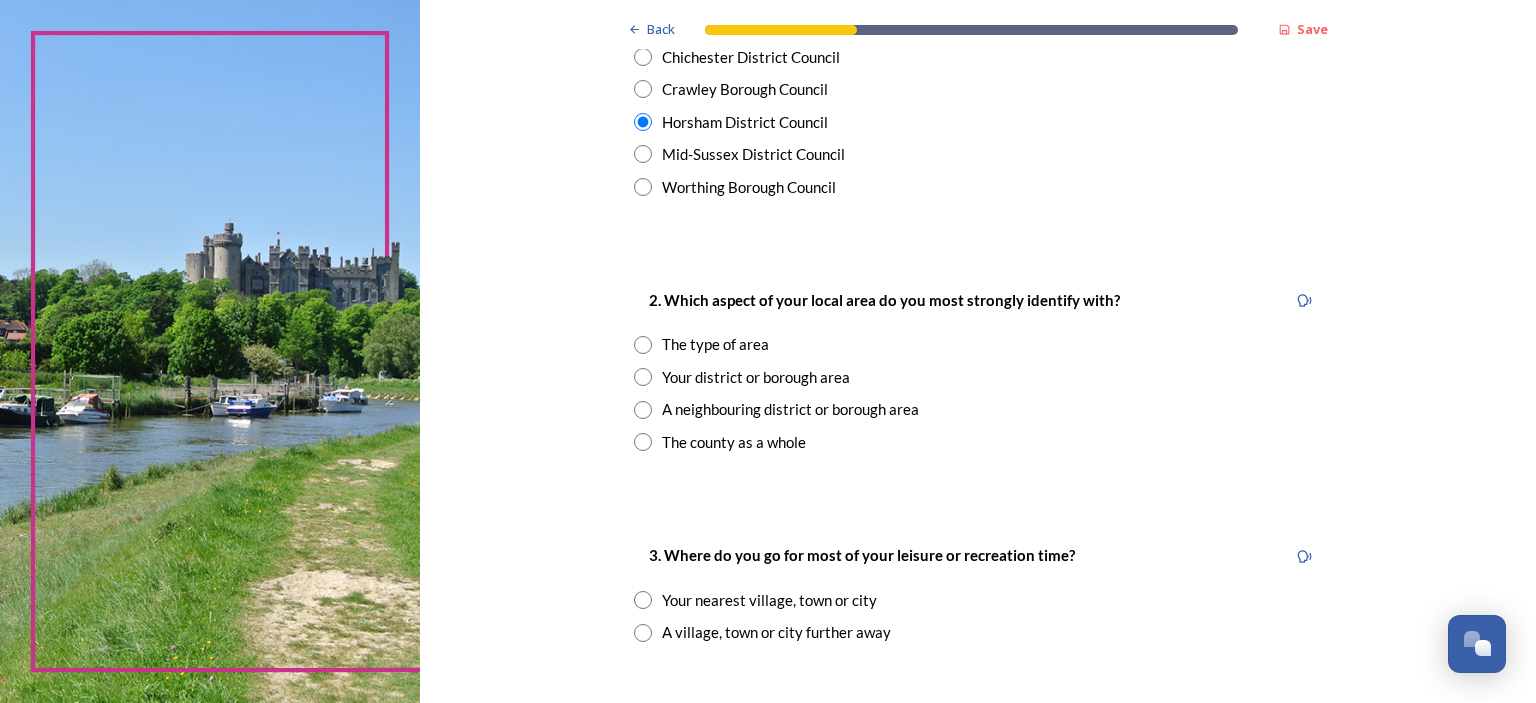 scroll, scrollTop: 604, scrollLeft: 0, axis: vertical 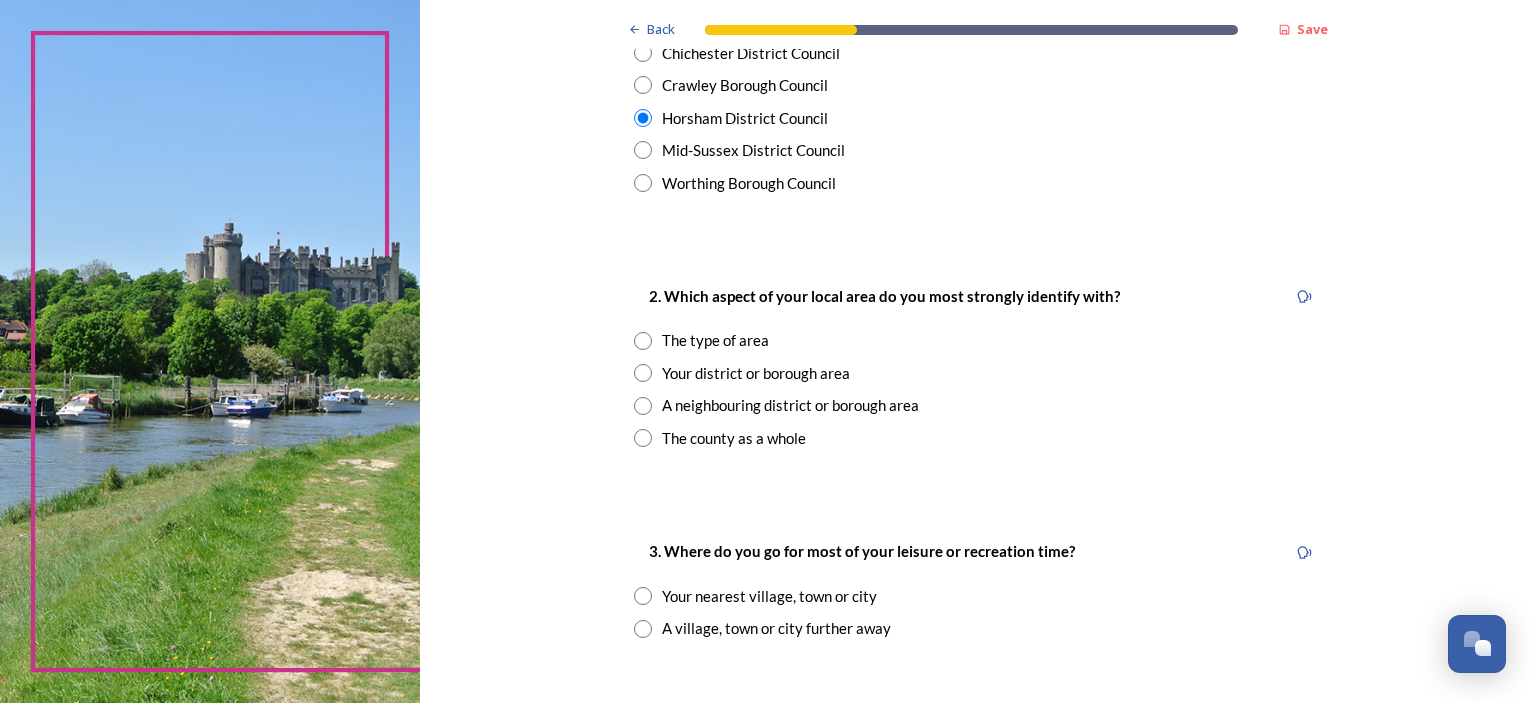 click at bounding box center [643, 341] 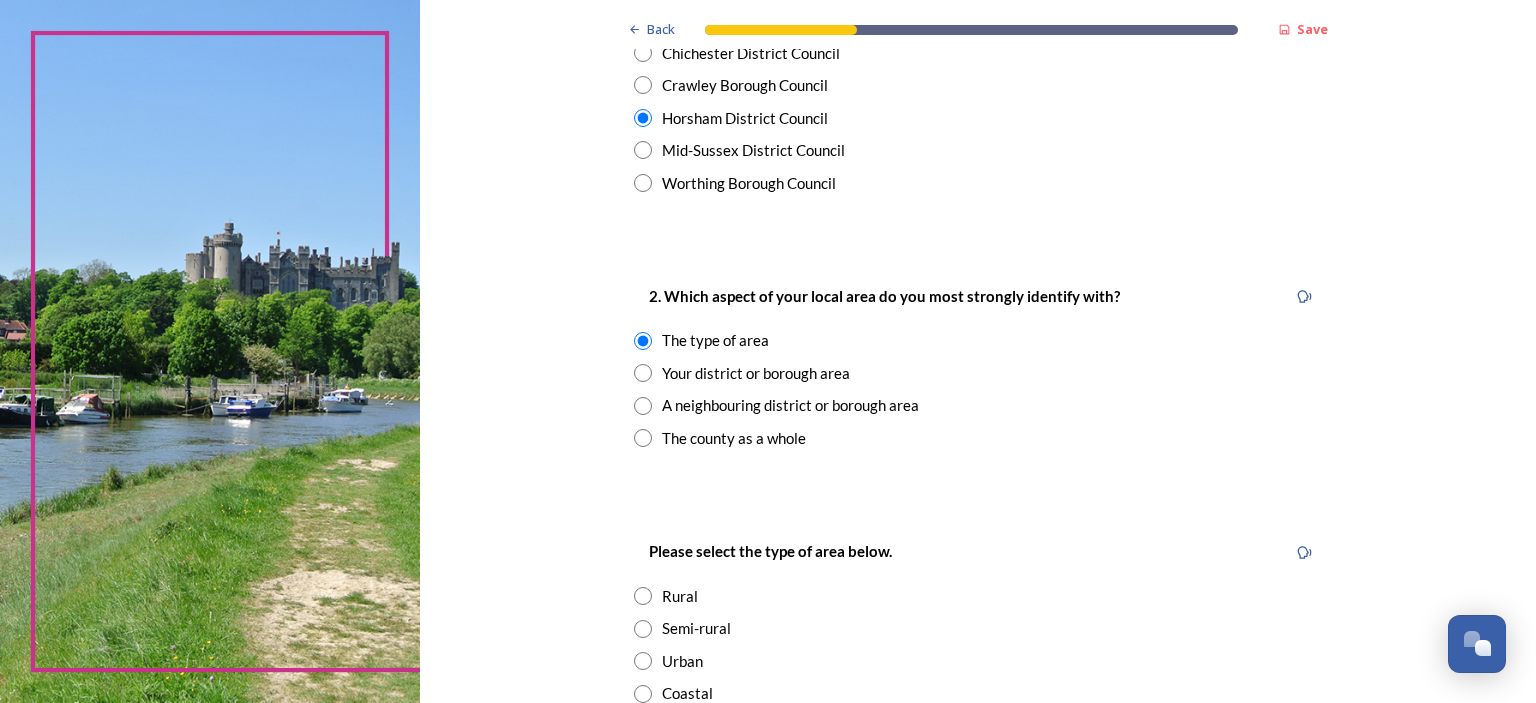 click at bounding box center [643, 373] 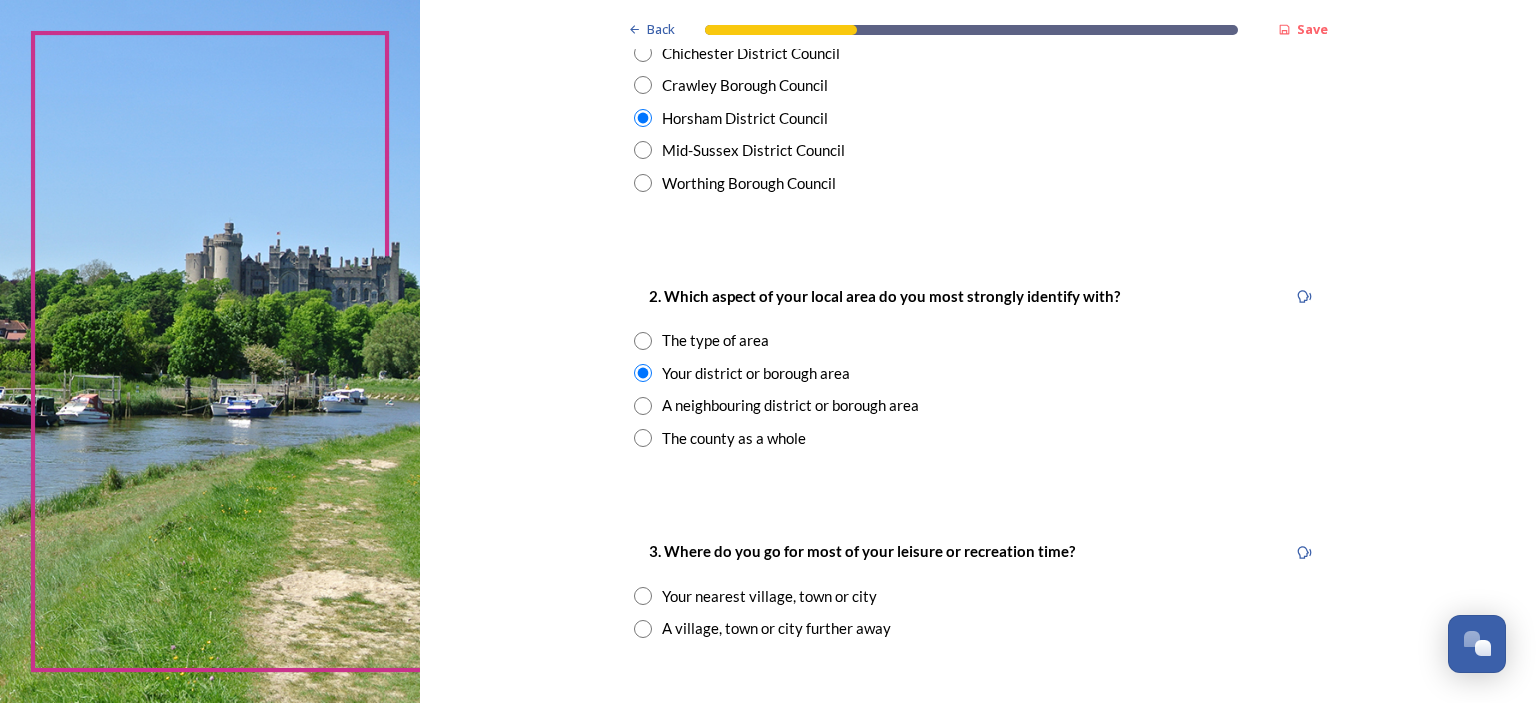 click at bounding box center [643, 406] 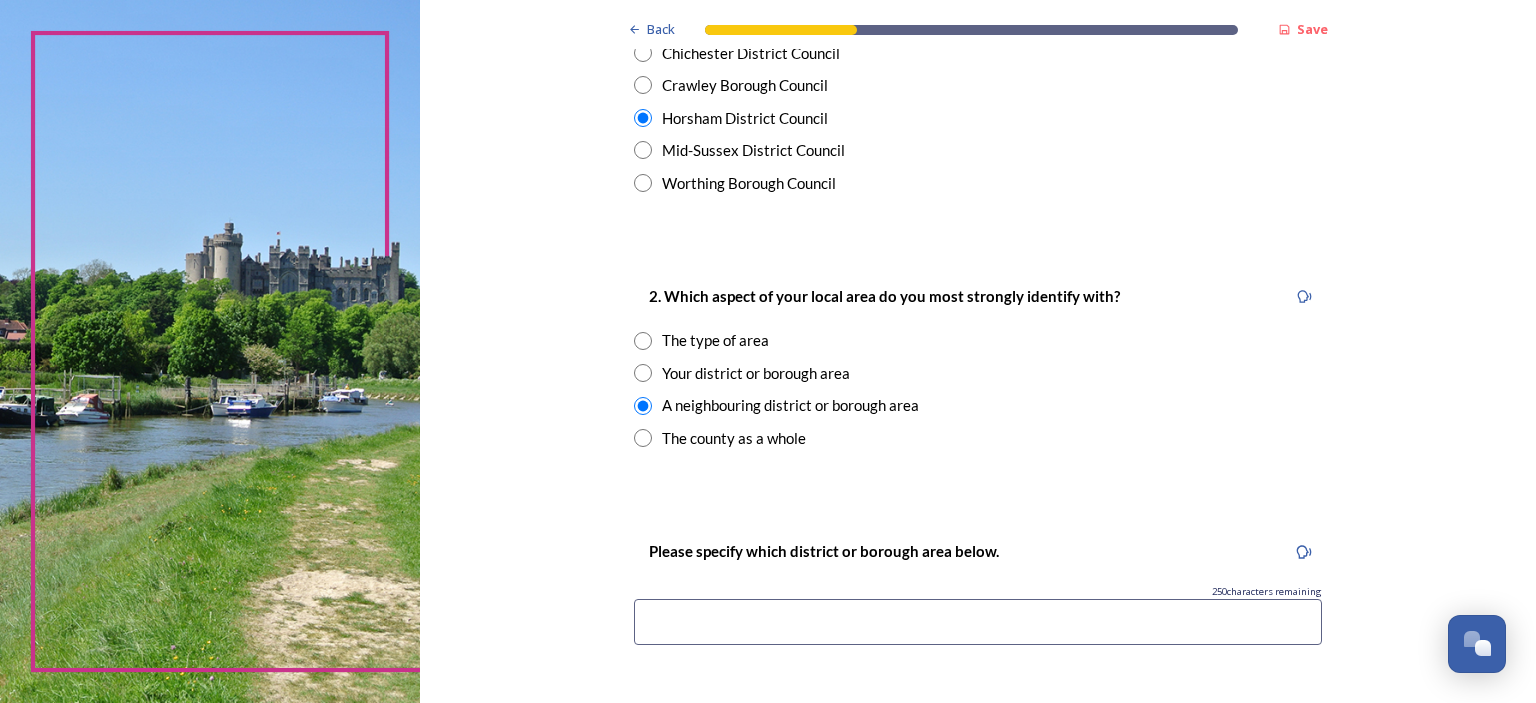 click at bounding box center (643, 438) 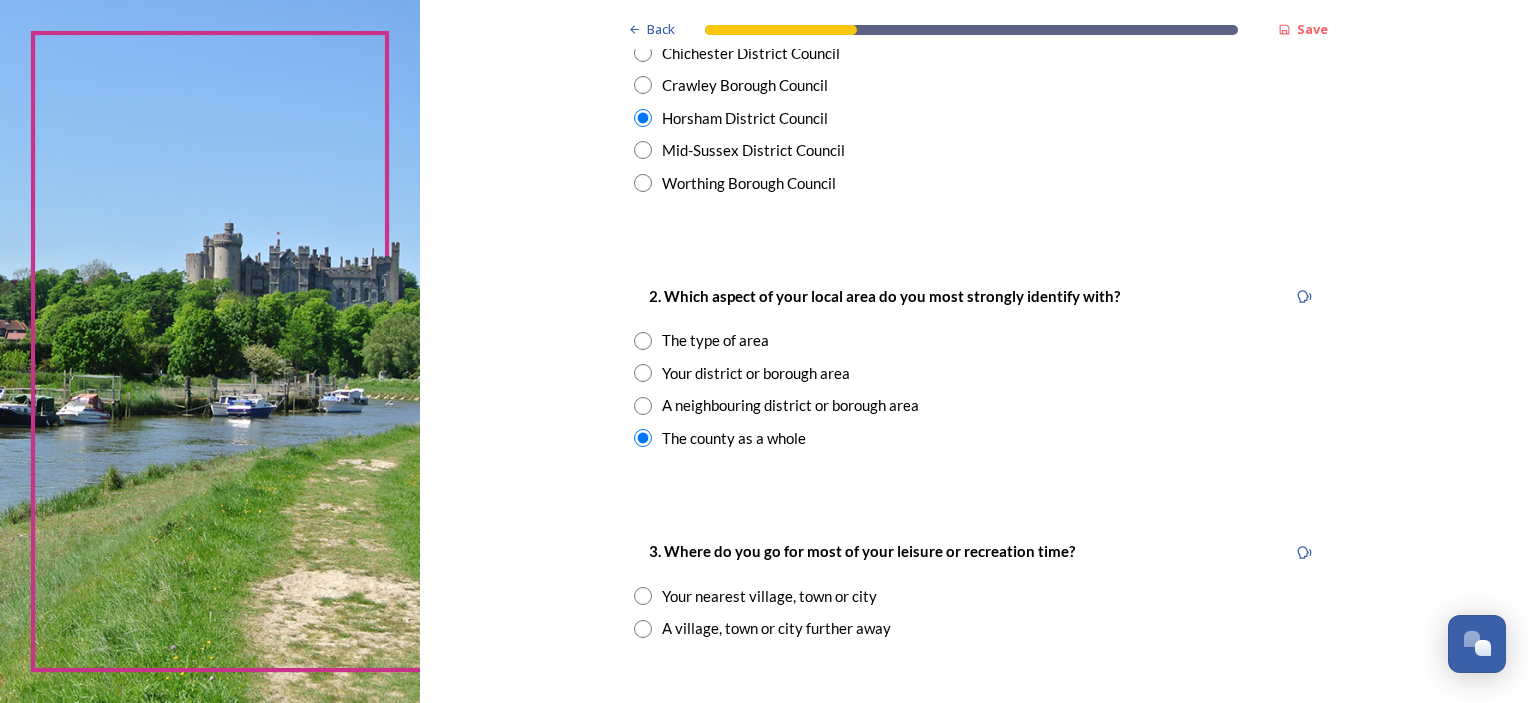 click at bounding box center [643, 341] 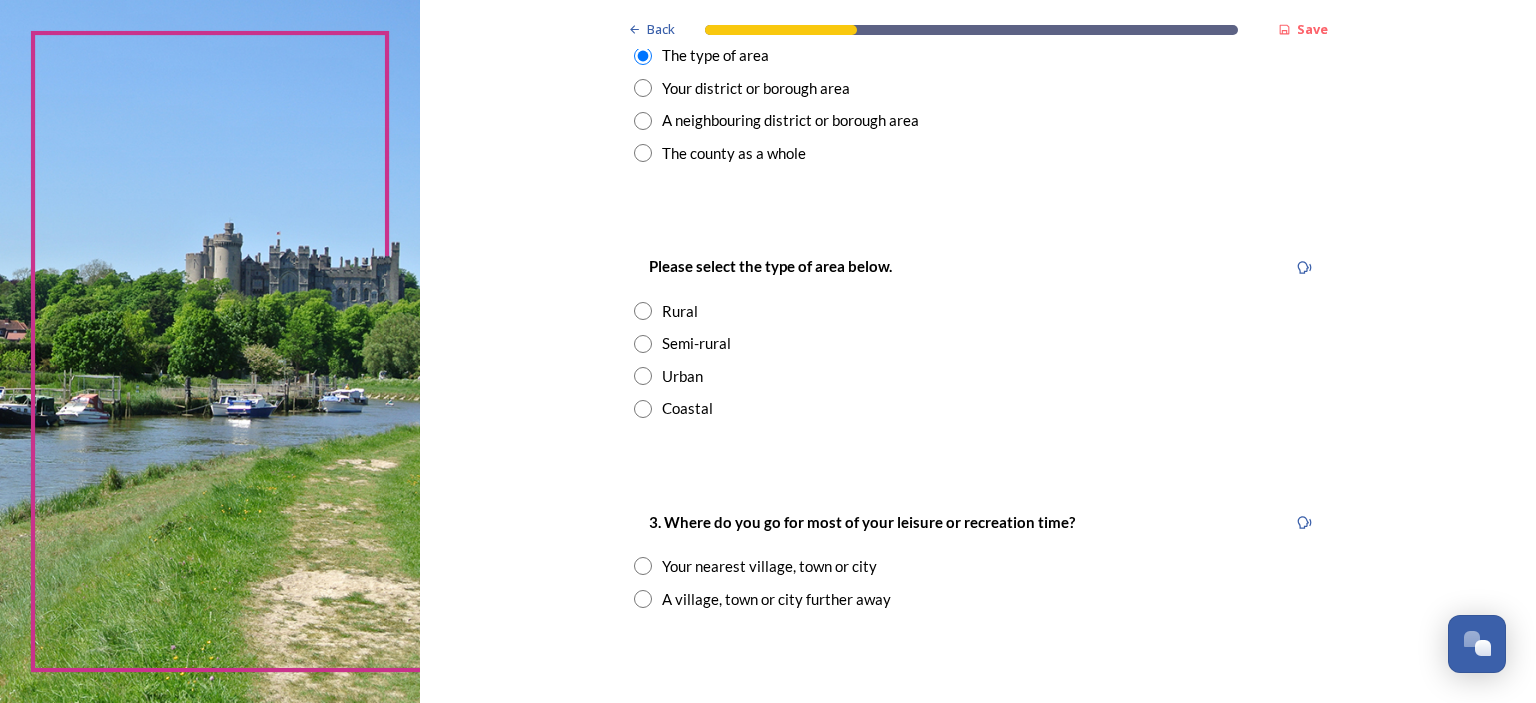 scroll, scrollTop: 901, scrollLeft: 0, axis: vertical 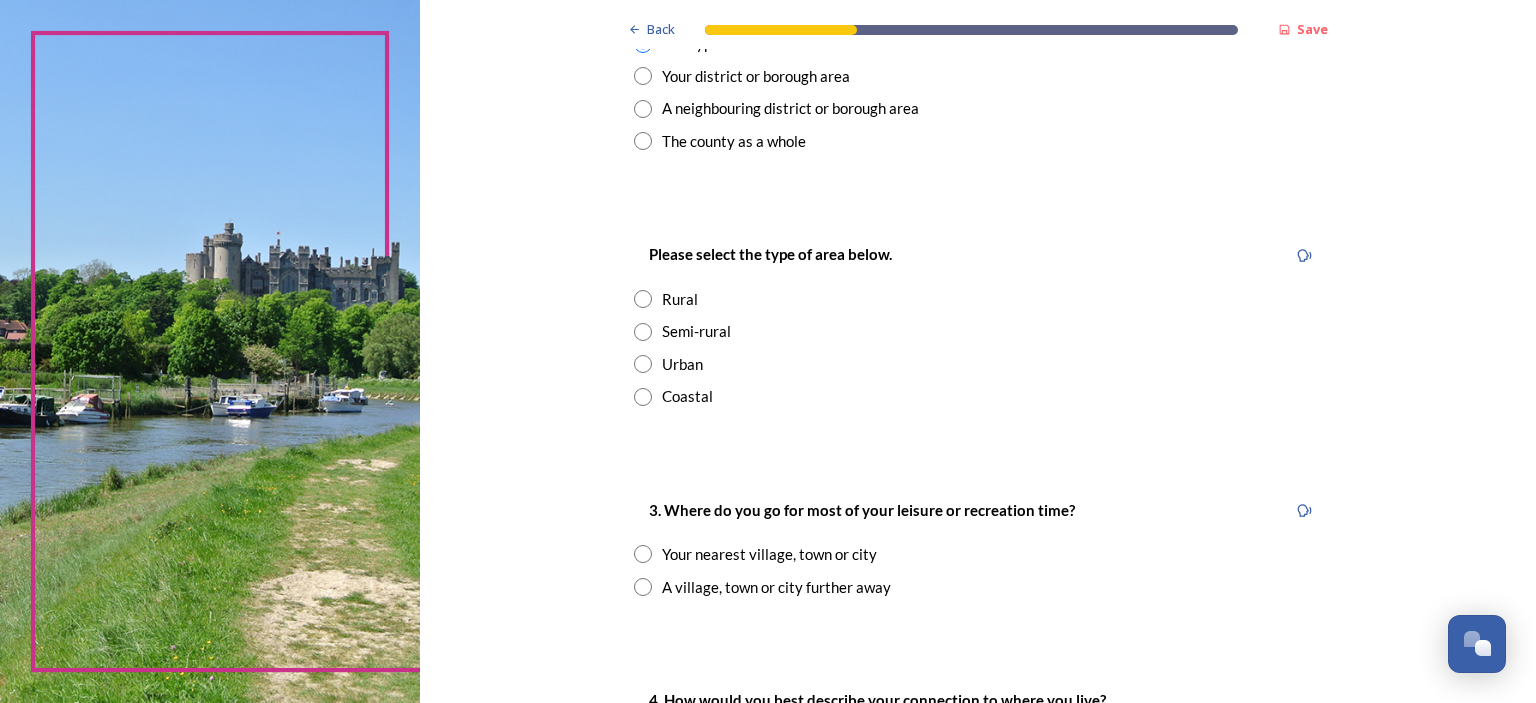 click at bounding box center [643, 364] 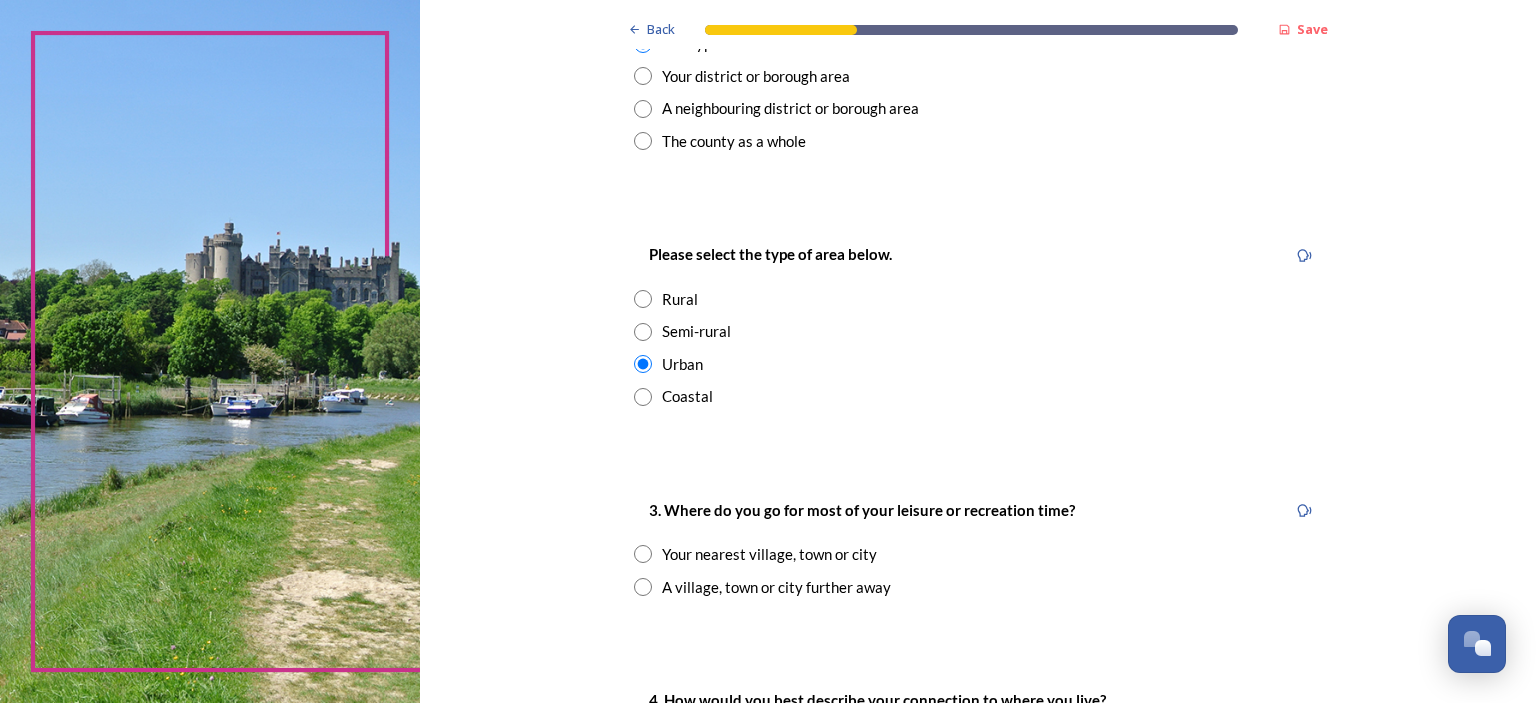 click at bounding box center [643, 554] 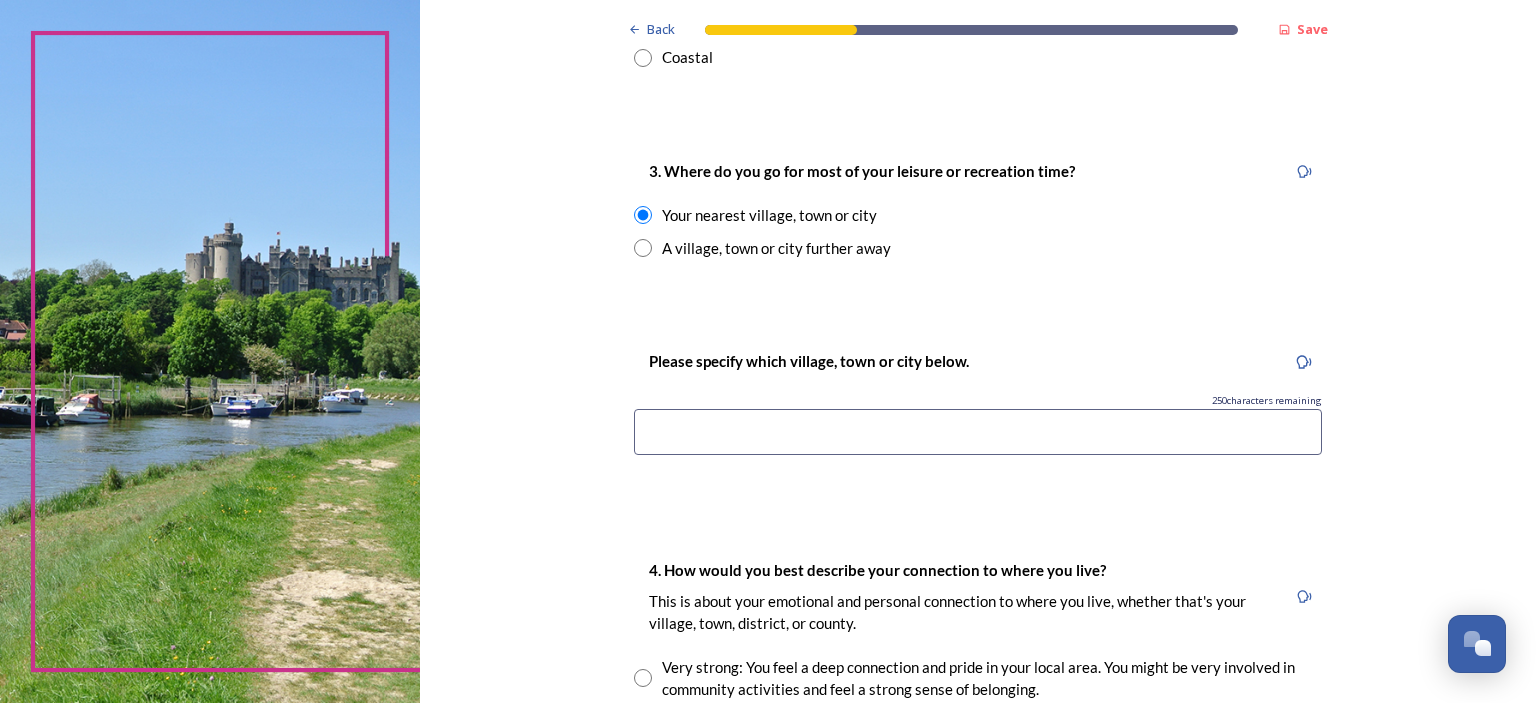 scroll, scrollTop: 1237, scrollLeft: 0, axis: vertical 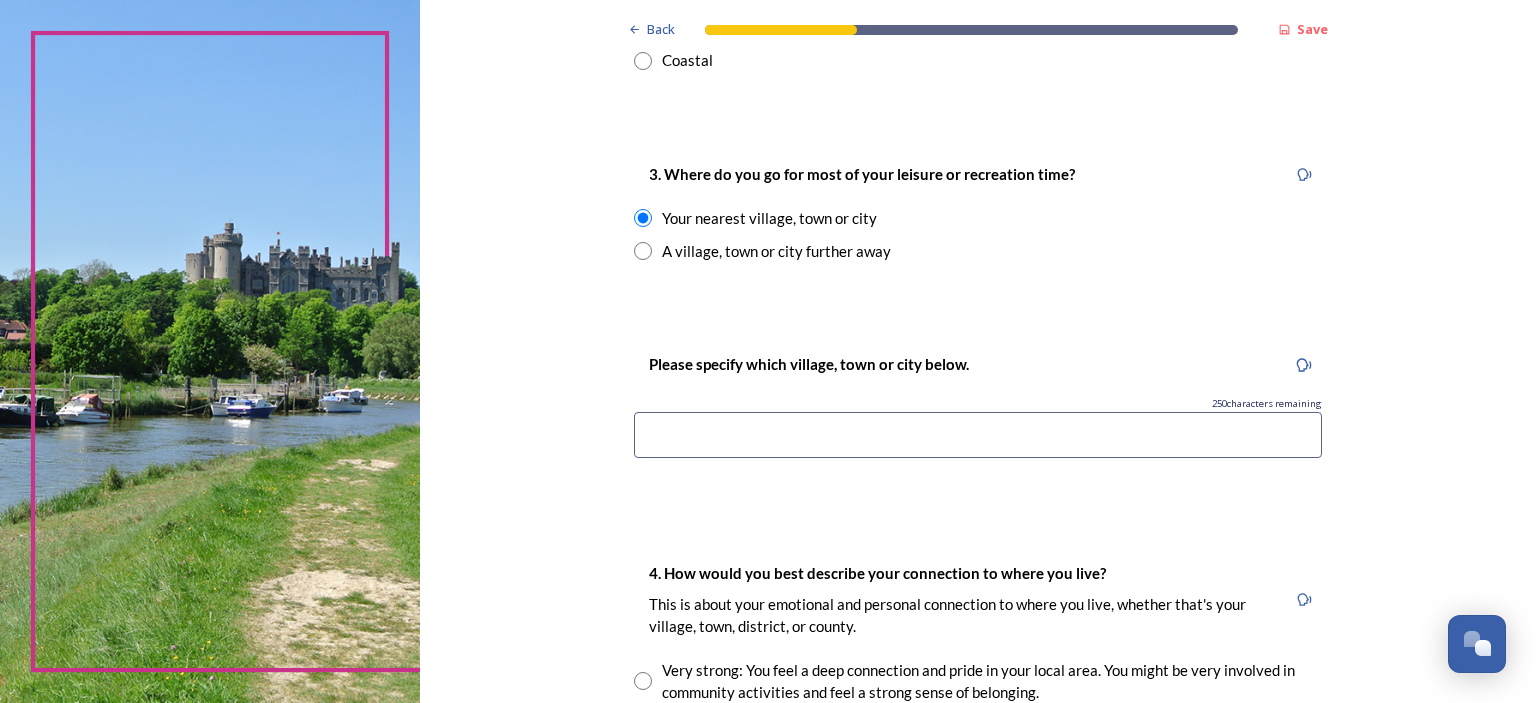 click at bounding box center (978, 435) 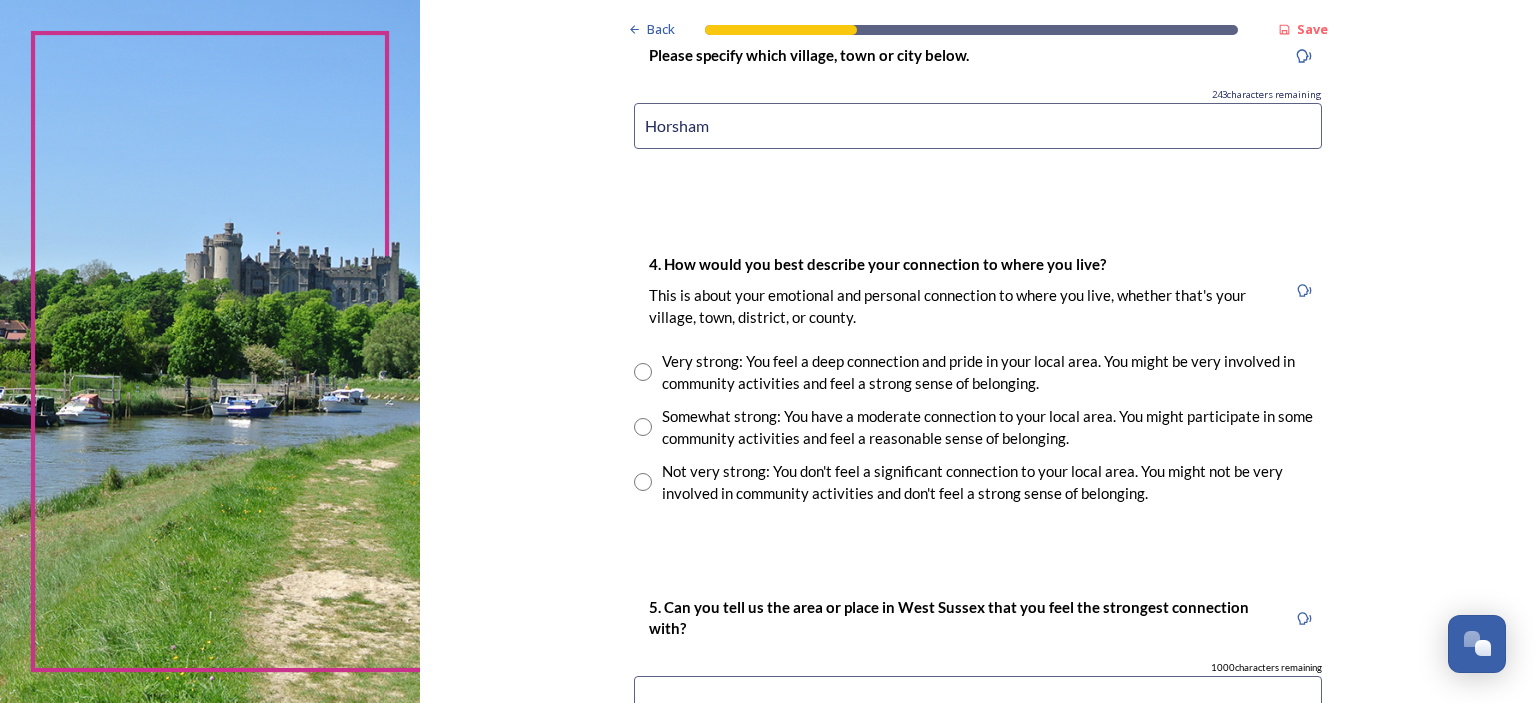 scroll, scrollTop: 1553, scrollLeft: 0, axis: vertical 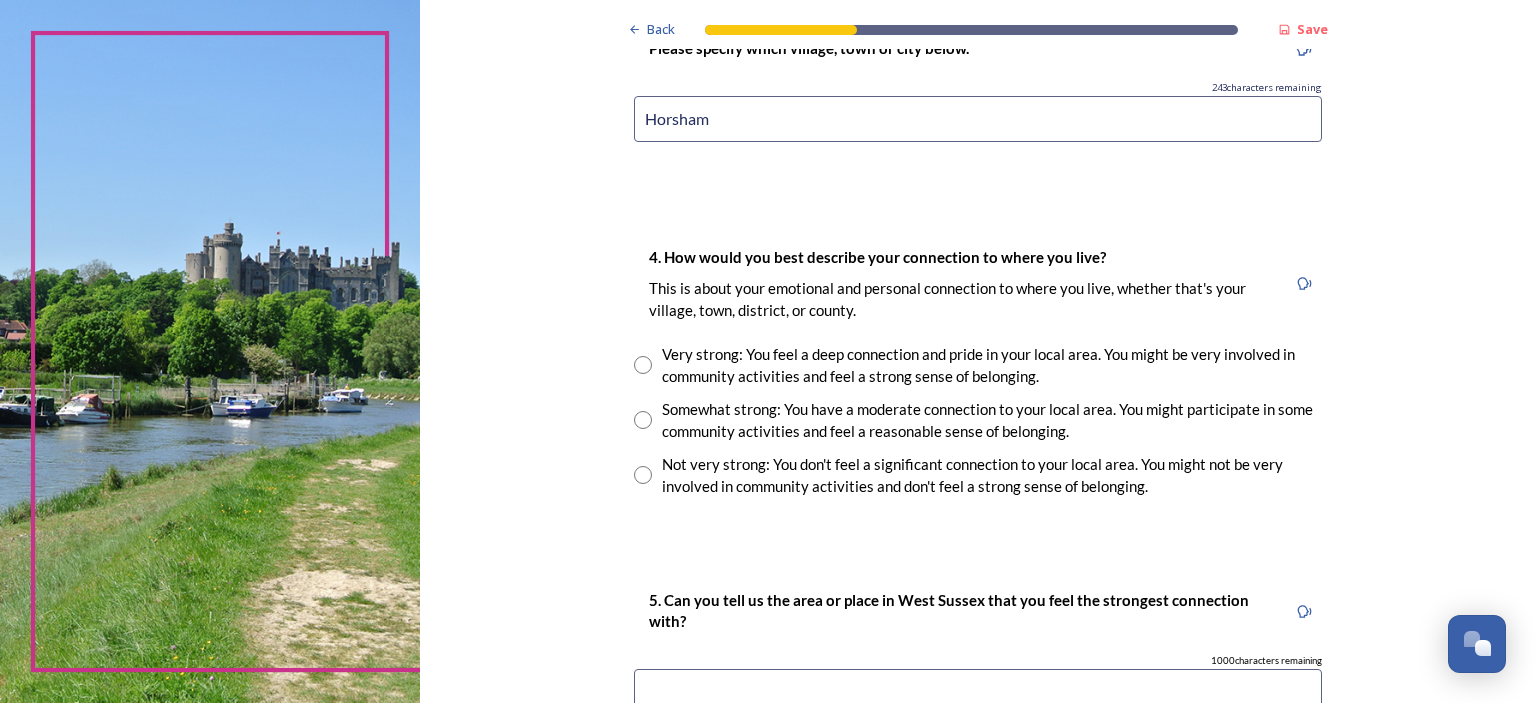type on "Horsham" 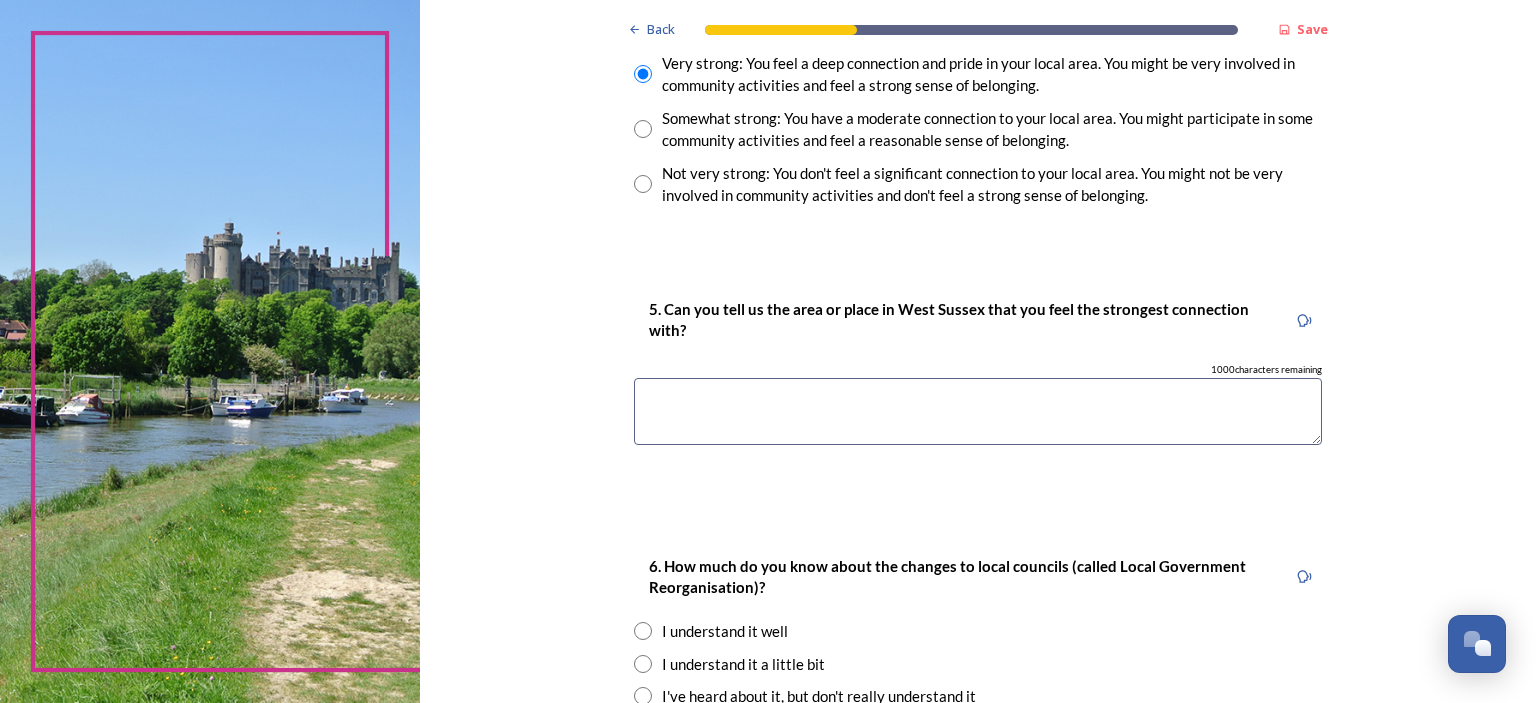 scroll, scrollTop: 1888, scrollLeft: 0, axis: vertical 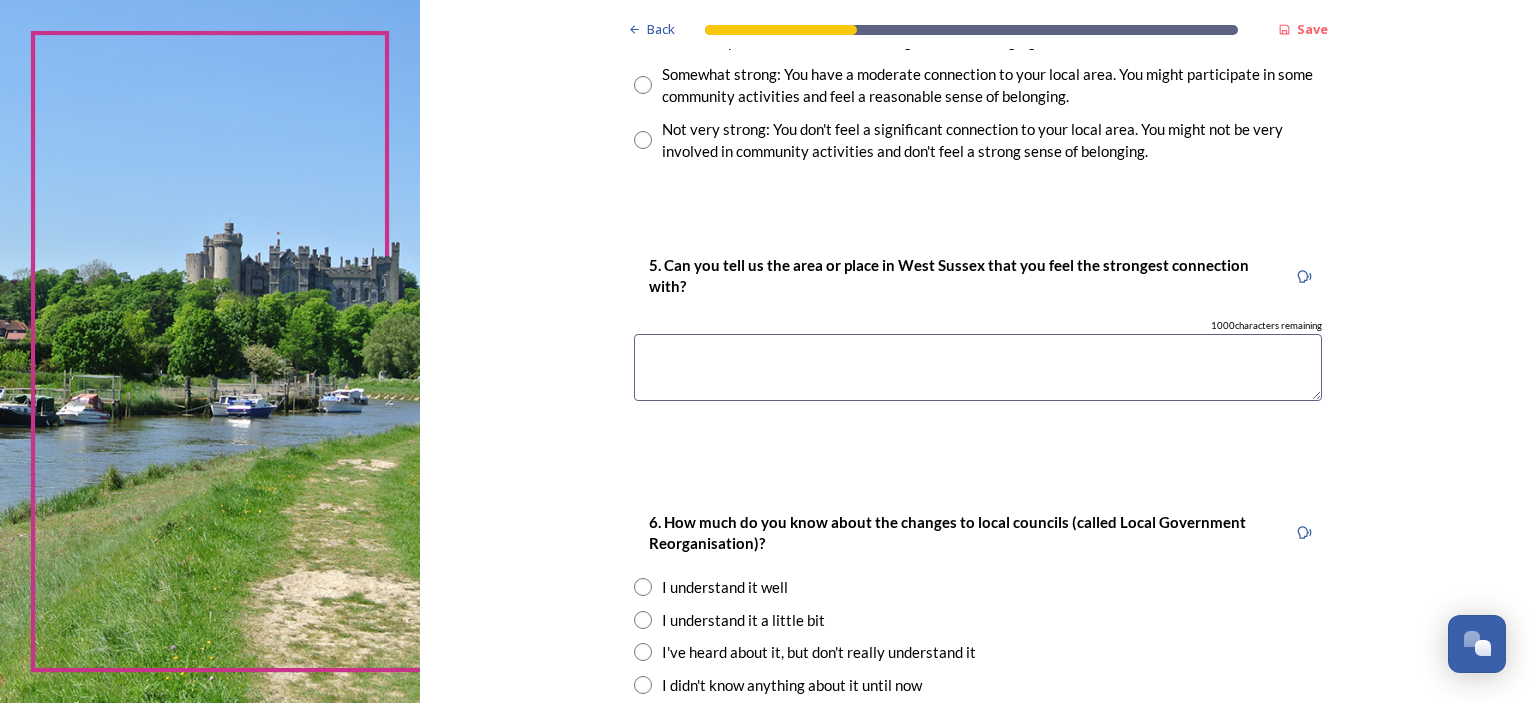 click at bounding box center [978, 367] 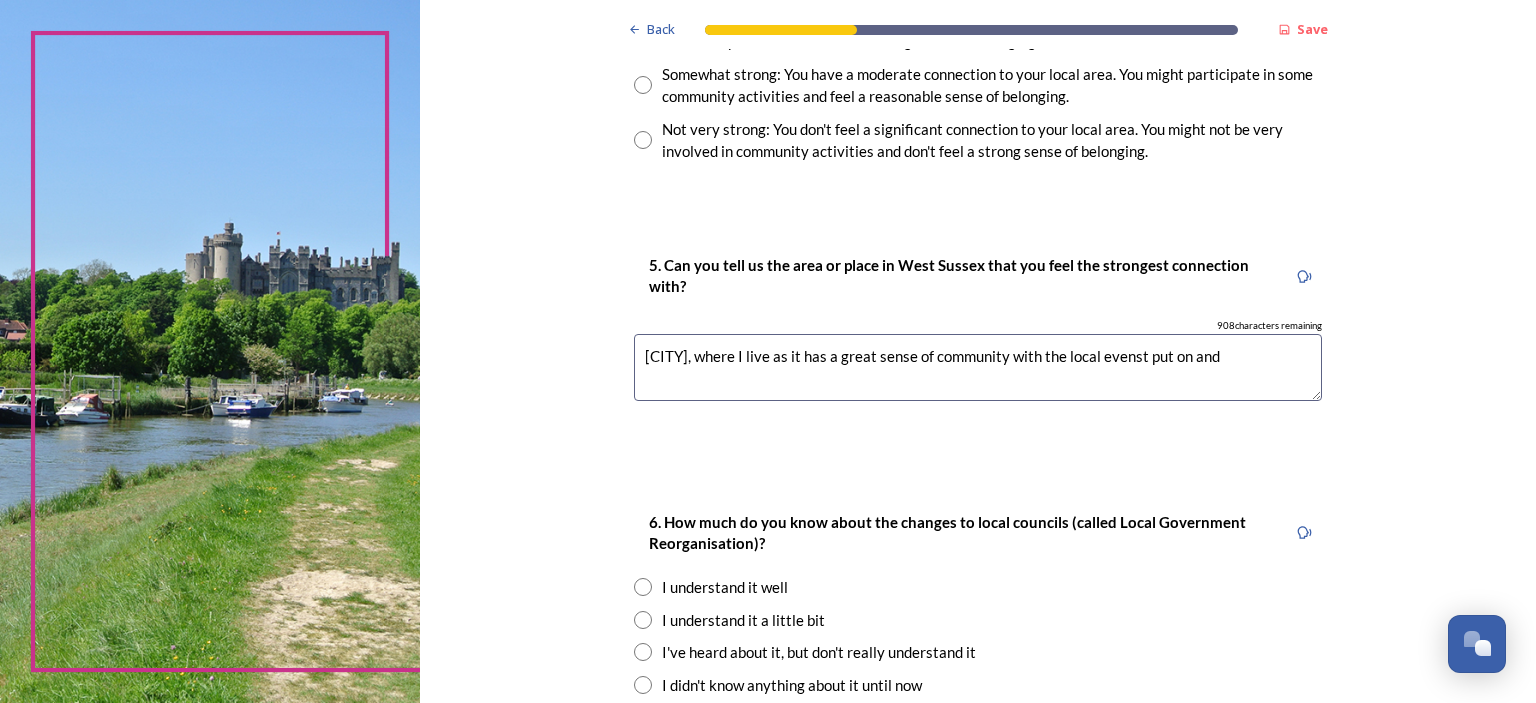 click on "[CITY], where I live as it has a great sense of community with the local evenst put on and" at bounding box center [978, 367] 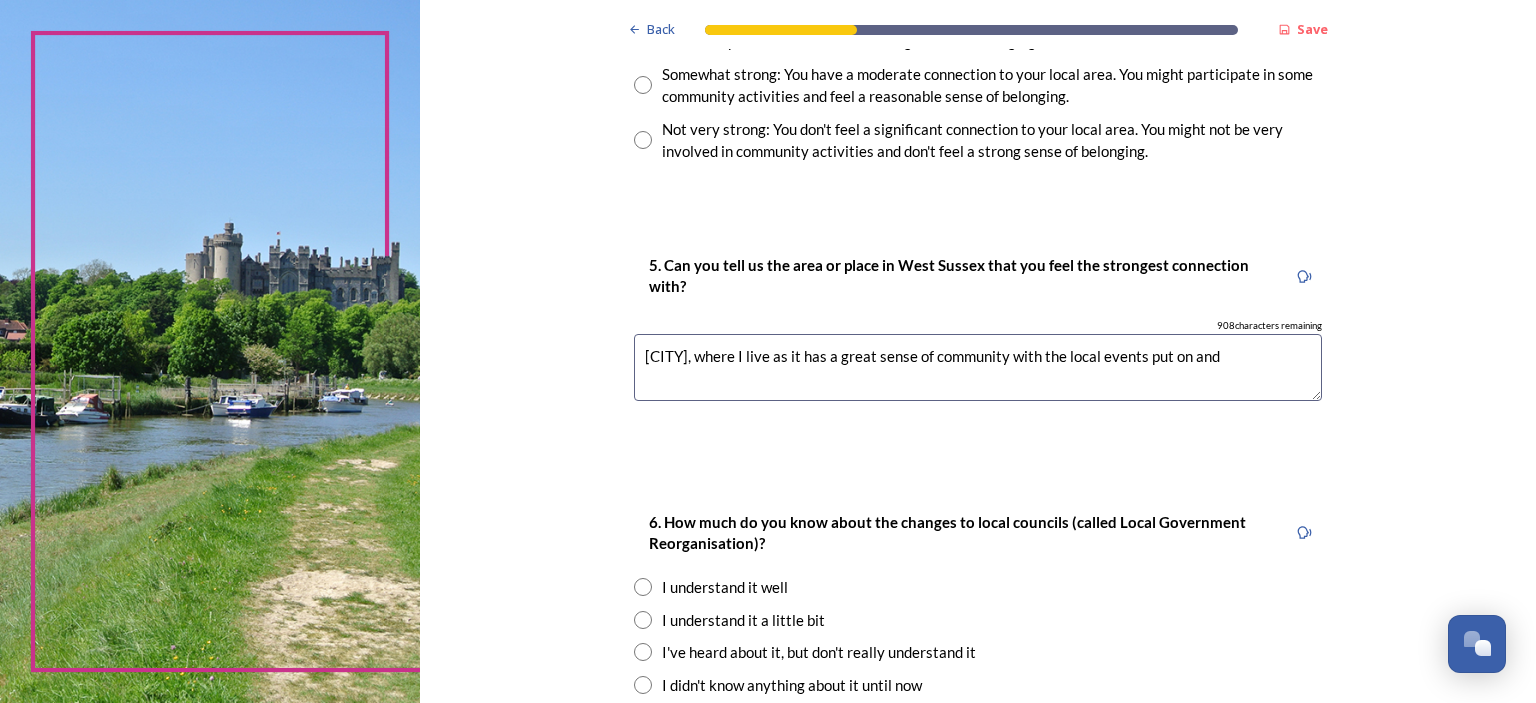 click on "[CITY], where I live as it has a great sense of community with the local events put on and" at bounding box center [978, 367] 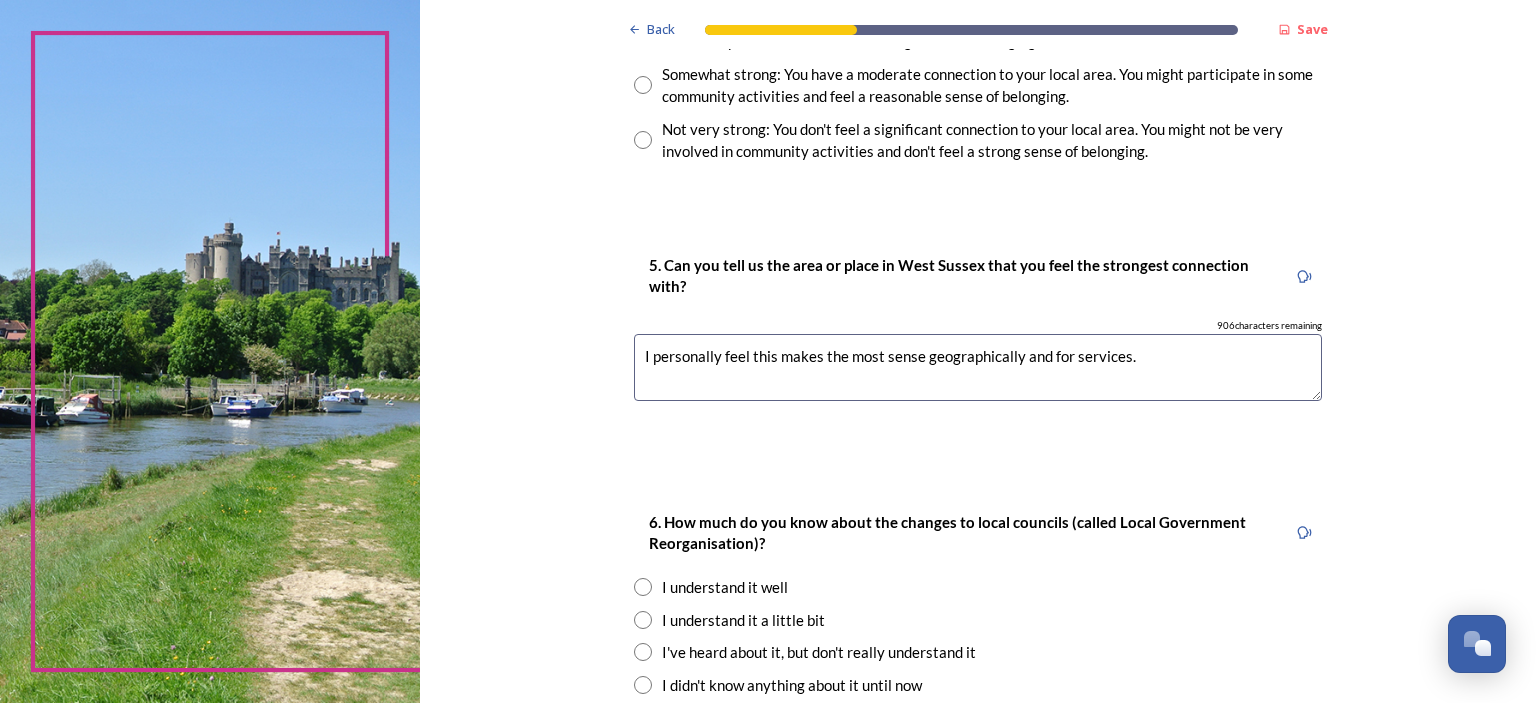 click on "I personally feel this makes the most sense geographically and for services." at bounding box center [978, 367] 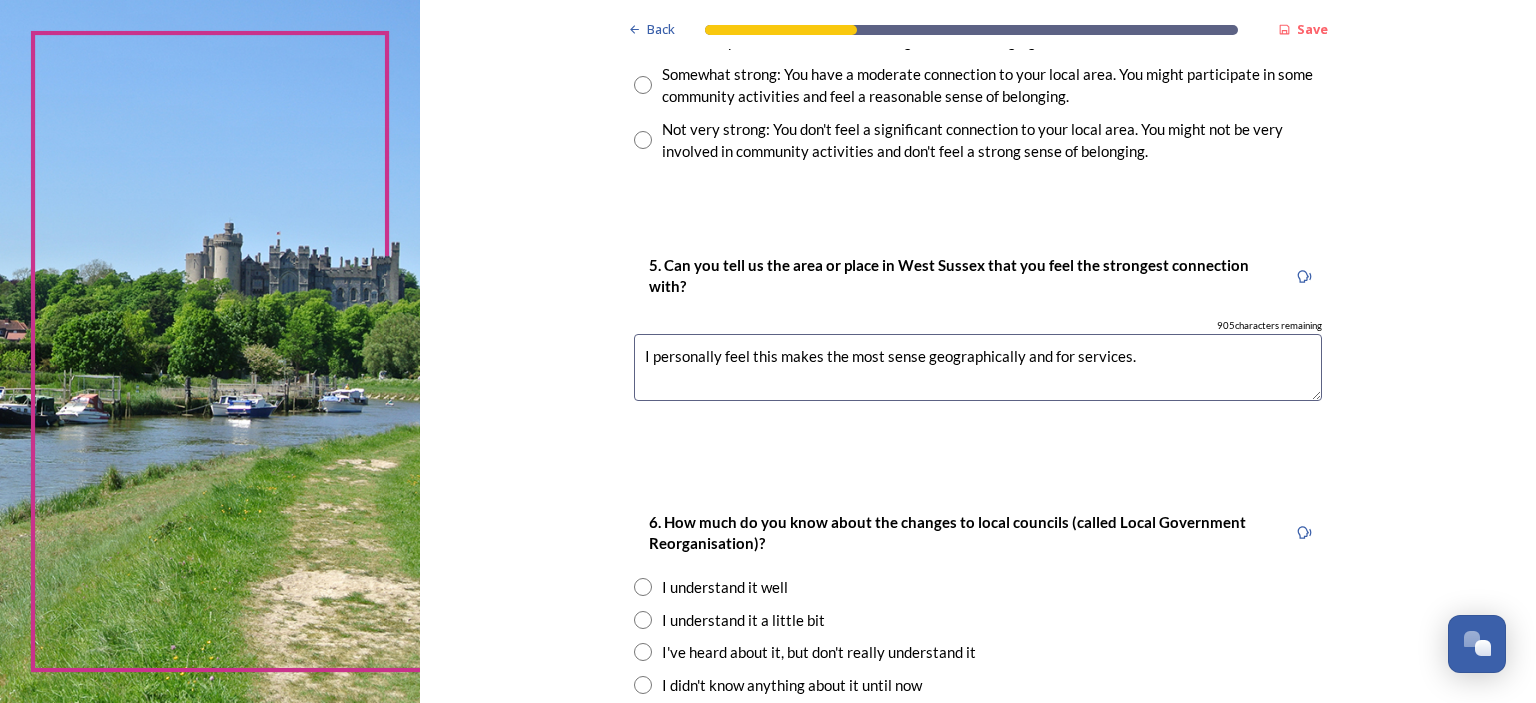 click on "I personally feel this makes the most sense geographically and for services." at bounding box center [978, 367] 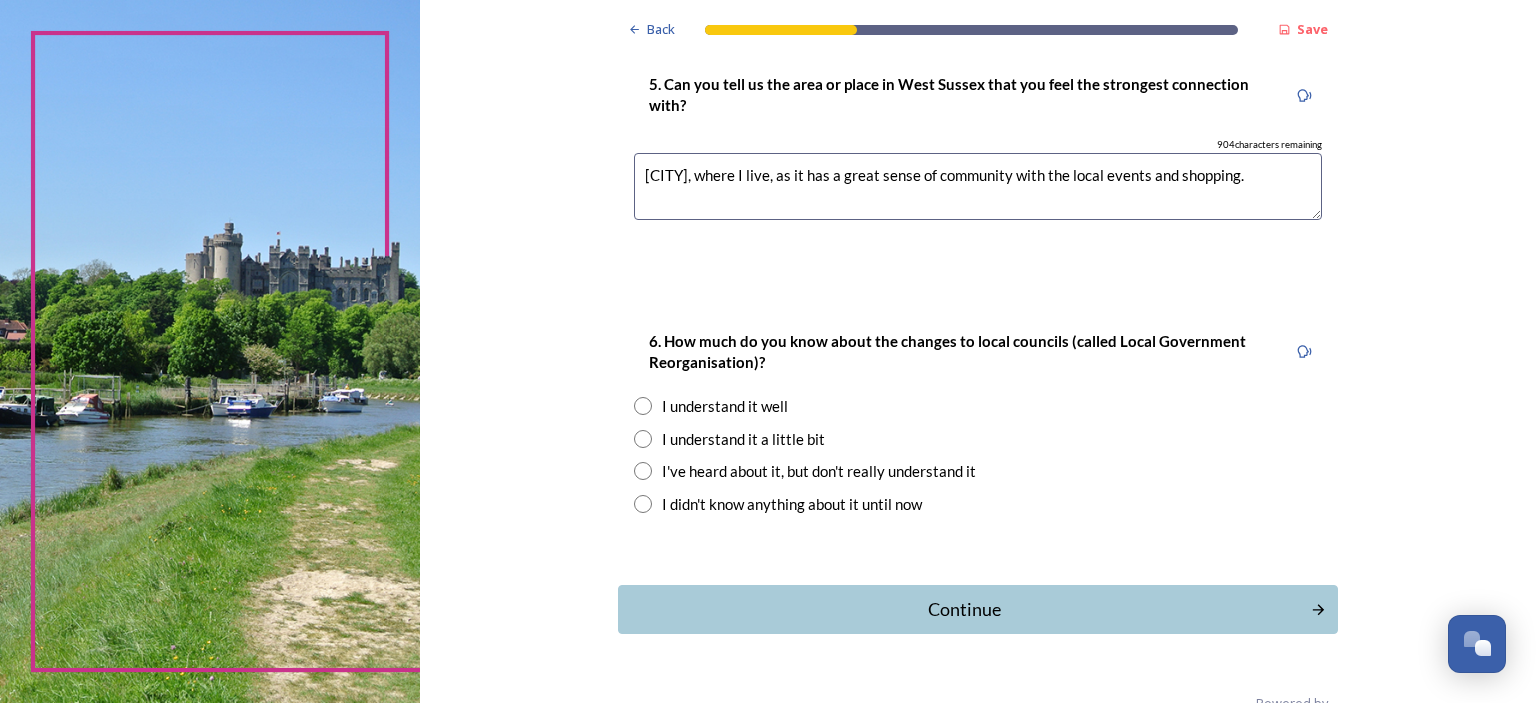 scroll, scrollTop: 2115, scrollLeft: 0, axis: vertical 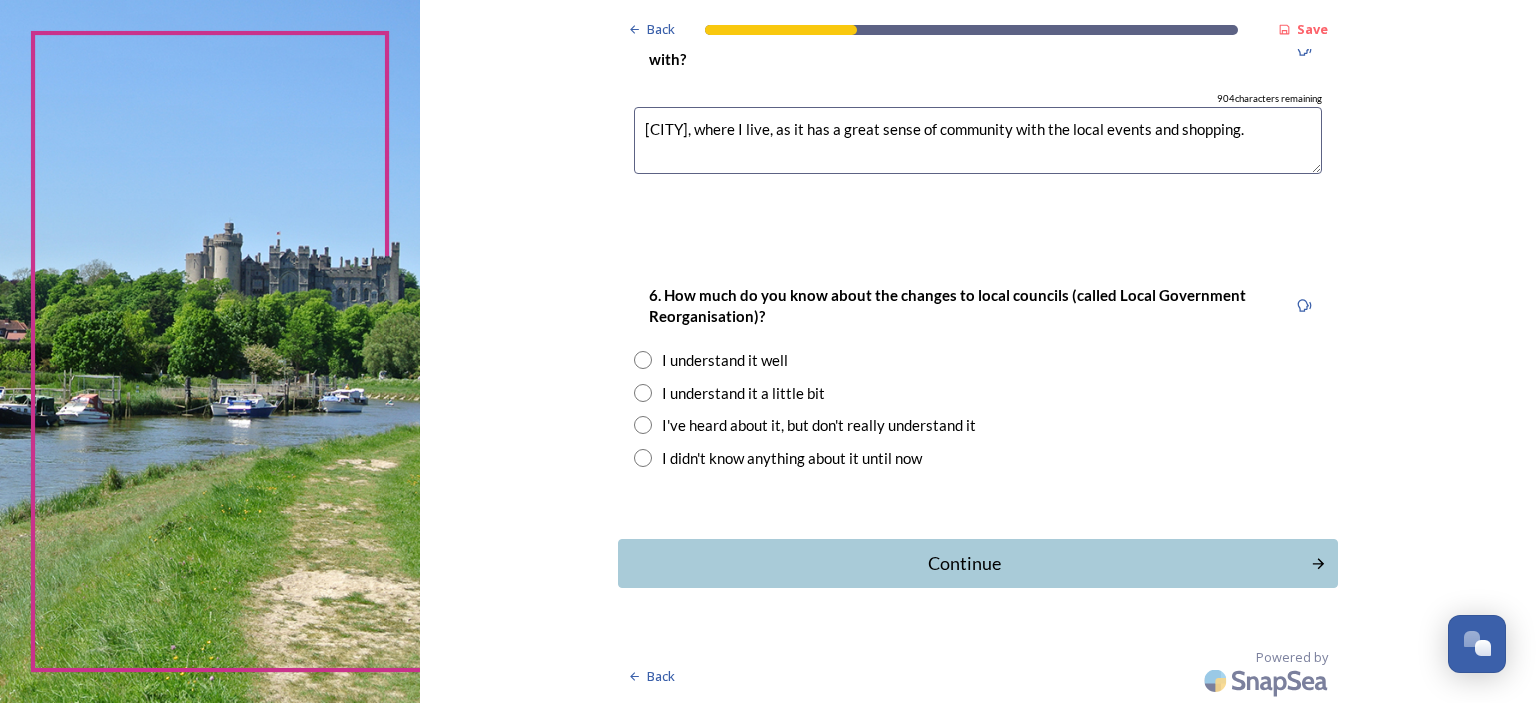 type on "[CITY], where I live, as it has a great sense of community with the local events and shopping." 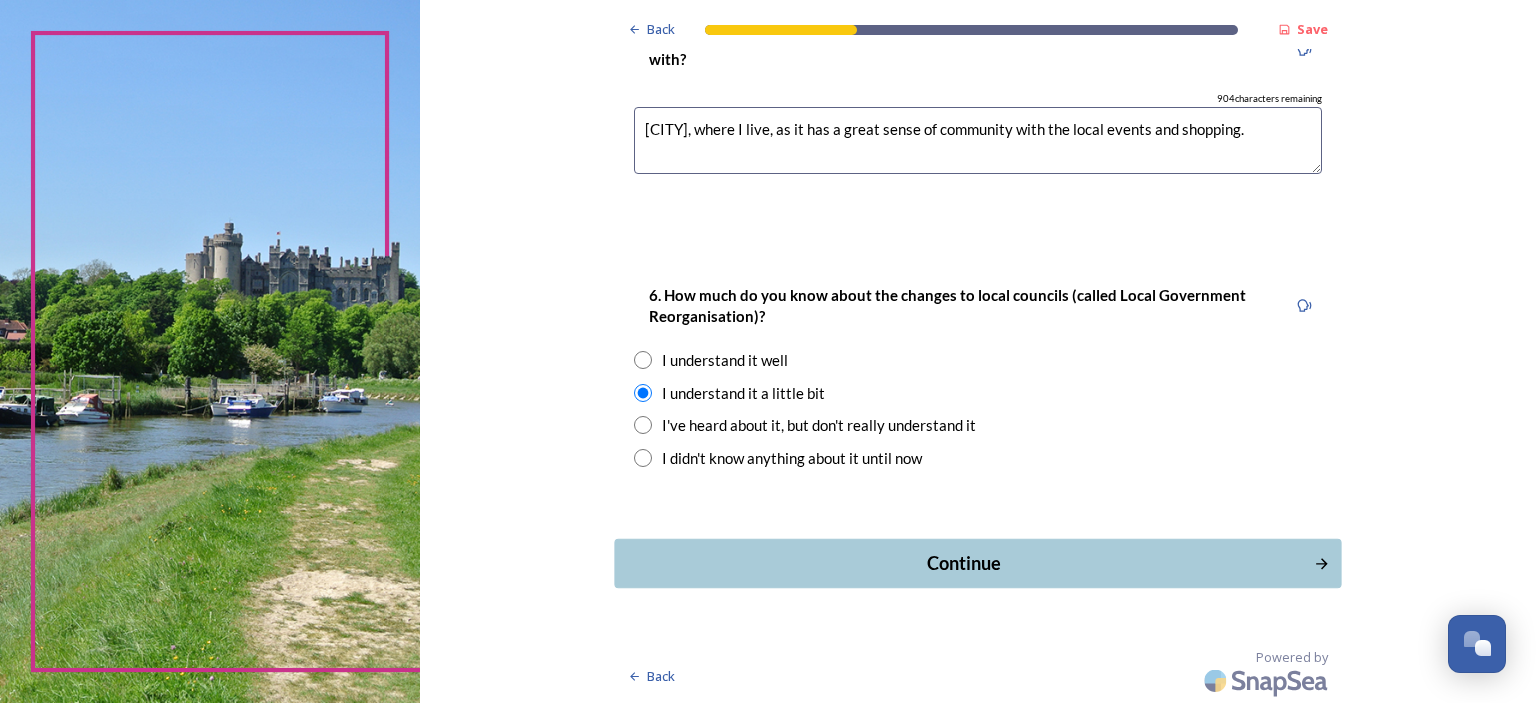 click on "Continue" at bounding box center [964, 563] 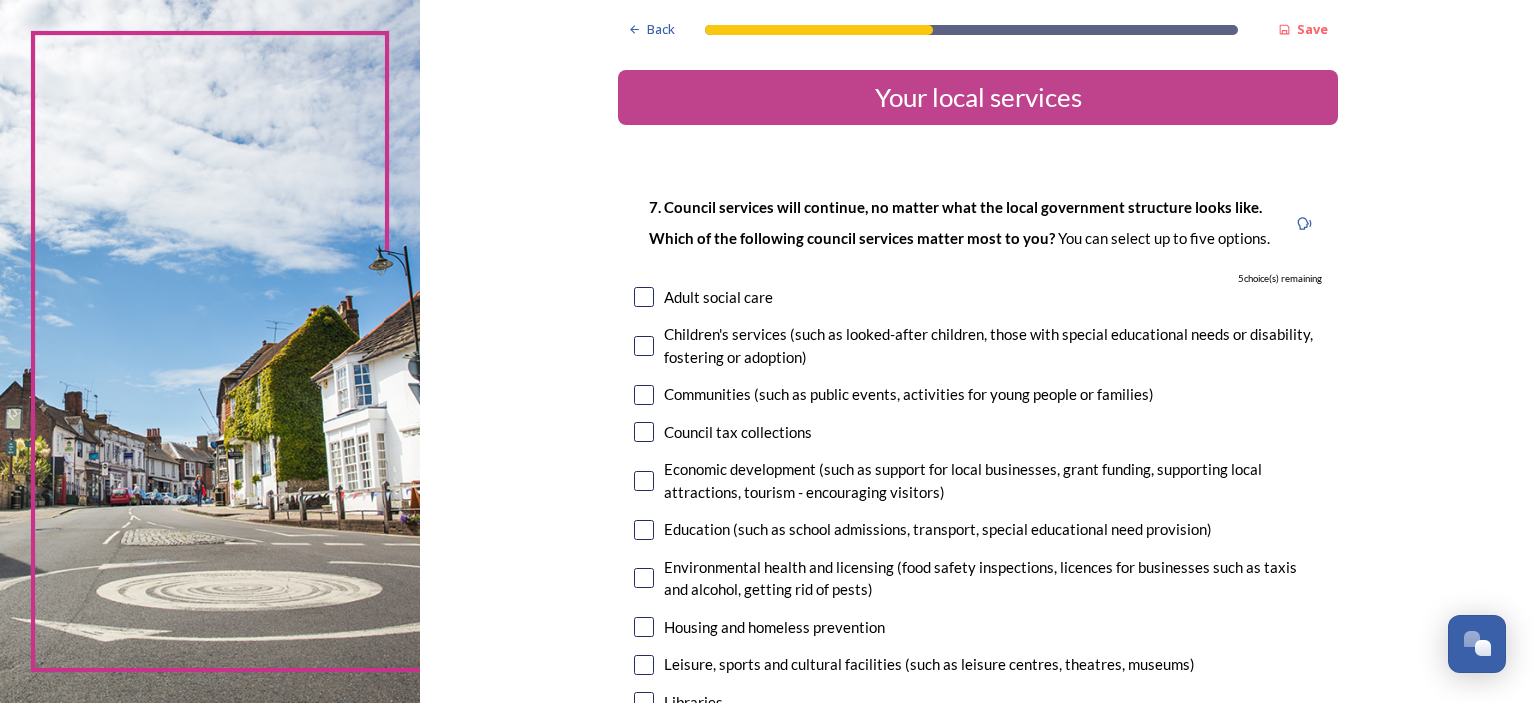 click at bounding box center [644, 395] 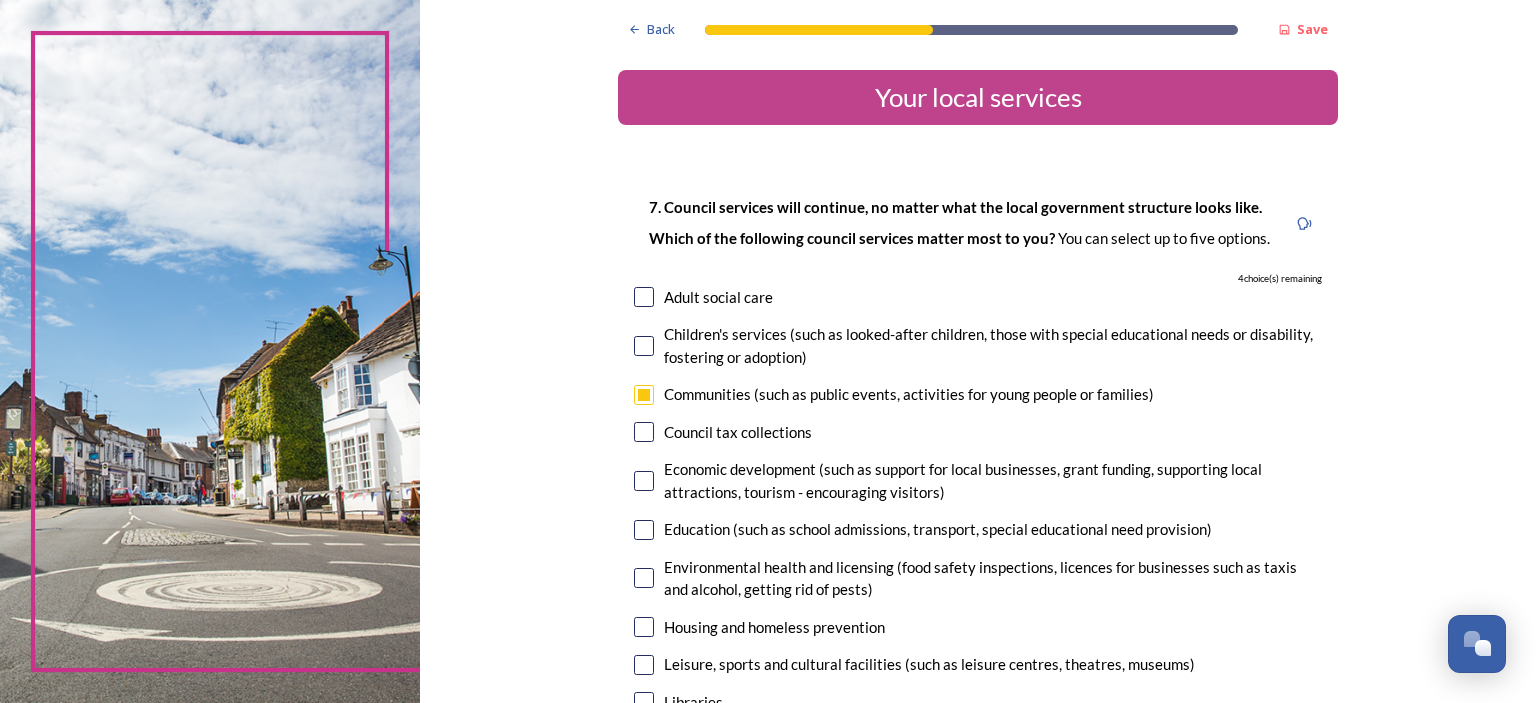 click at bounding box center [644, 481] 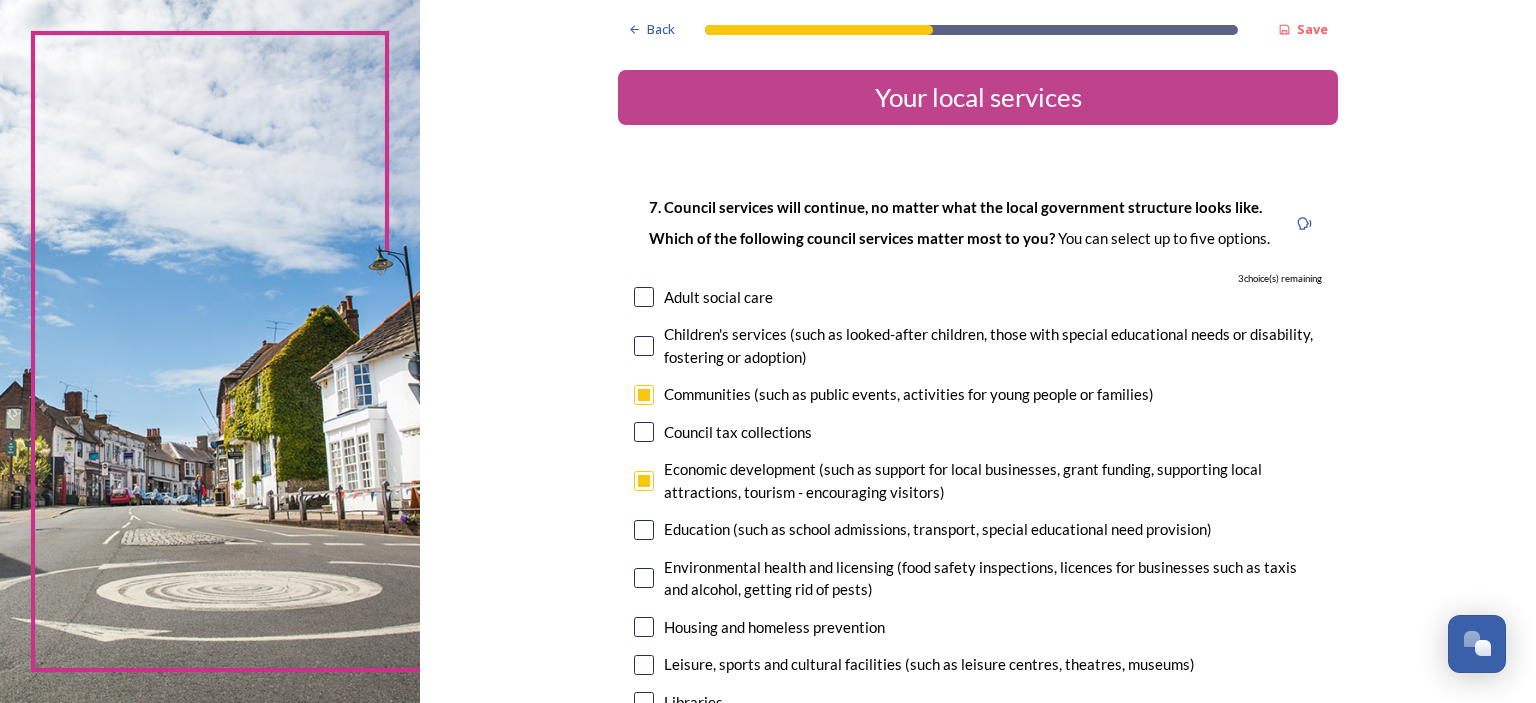 click at bounding box center (644, 530) 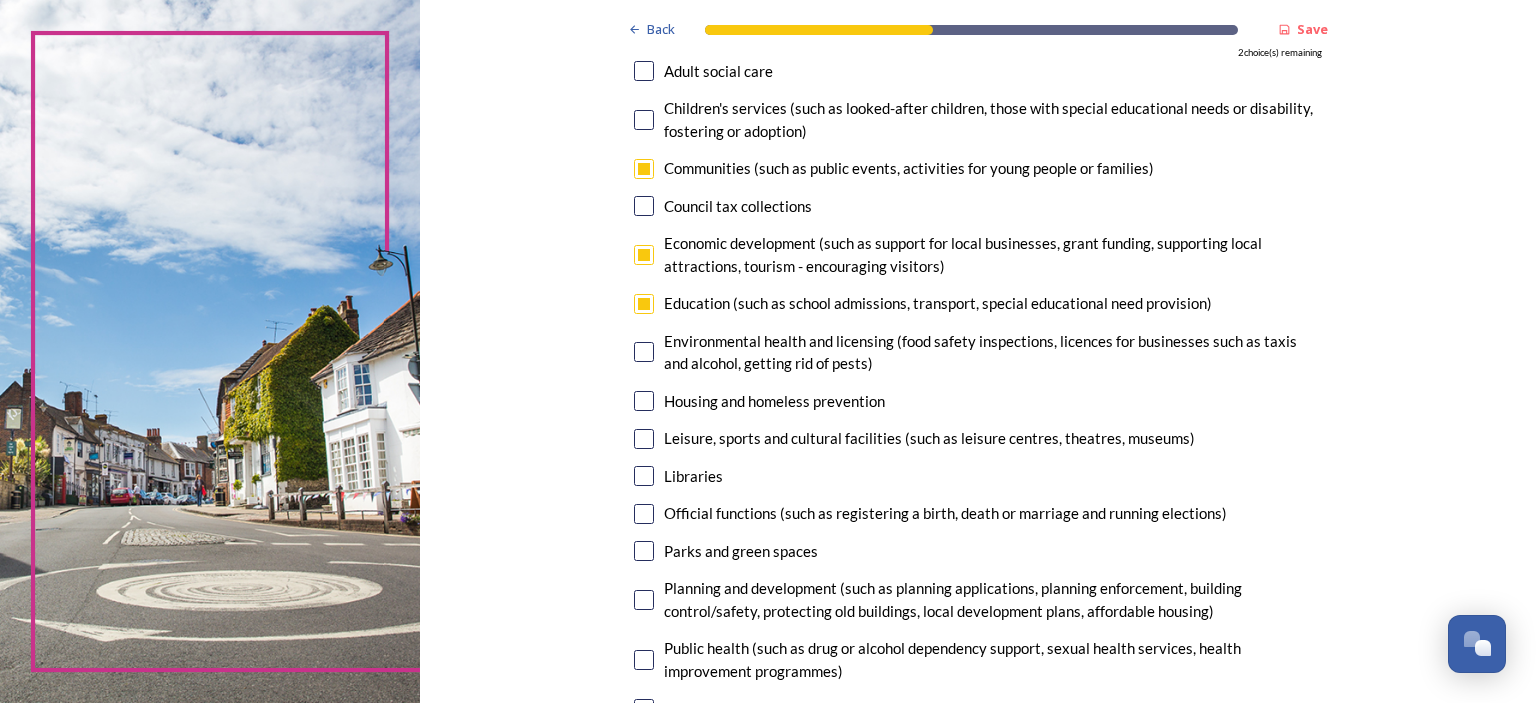 scroll, scrollTop: 240, scrollLeft: 0, axis: vertical 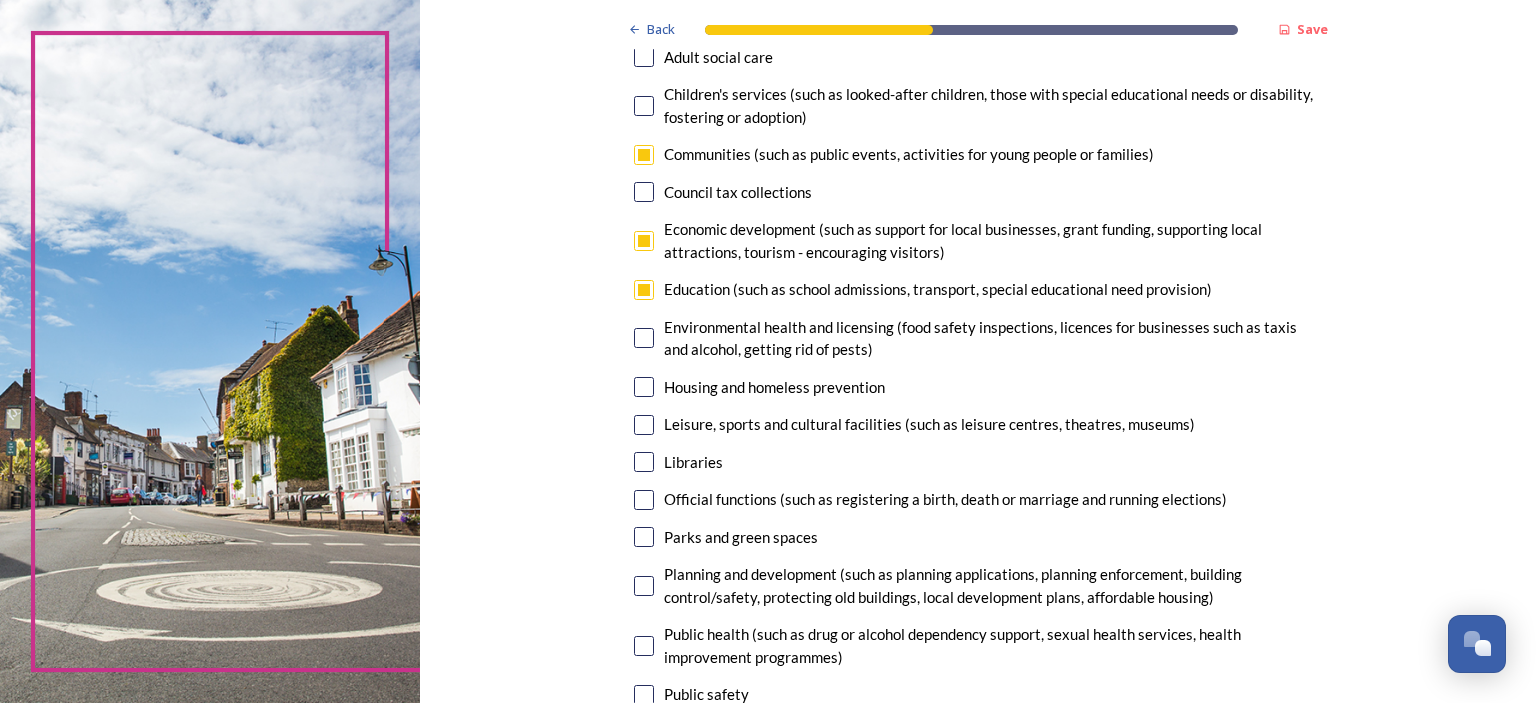 click at bounding box center [644, 586] 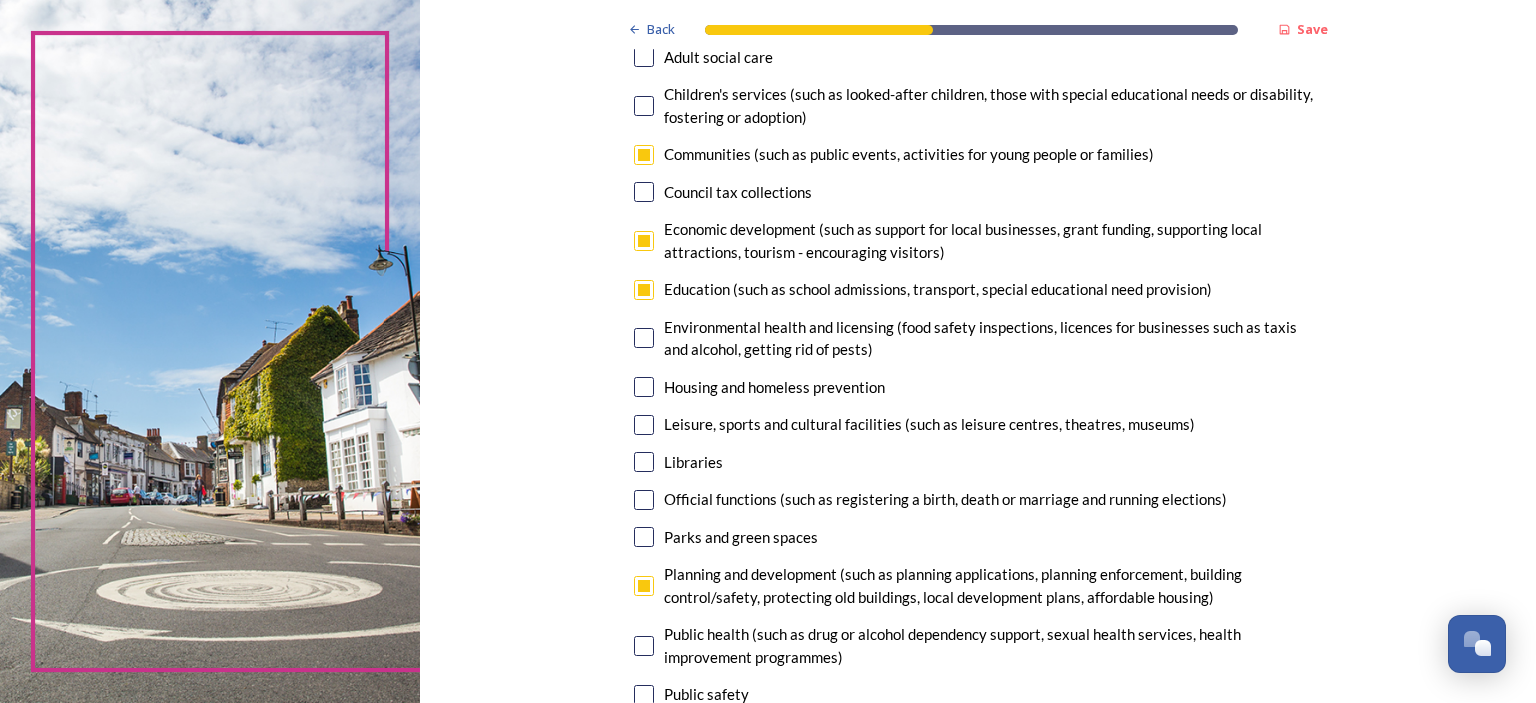 click at bounding box center [644, 537] 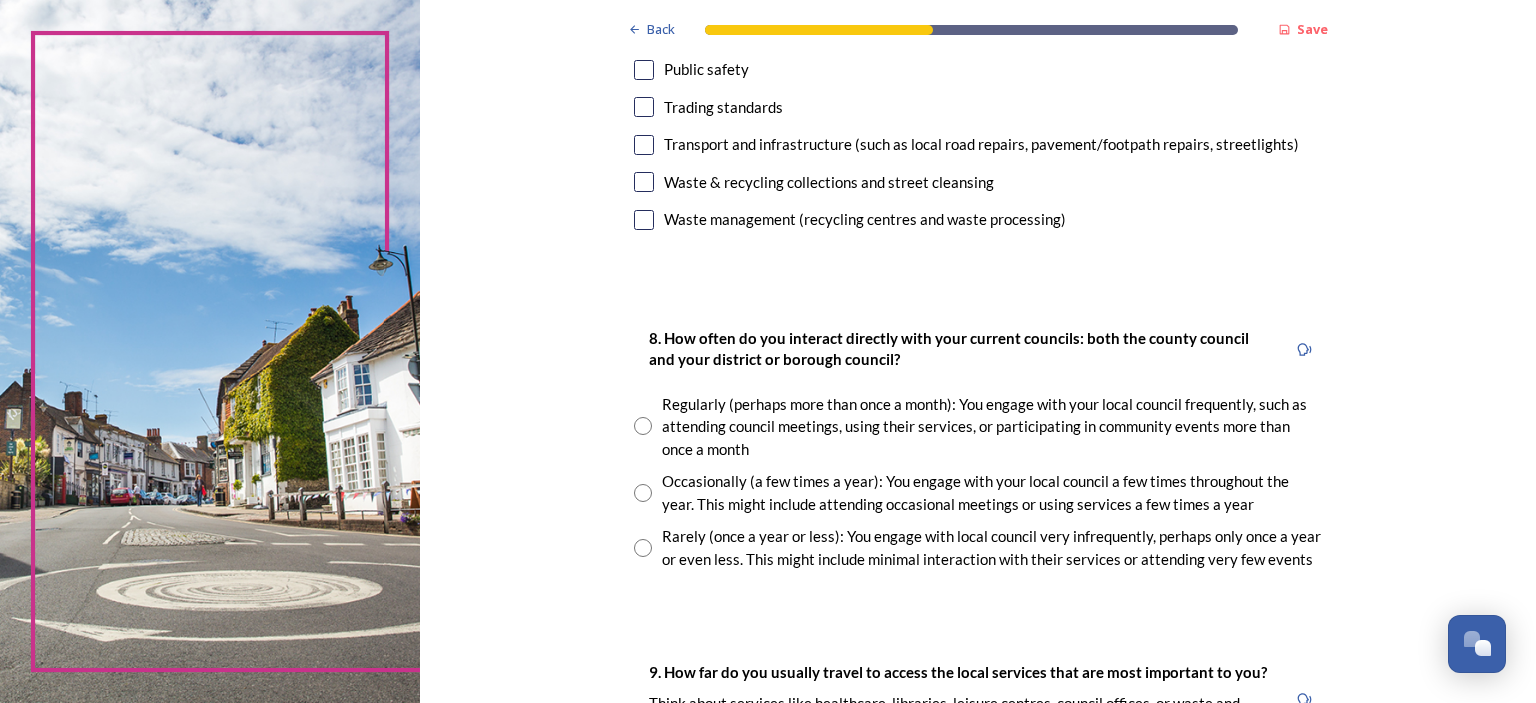 scroll, scrollTop: 868, scrollLeft: 0, axis: vertical 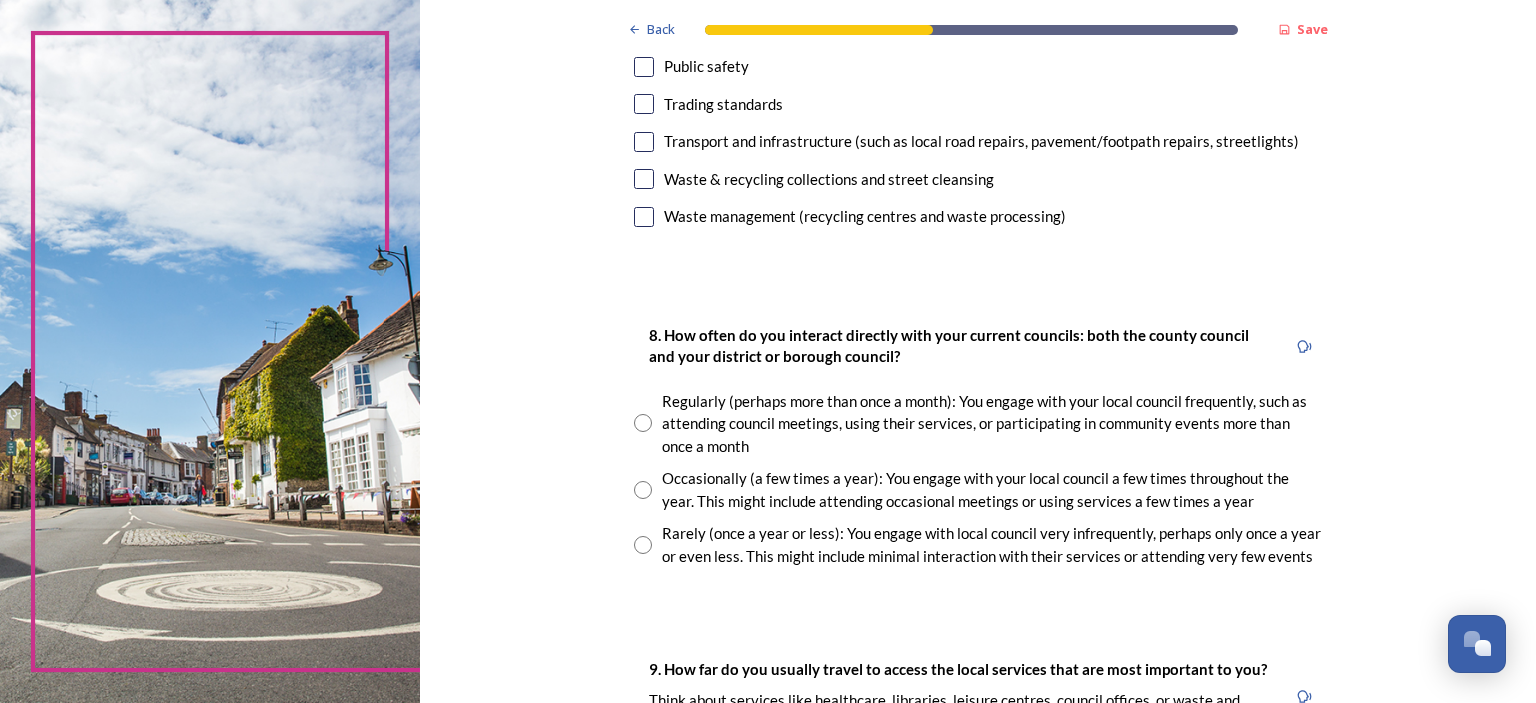 click at bounding box center (643, 423) 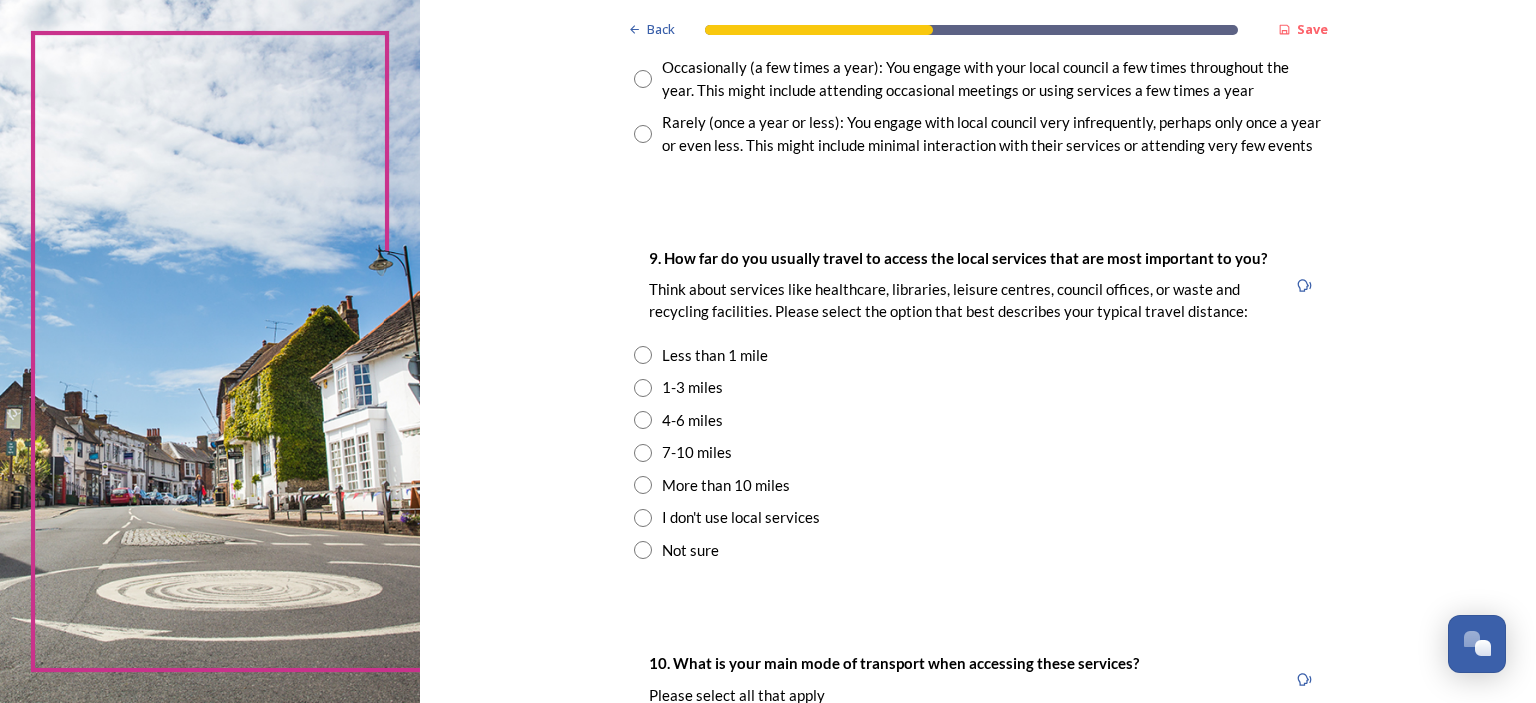 scroll, scrollTop: 1282, scrollLeft: 0, axis: vertical 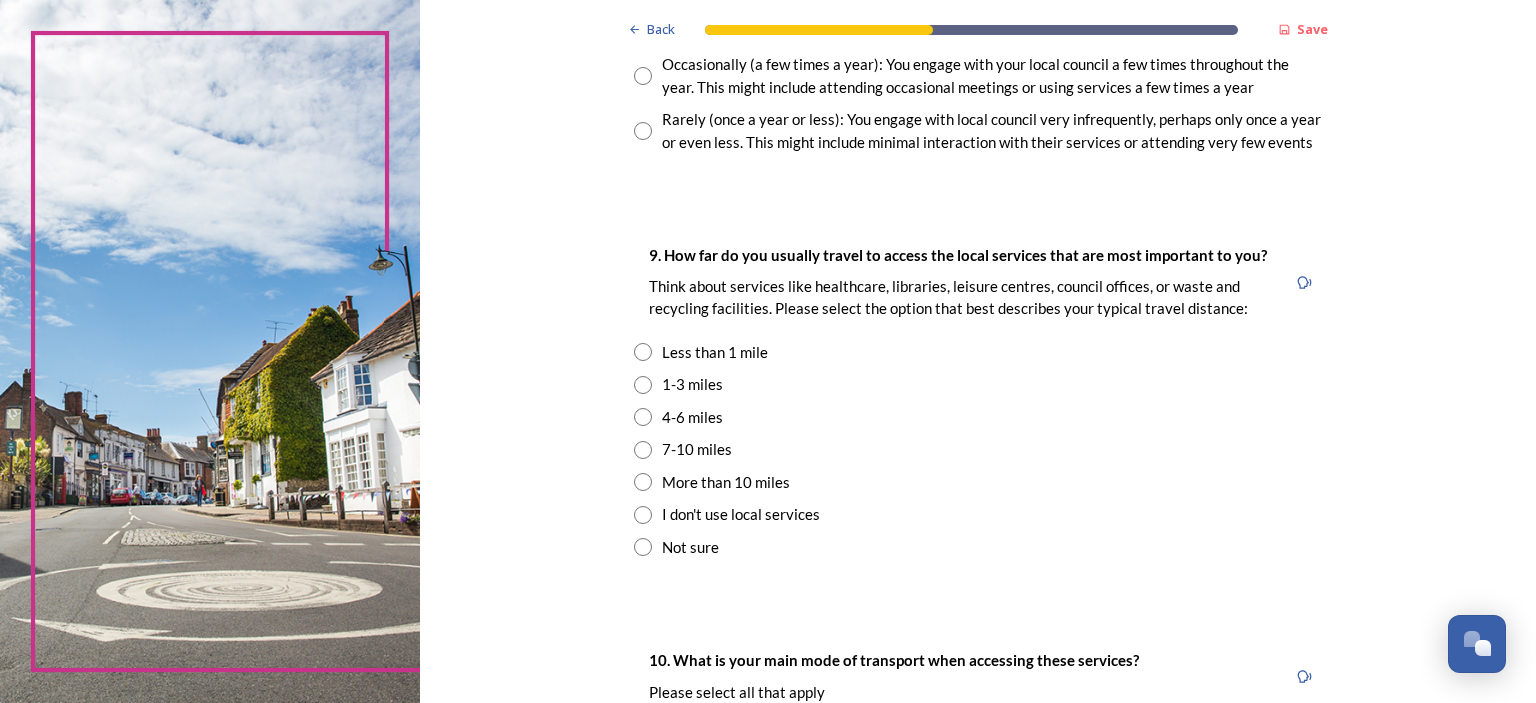 click at bounding box center (643, 385) 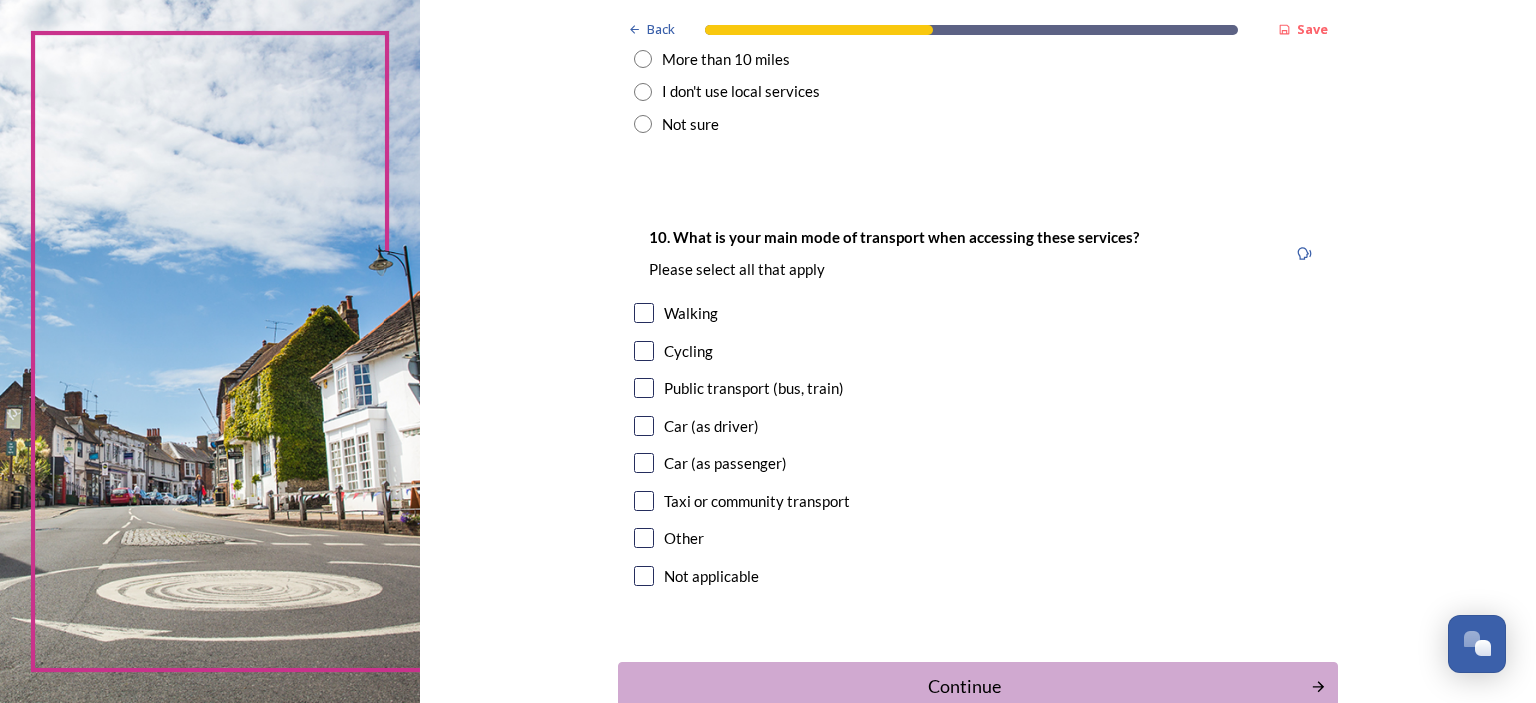 scroll, scrollTop: 1702, scrollLeft: 0, axis: vertical 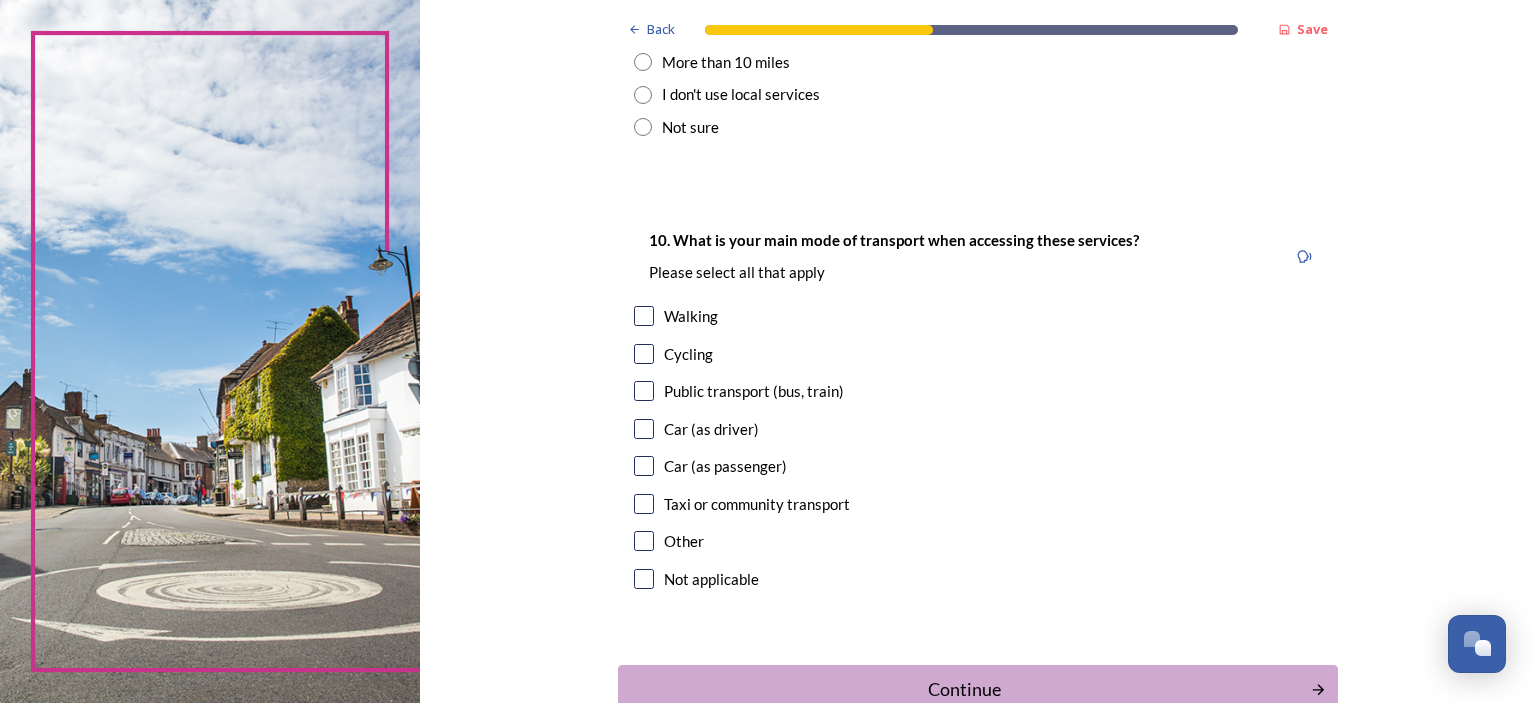 click at bounding box center (644, 316) 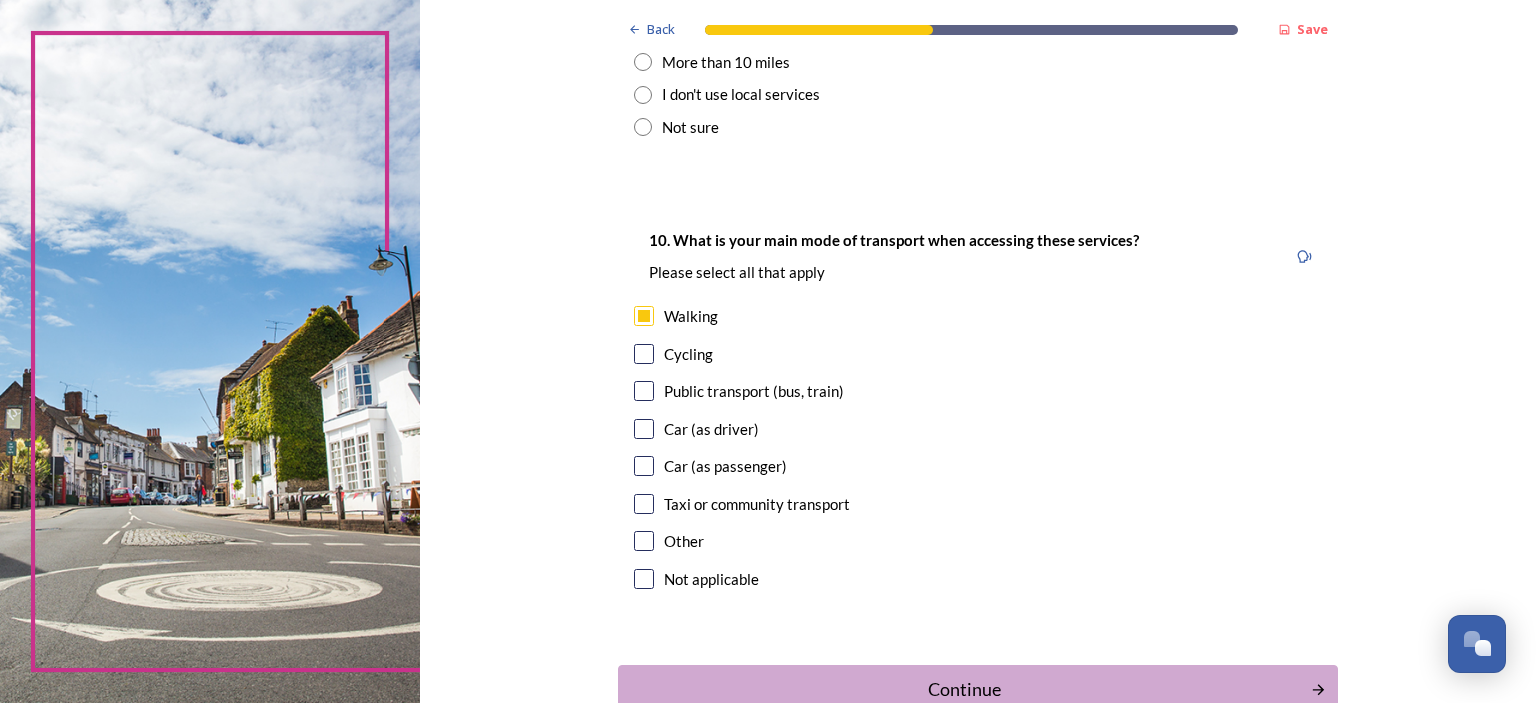 click at bounding box center (644, 429) 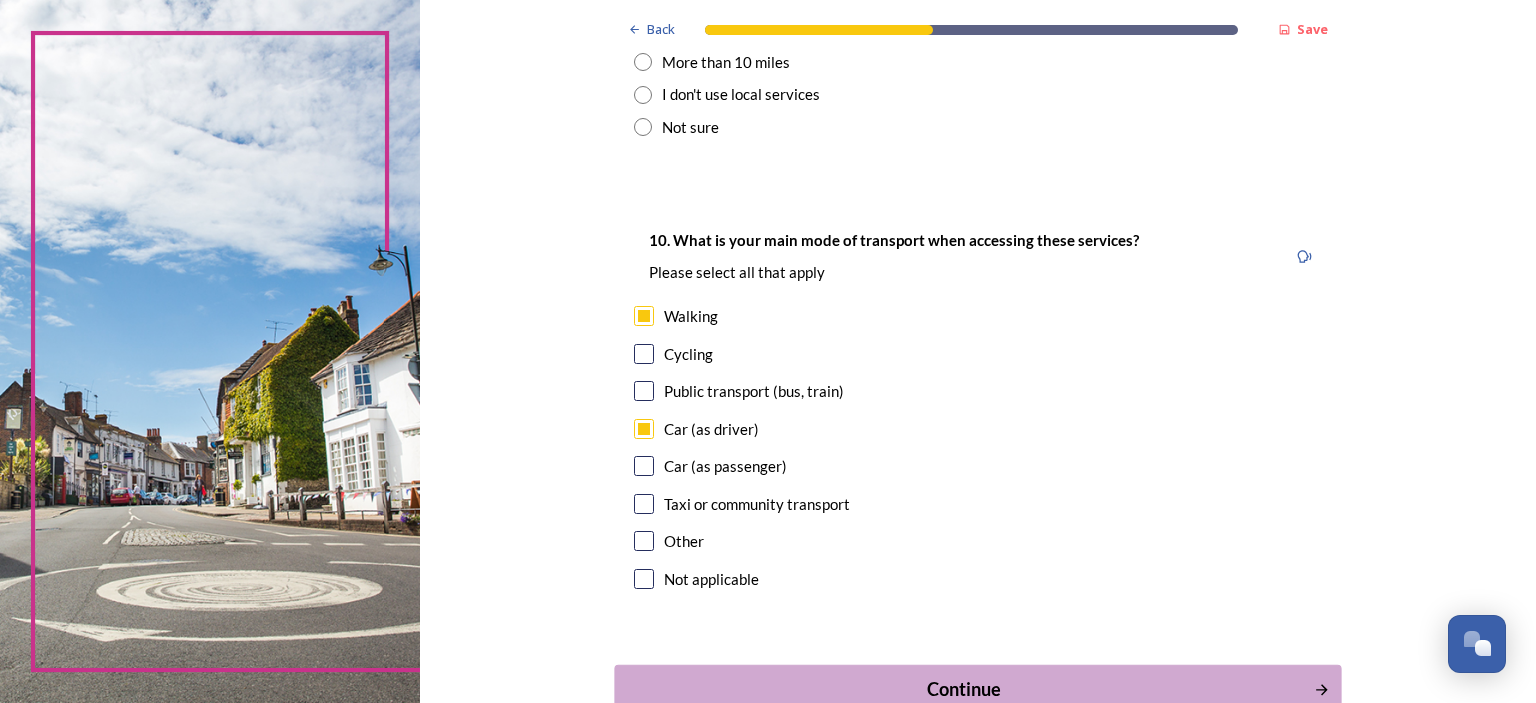 click on "Continue" at bounding box center (964, 689) 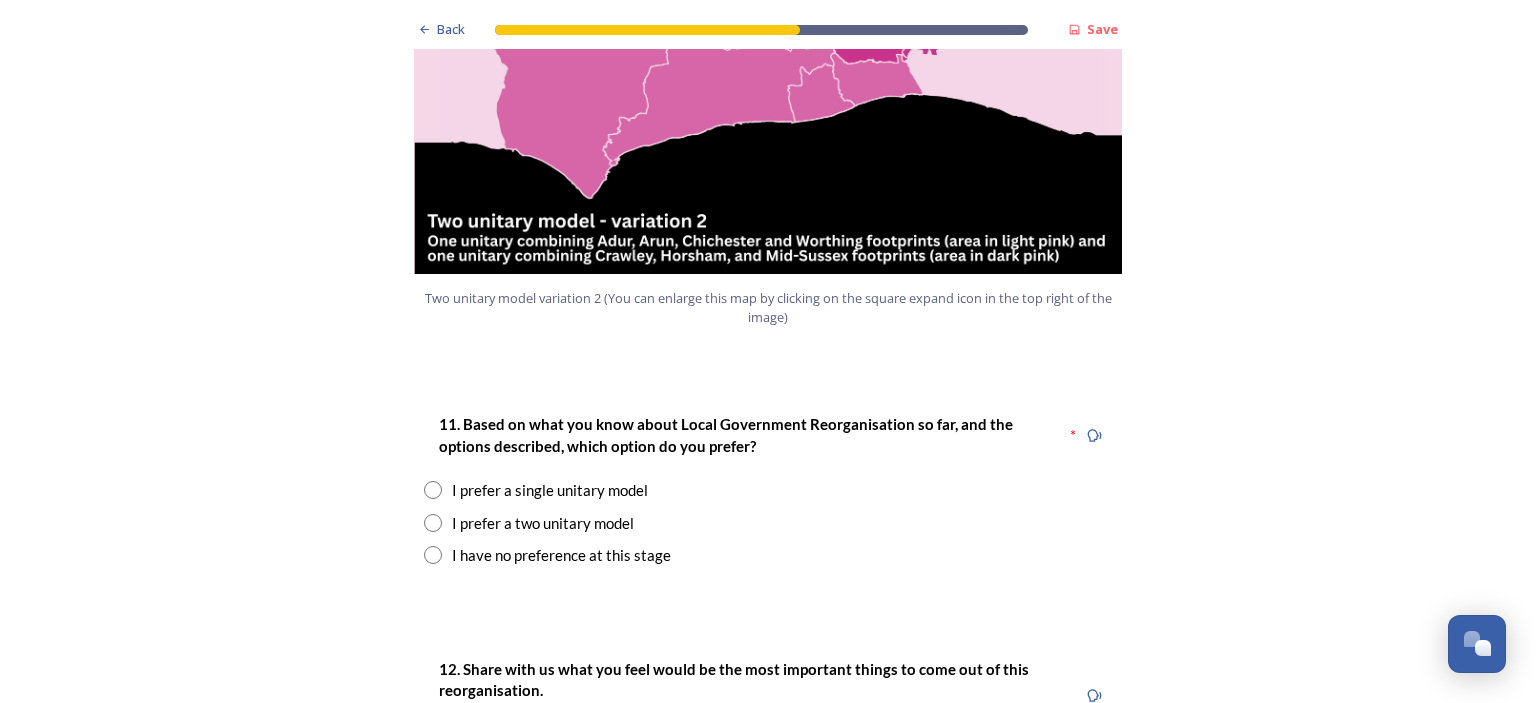 scroll, scrollTop: 2356, scrollLeft: 0, axis: vertical 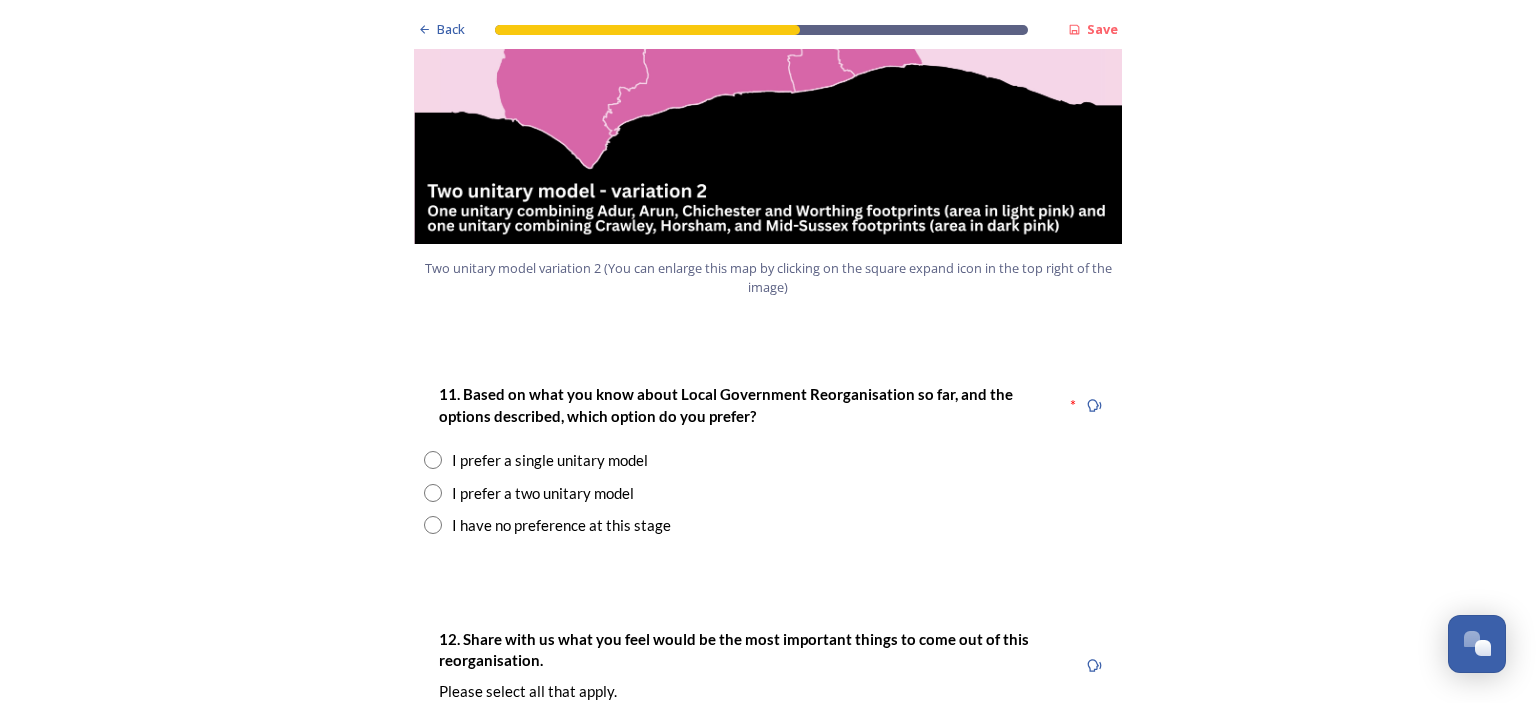 click at bounding box center [433, 493] 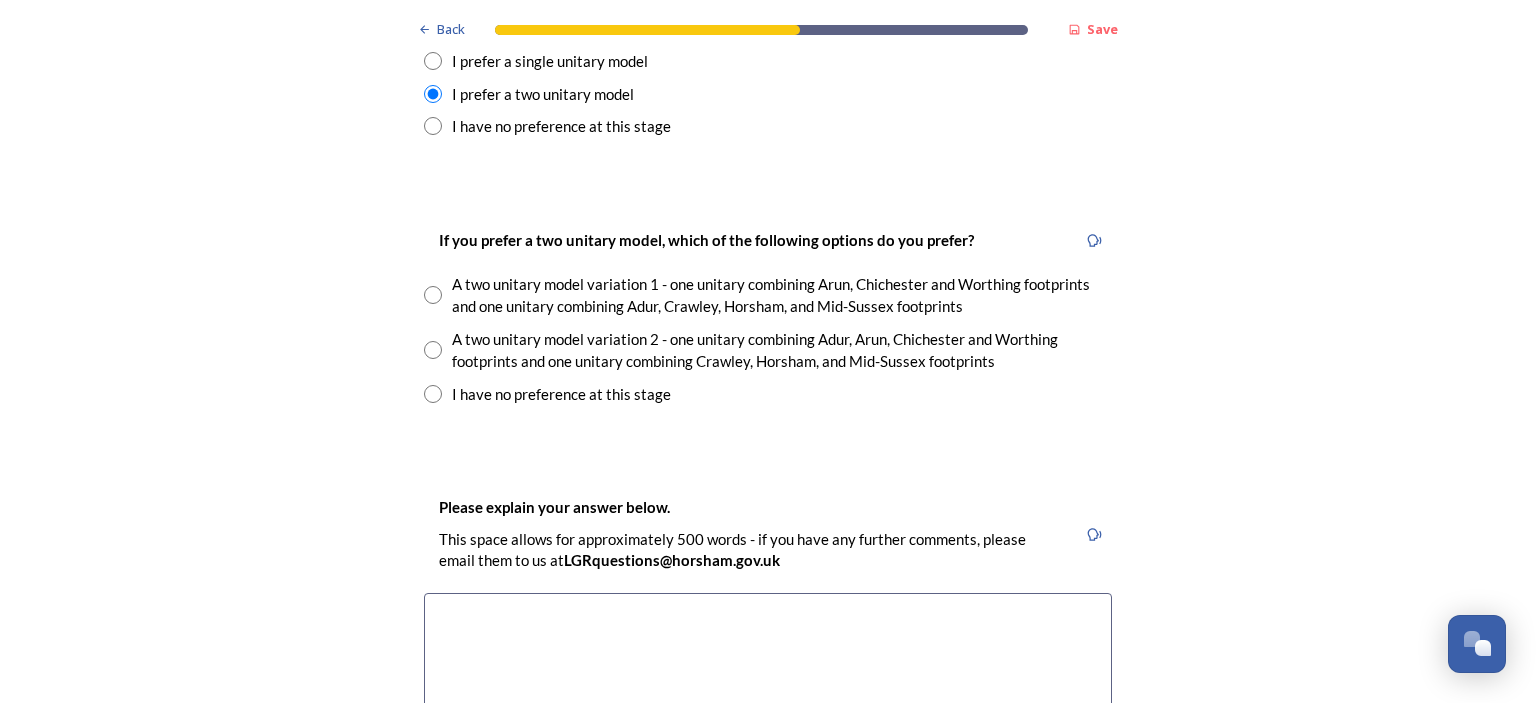 scroll, scrollTop: 2747, scrollLeft: 0, axis: vertical 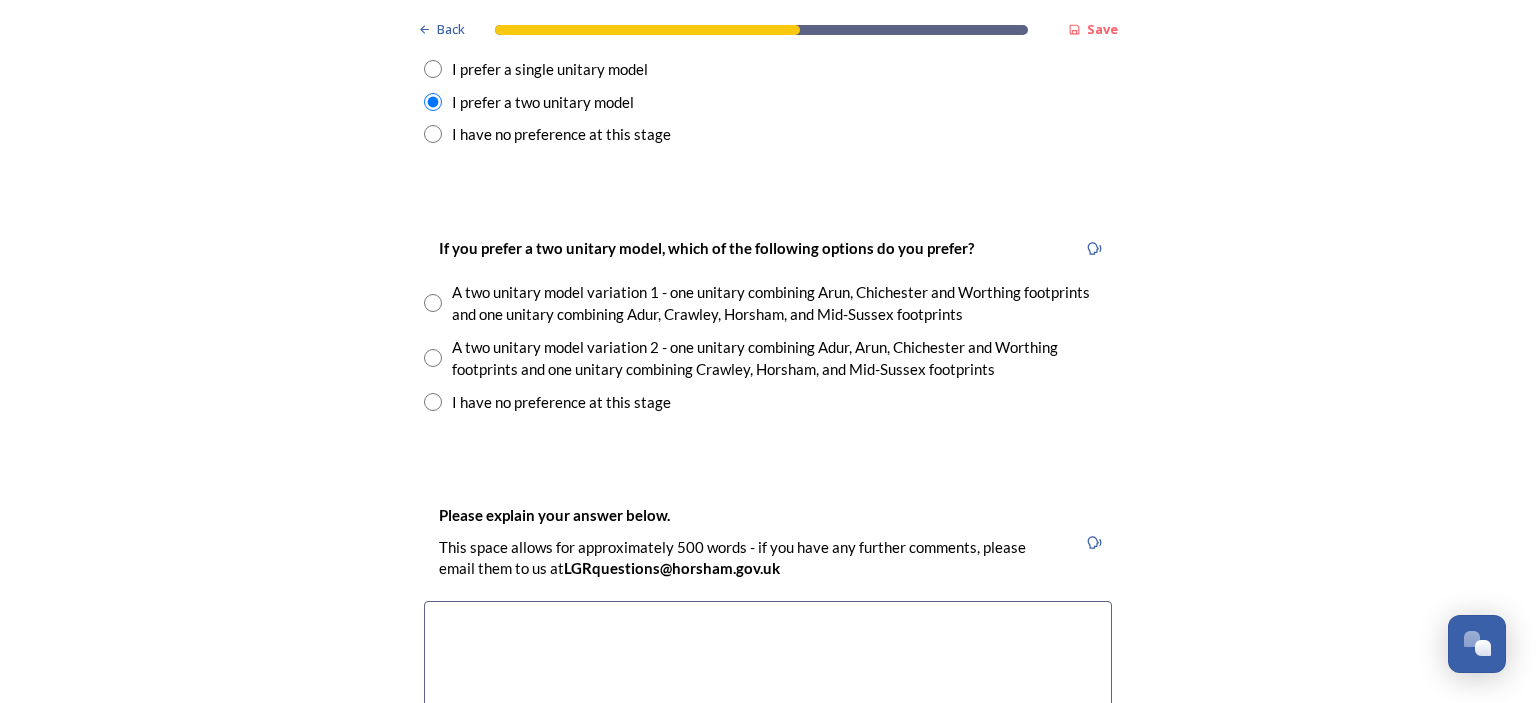 click at bounding box center (433, 358) 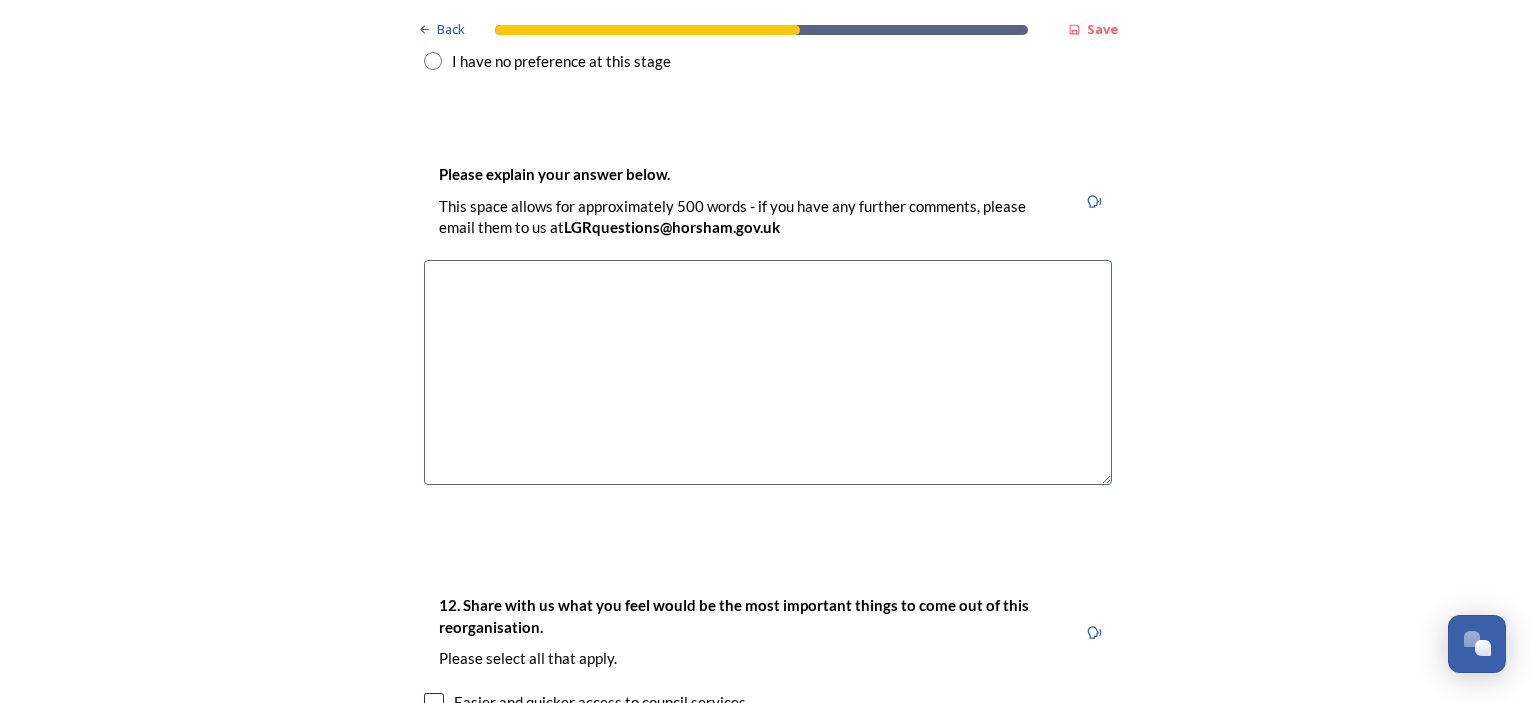 scroll, scrollTop: 3112, scrollLeft: 0, axis: vertical 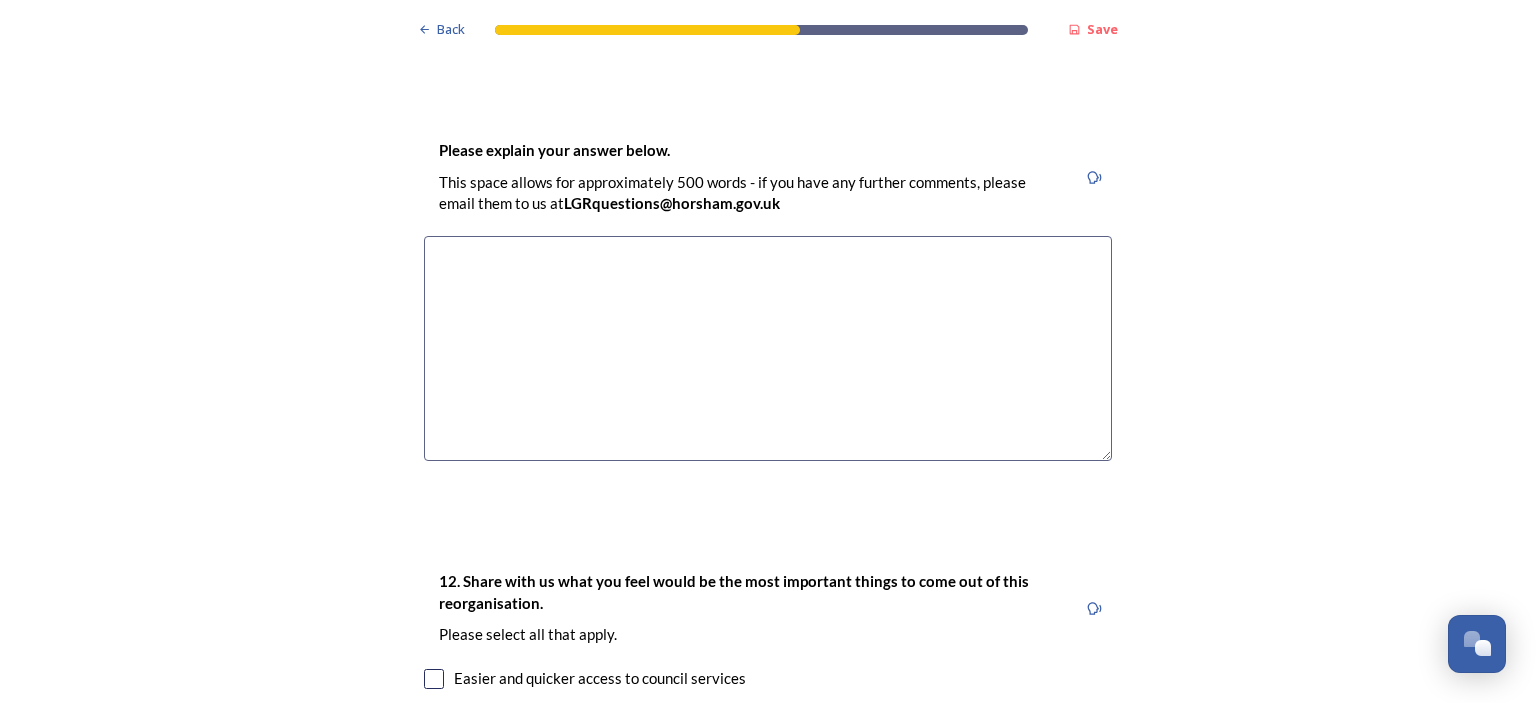 click at bounding box center [768, 348] 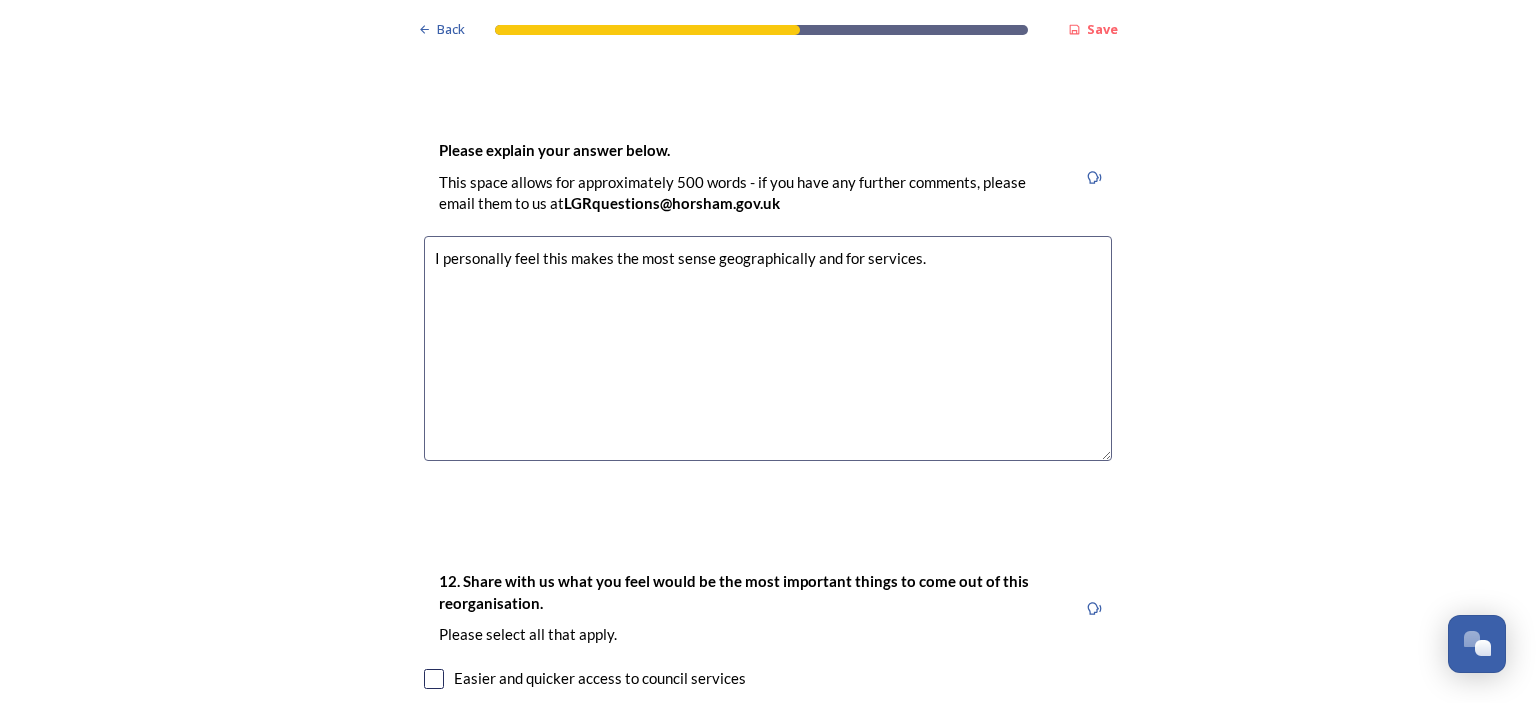 click on "I personally feel this makes the most sense geographically and for services." at bounding box center [768, 348] 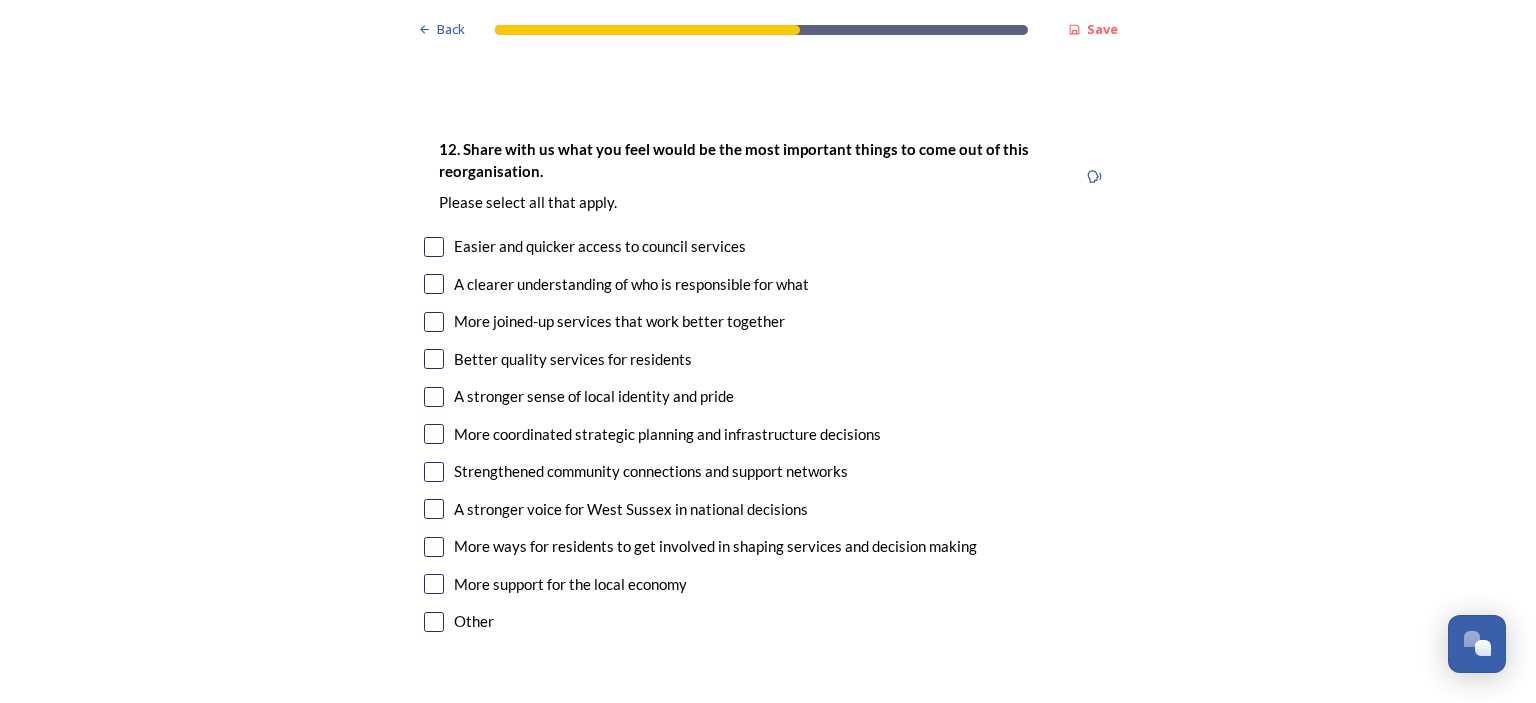 scroll, scrollTop: 3610, scrollLeft: 0, axis: vertical 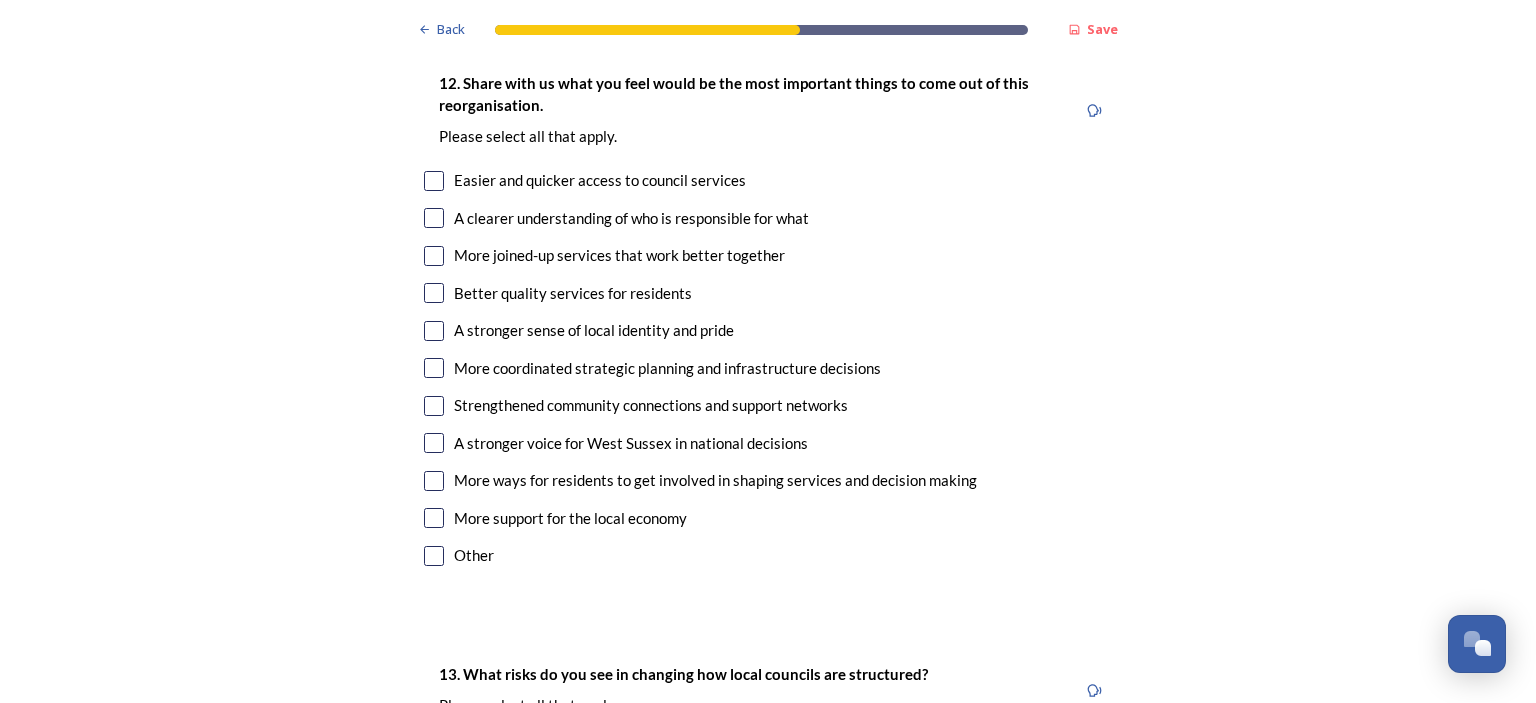 type on "I personally feel this makes the most sense geographically and for services." 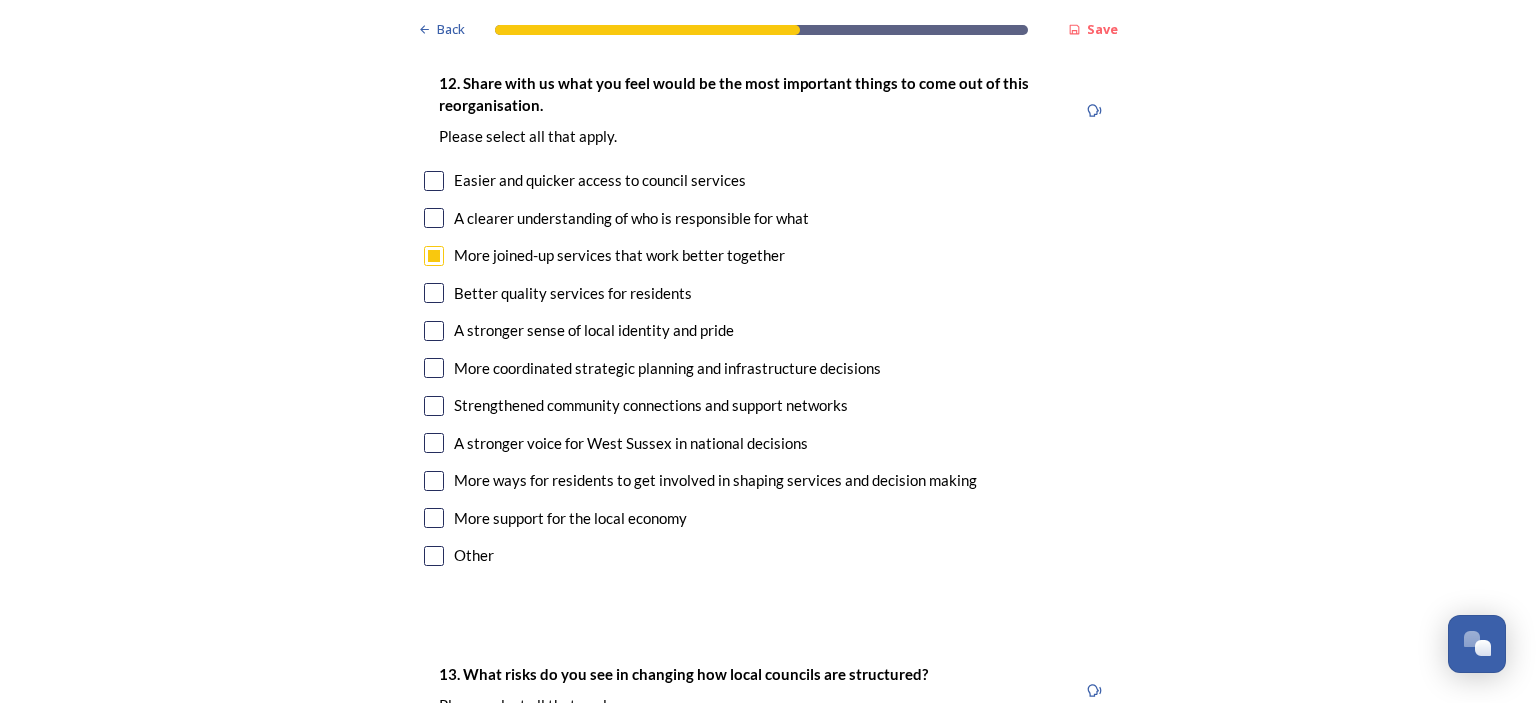click at bounding box center (434, 293) 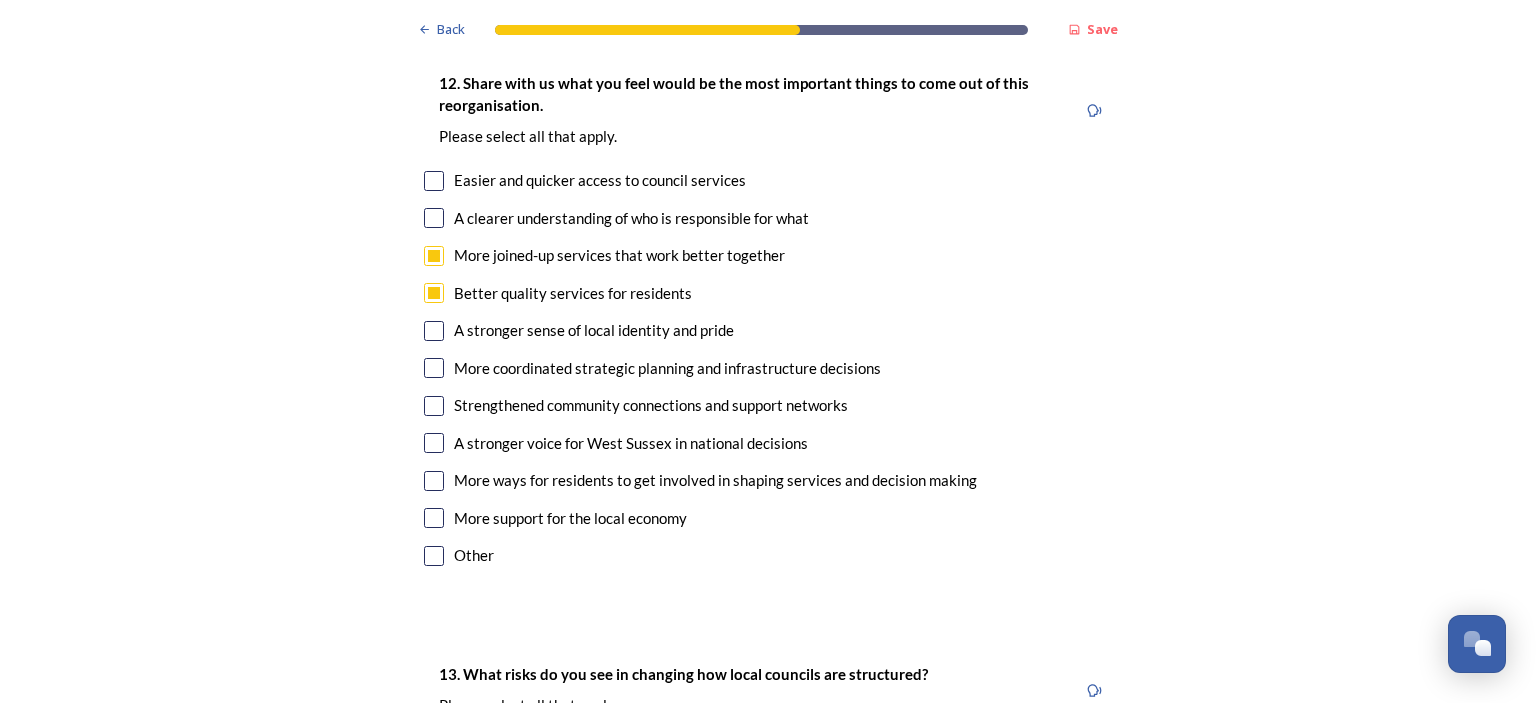 click at bounding box center [434, 443] 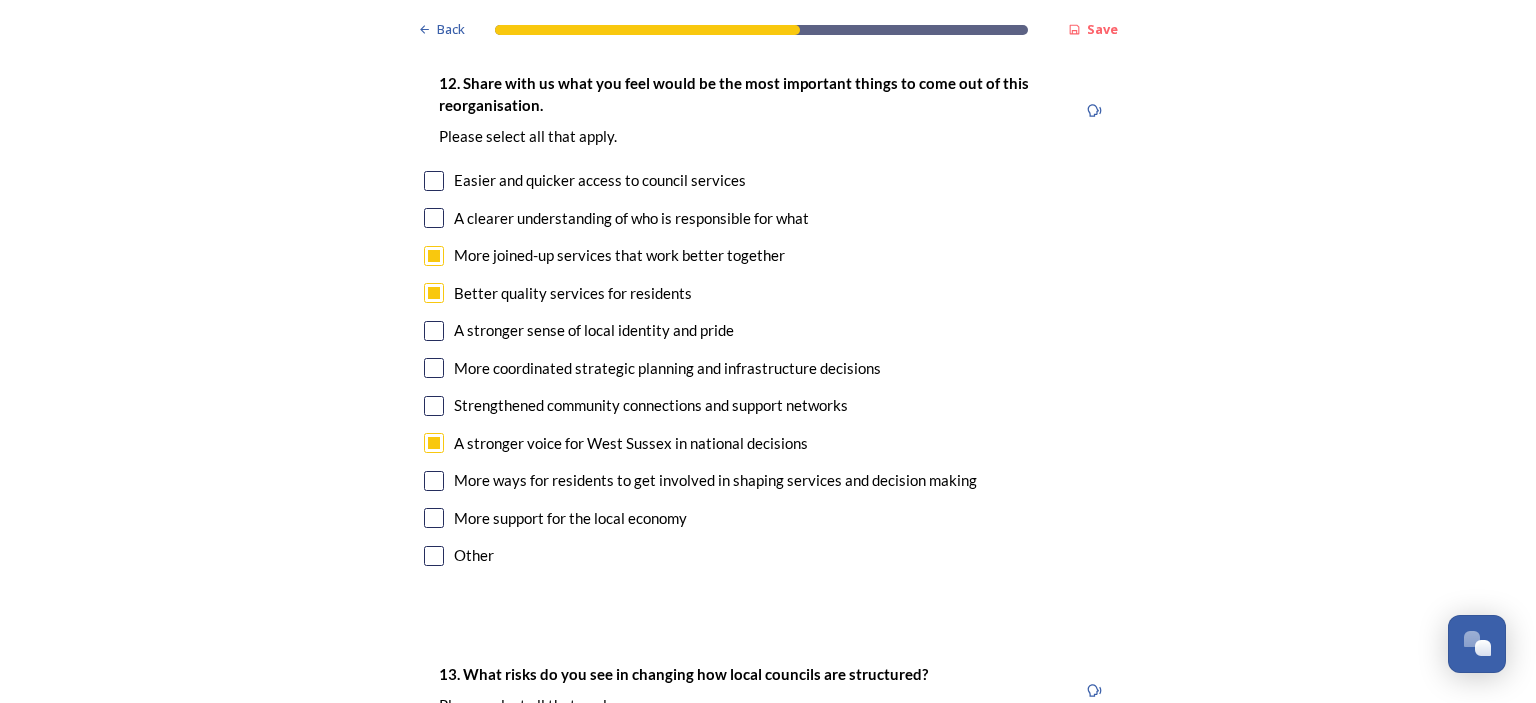 click at bounding box center (434, 218) 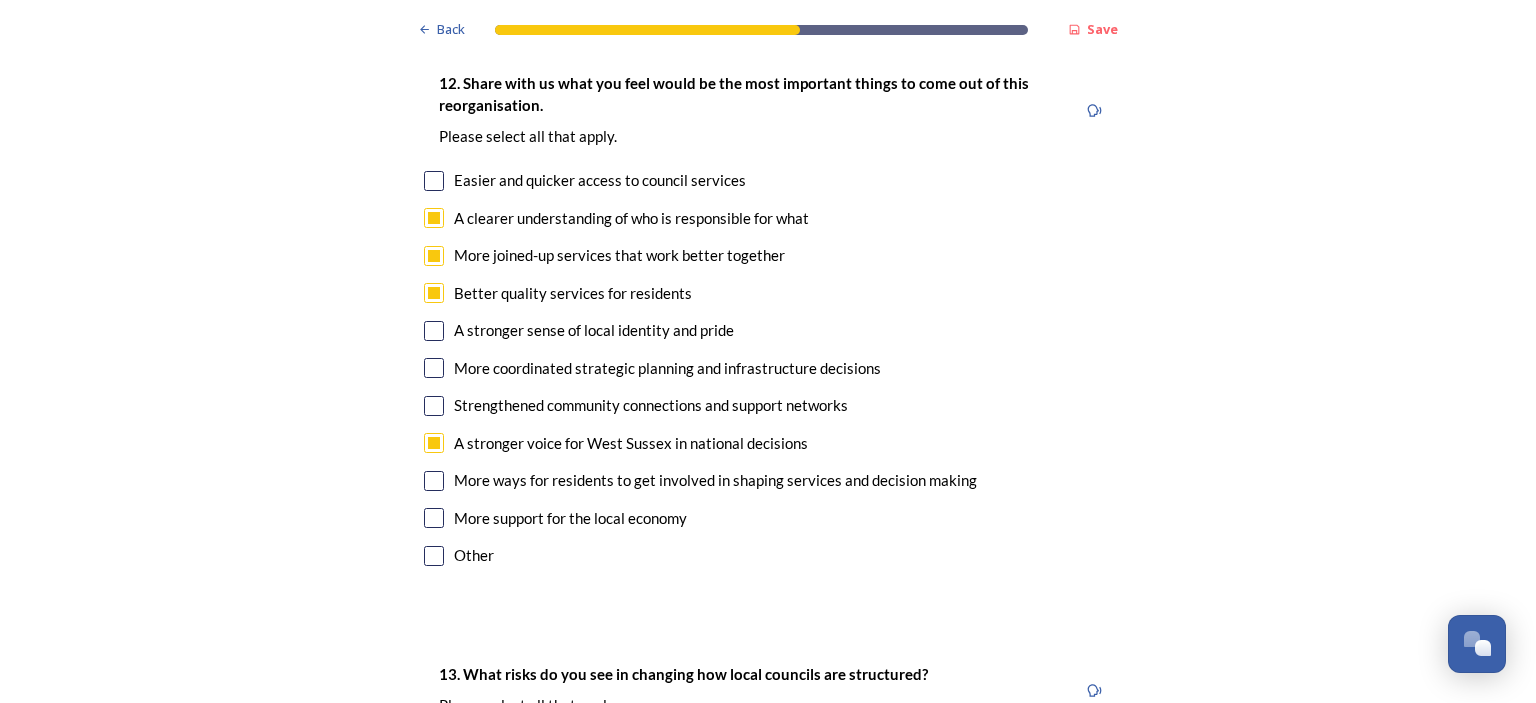click at bounding box center [434, 406] 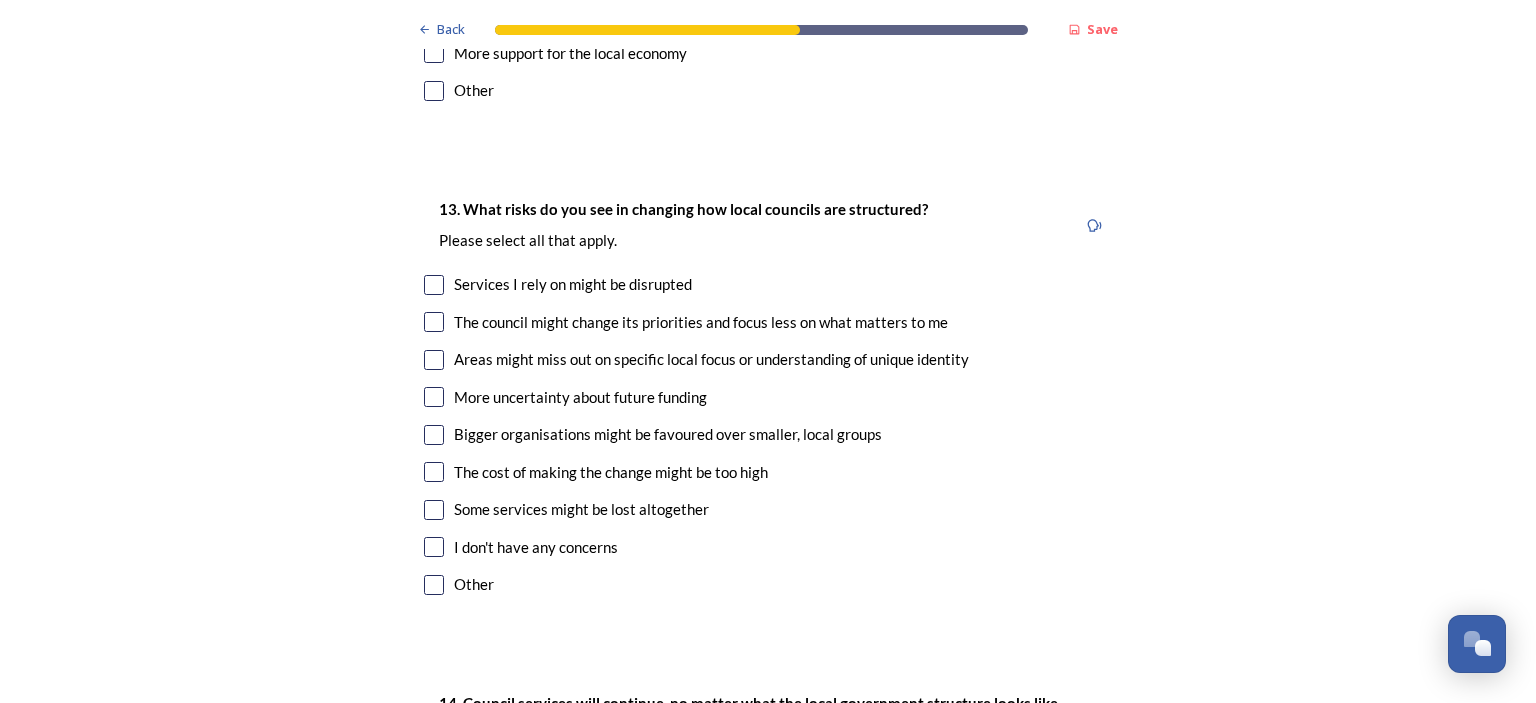 scroll, scrollTop: 4083, scrollLeft: 0, axis: vertical 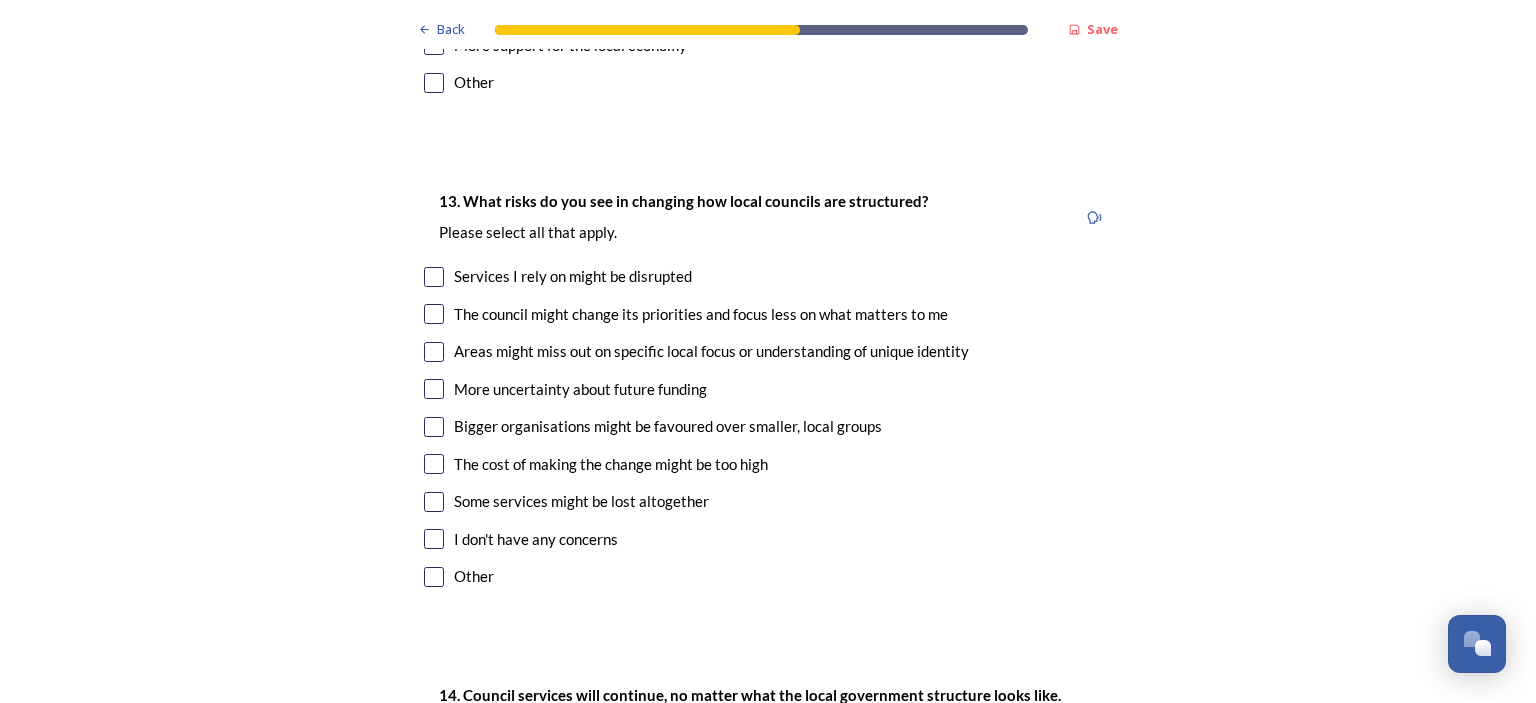 click at bounding box center (434, 277) 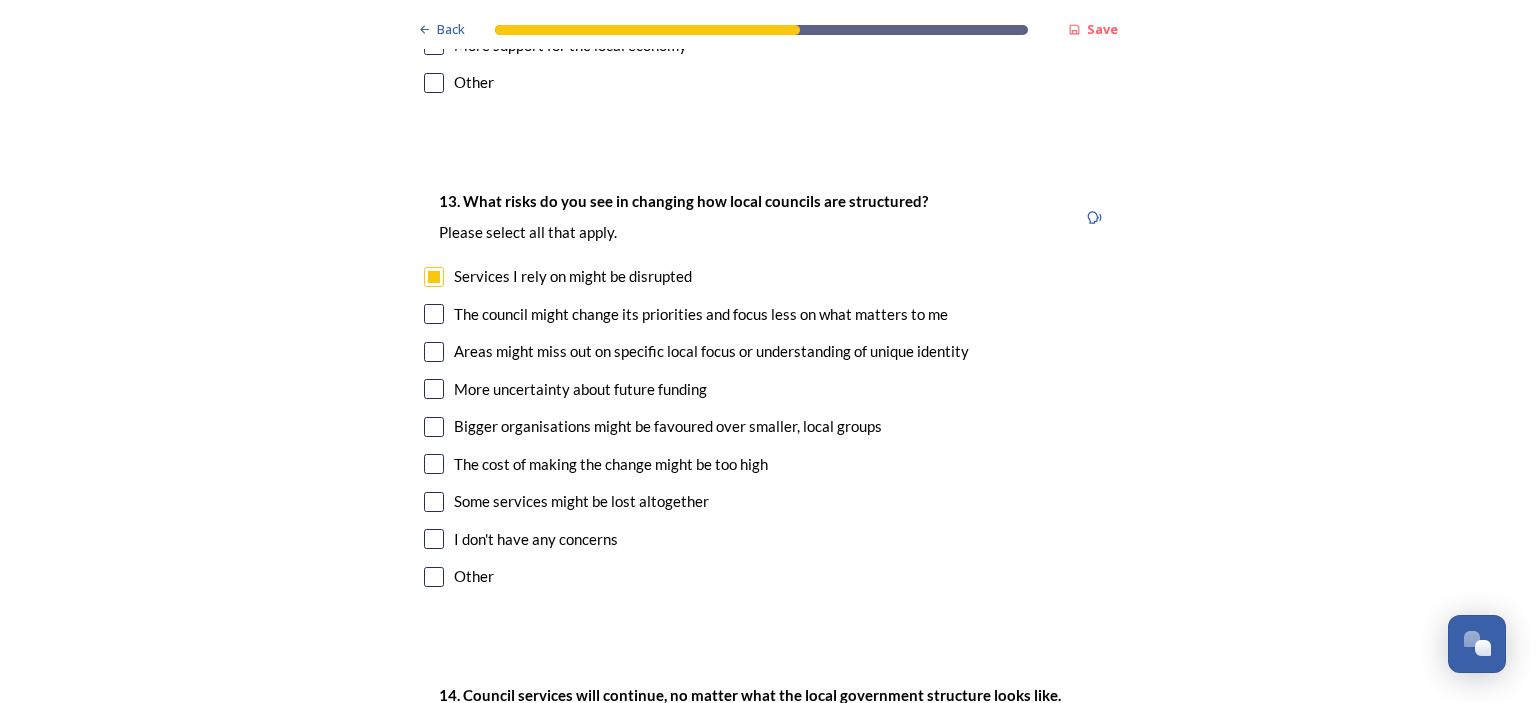 click at bounding box center (434, 314) 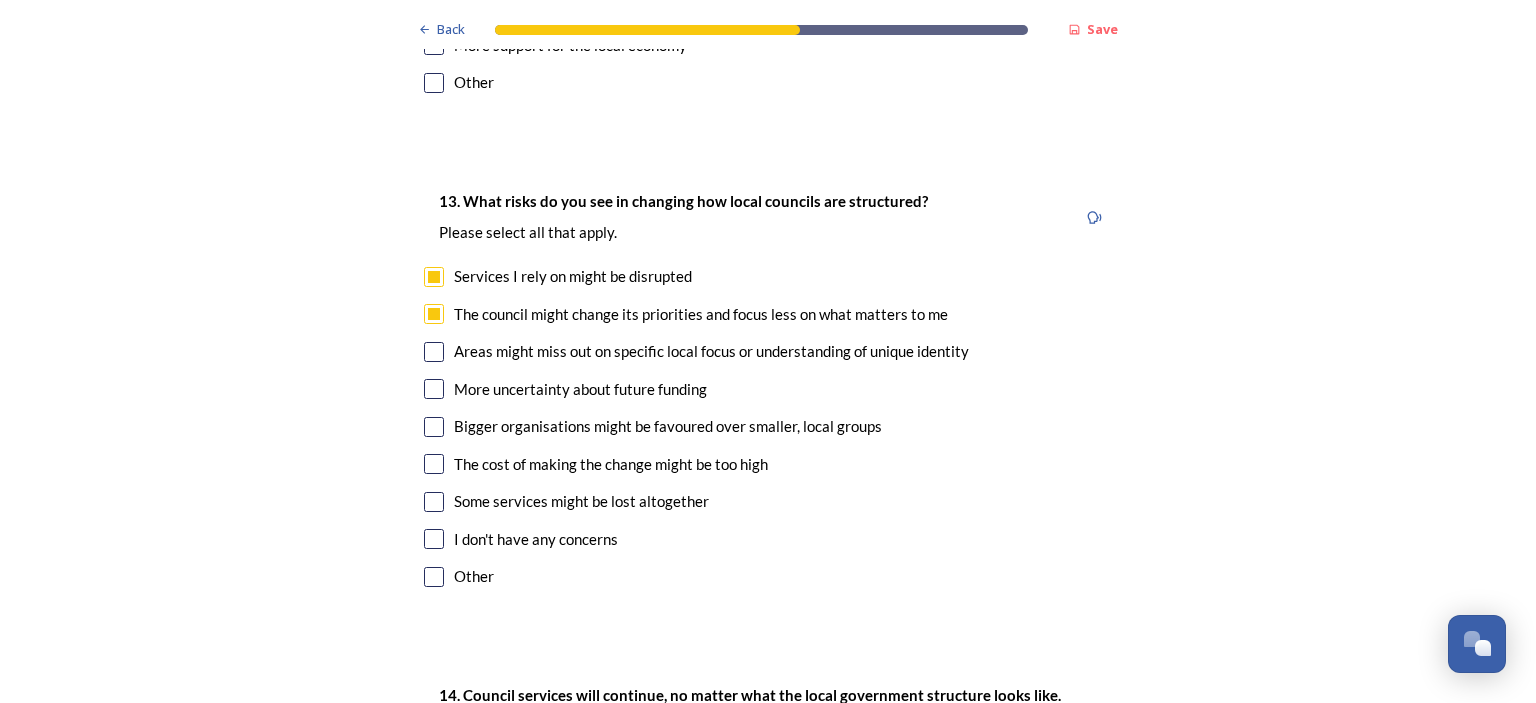 click at bounding box center (434, 389) 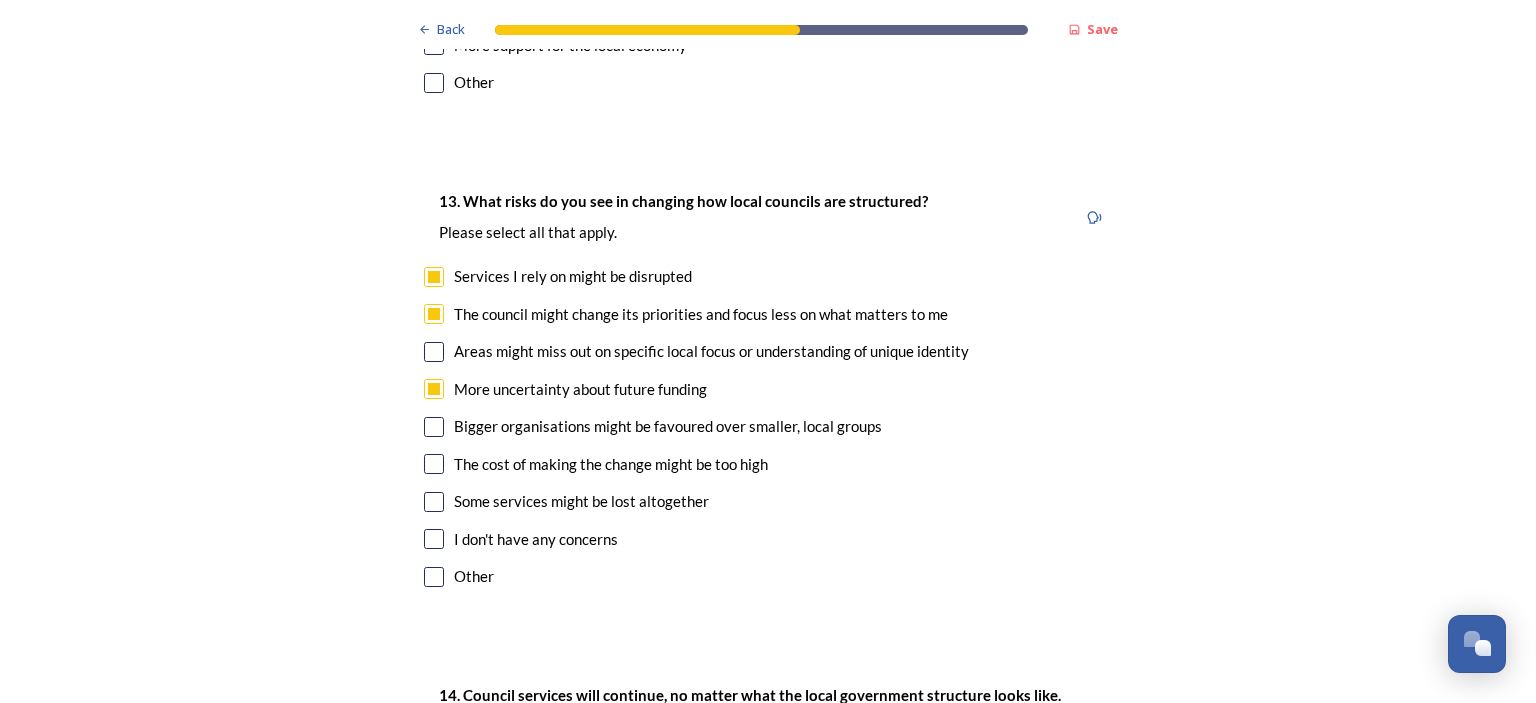 click at bounding box center (434, 464) 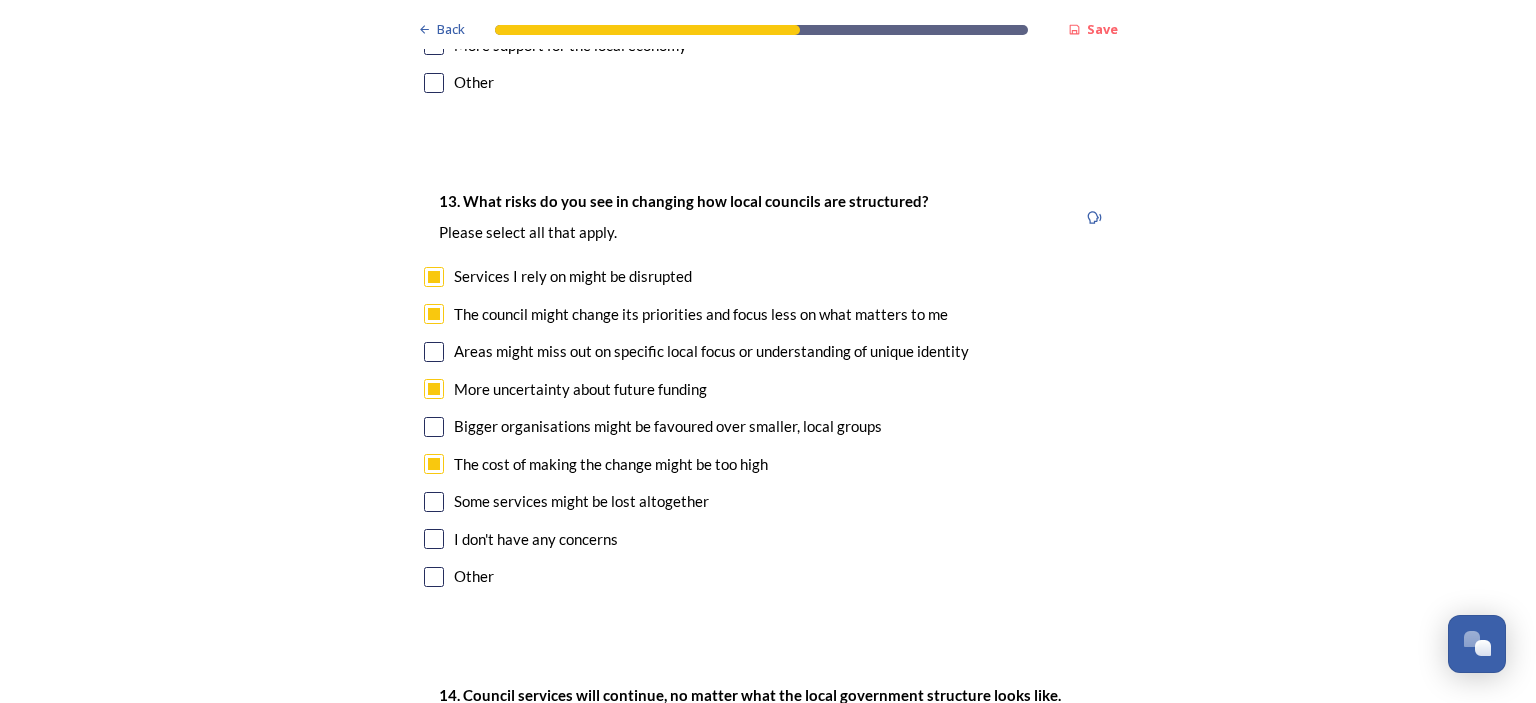 click at bounding box center (434, 502) 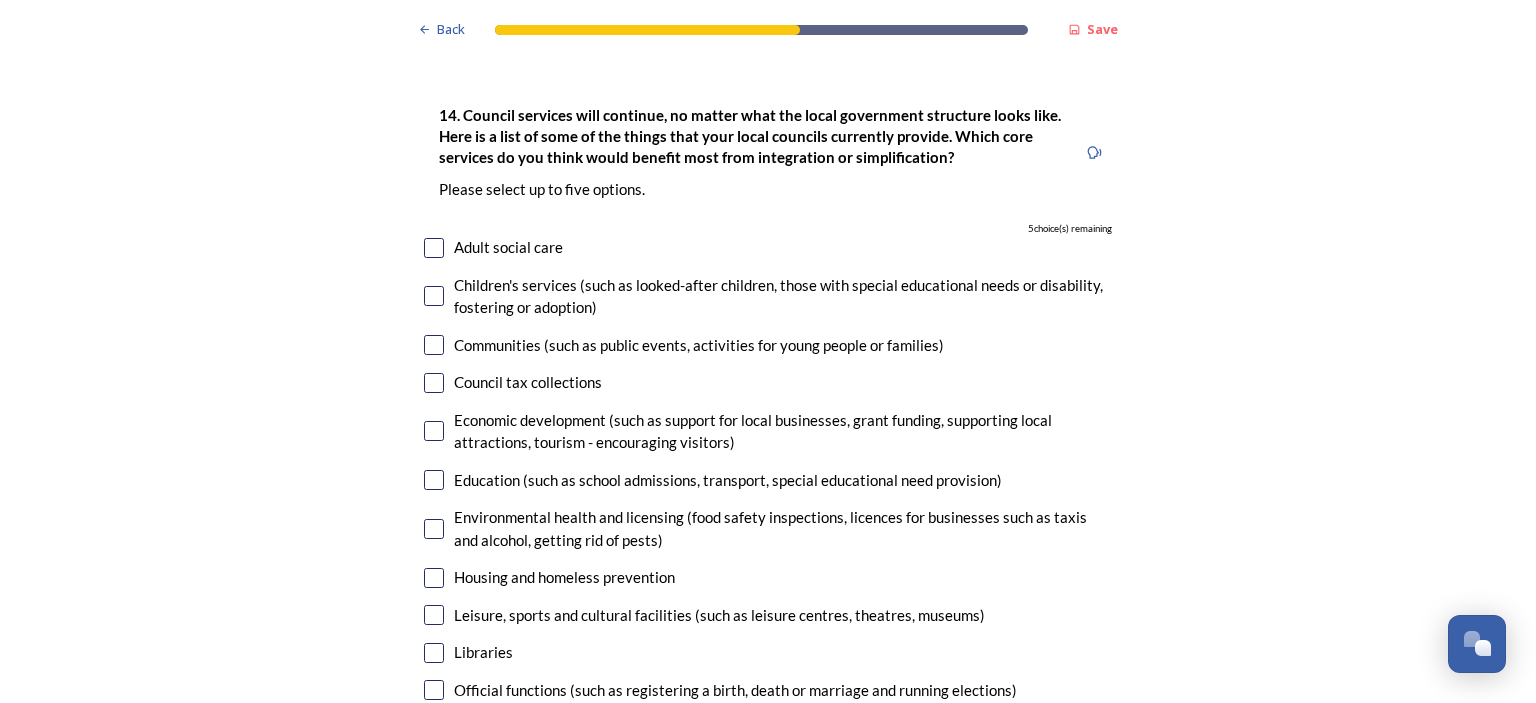 scroll, scrollTop: 4680, scrollLeft: 0, axis: vertical 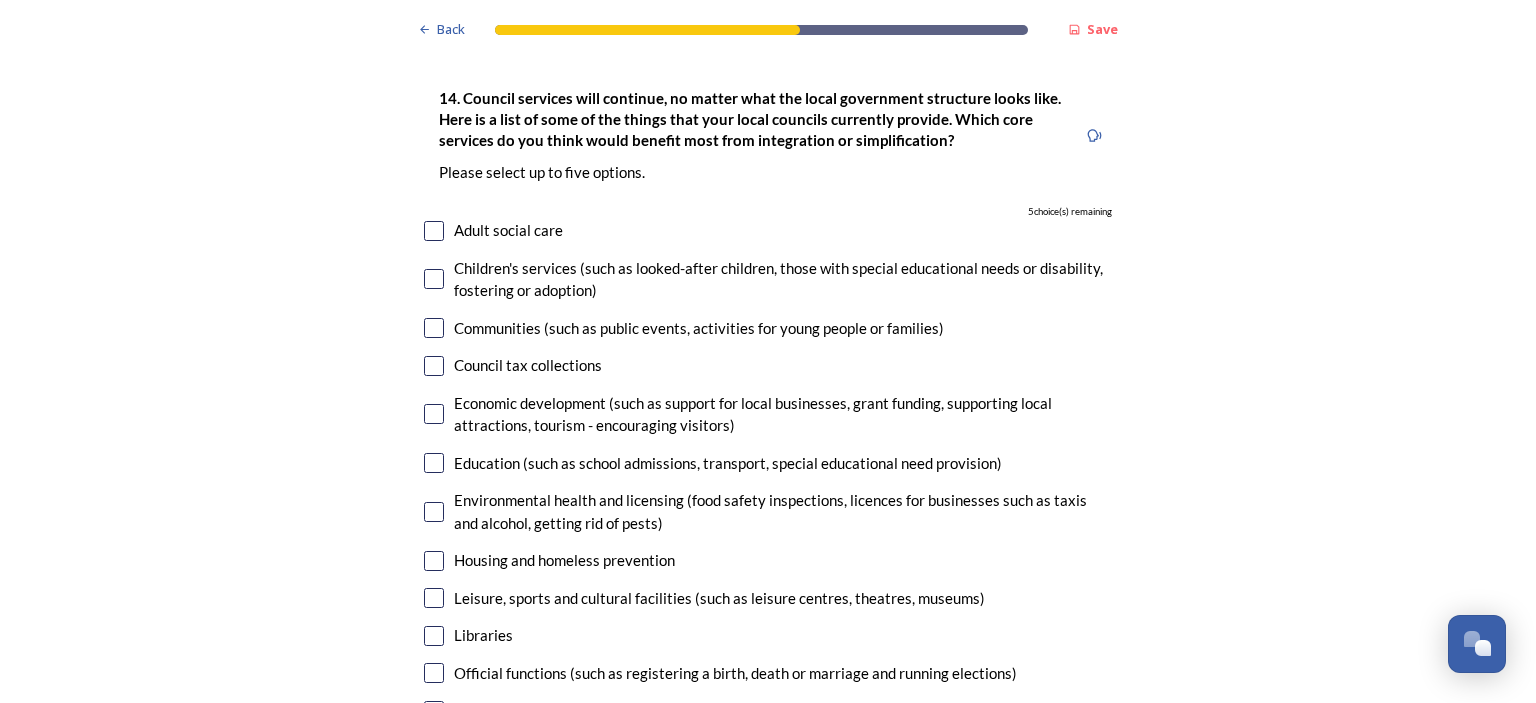 click at bounding box center [434, 231] 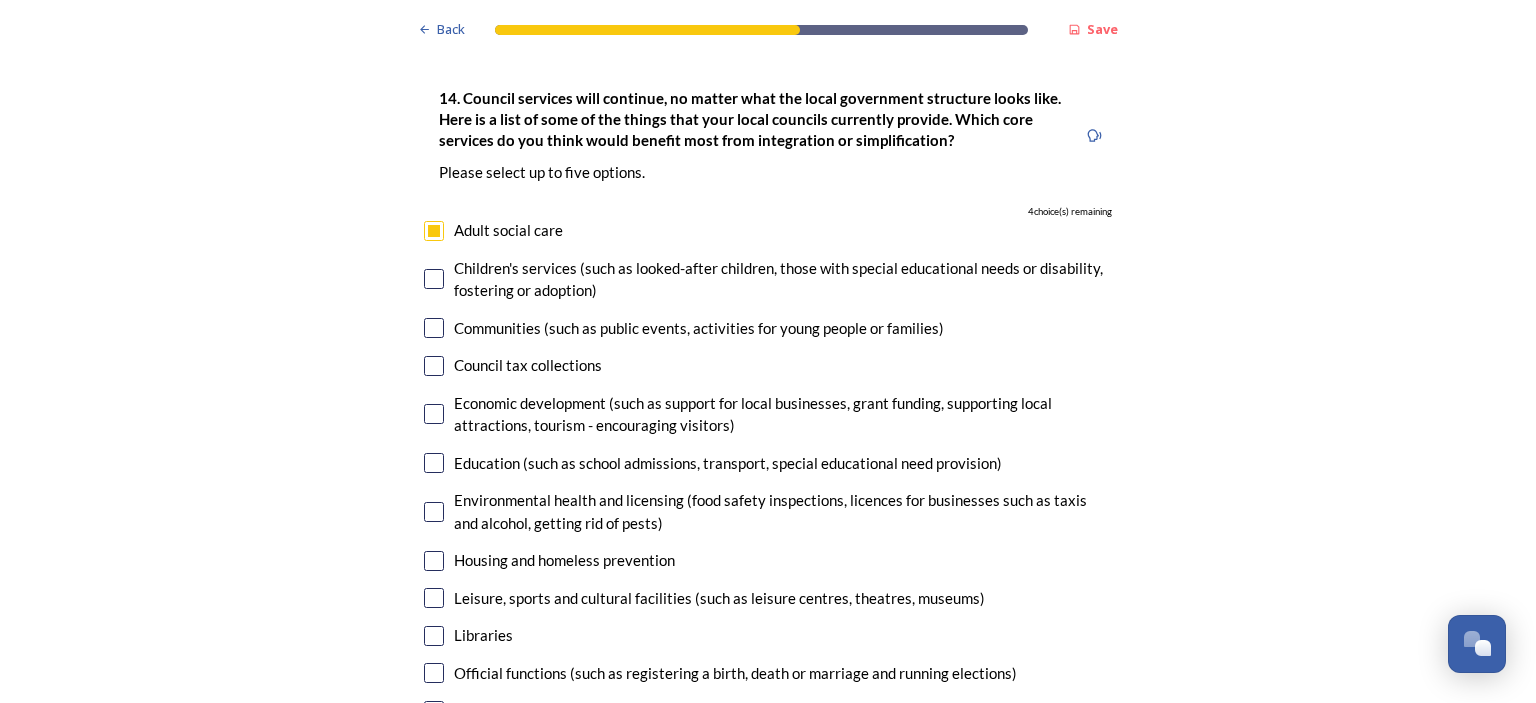 click at bounding box center (434, 279) 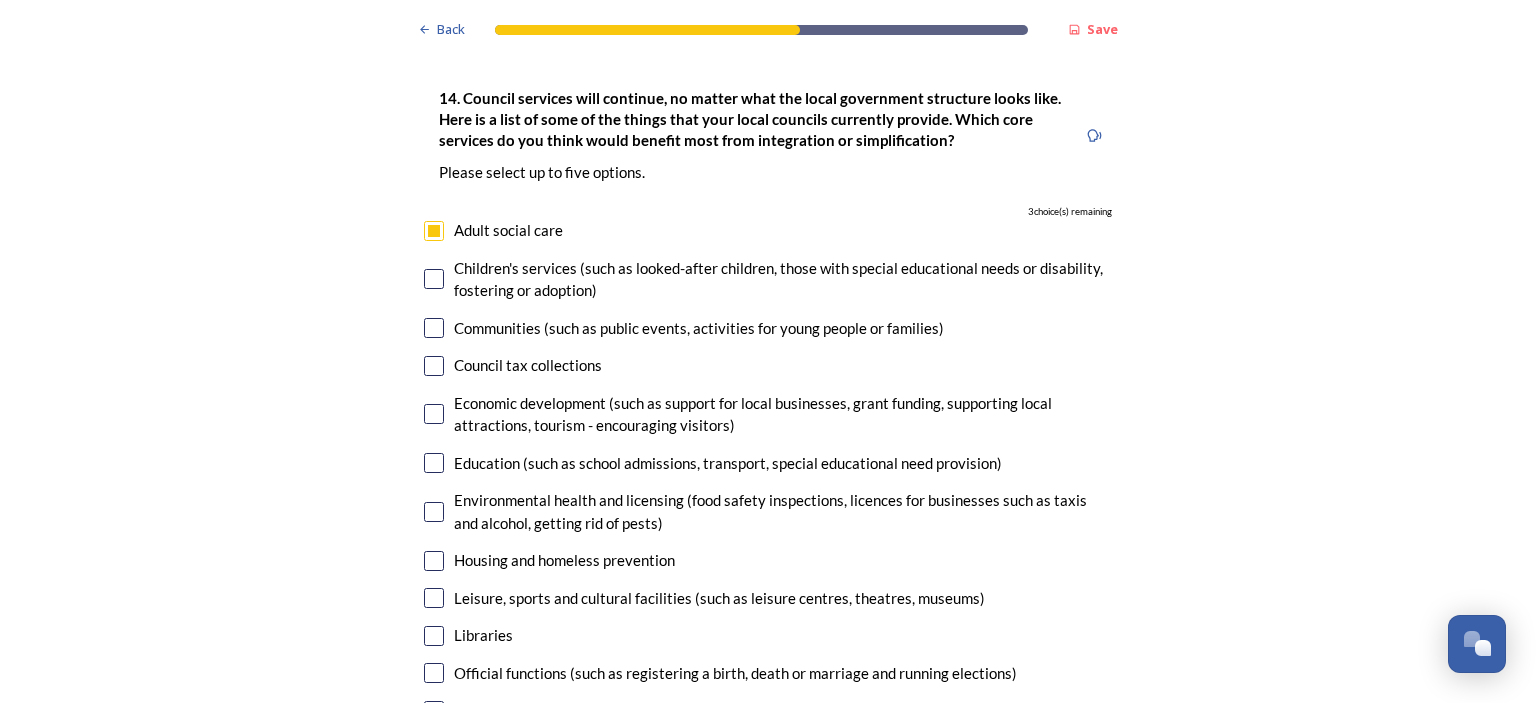 checkbox on "true" 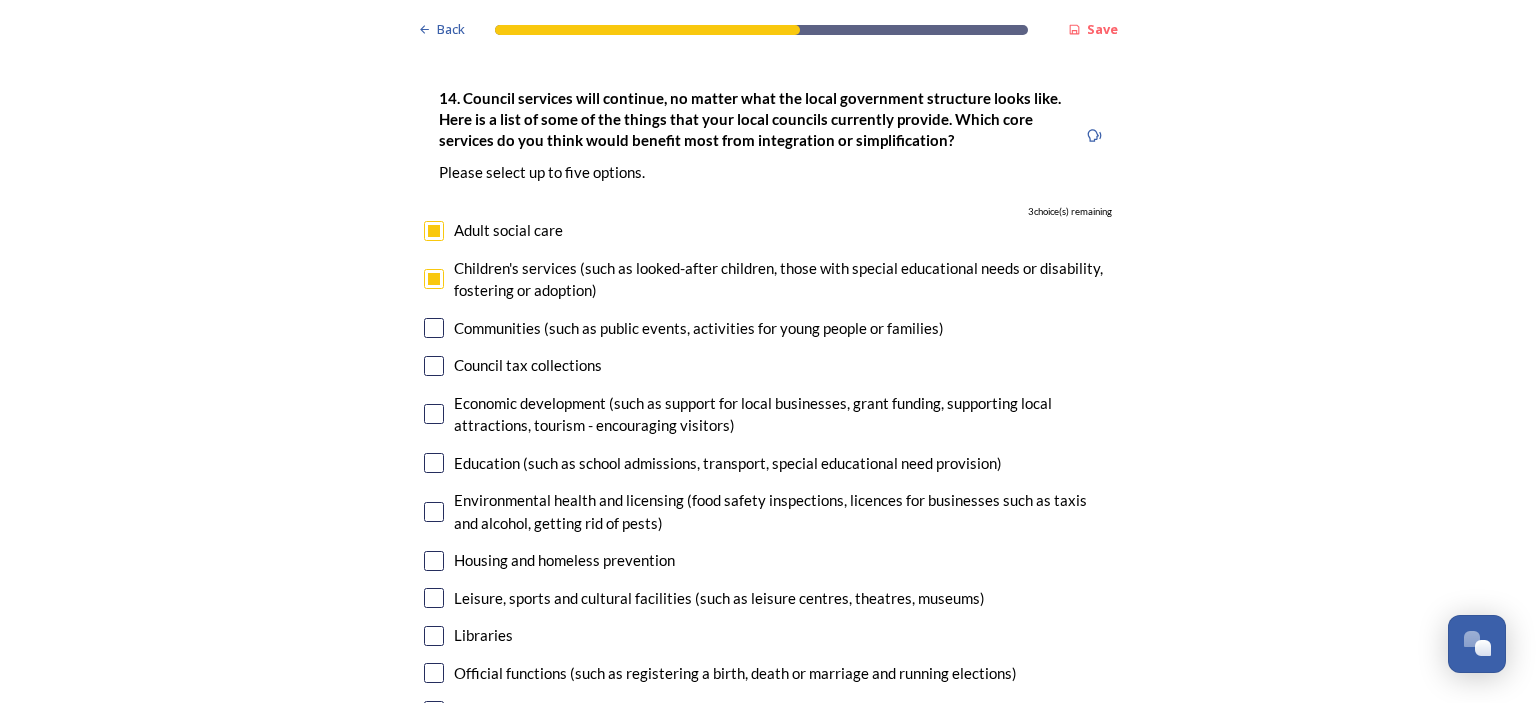 click at bounding box center (434, 328) 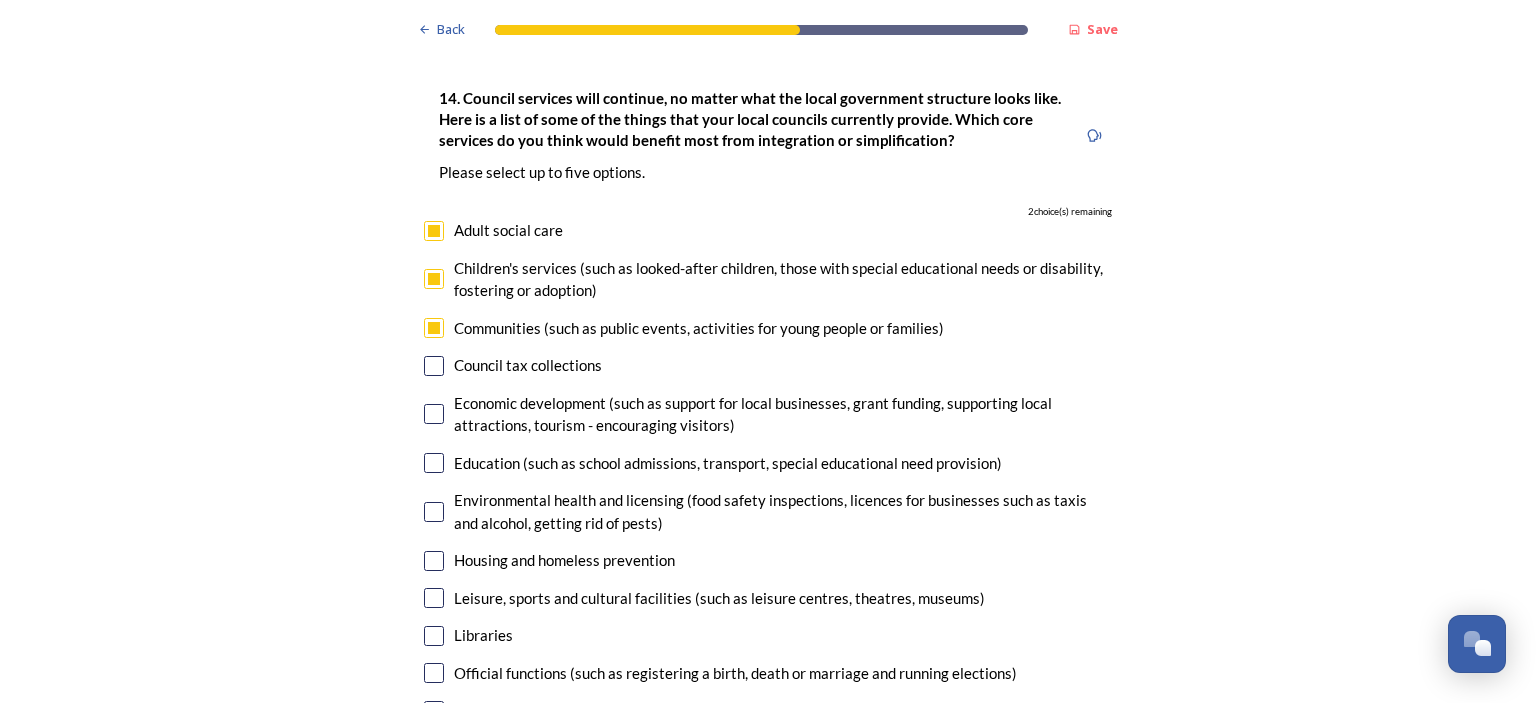 click at bounding box center (434, 414) 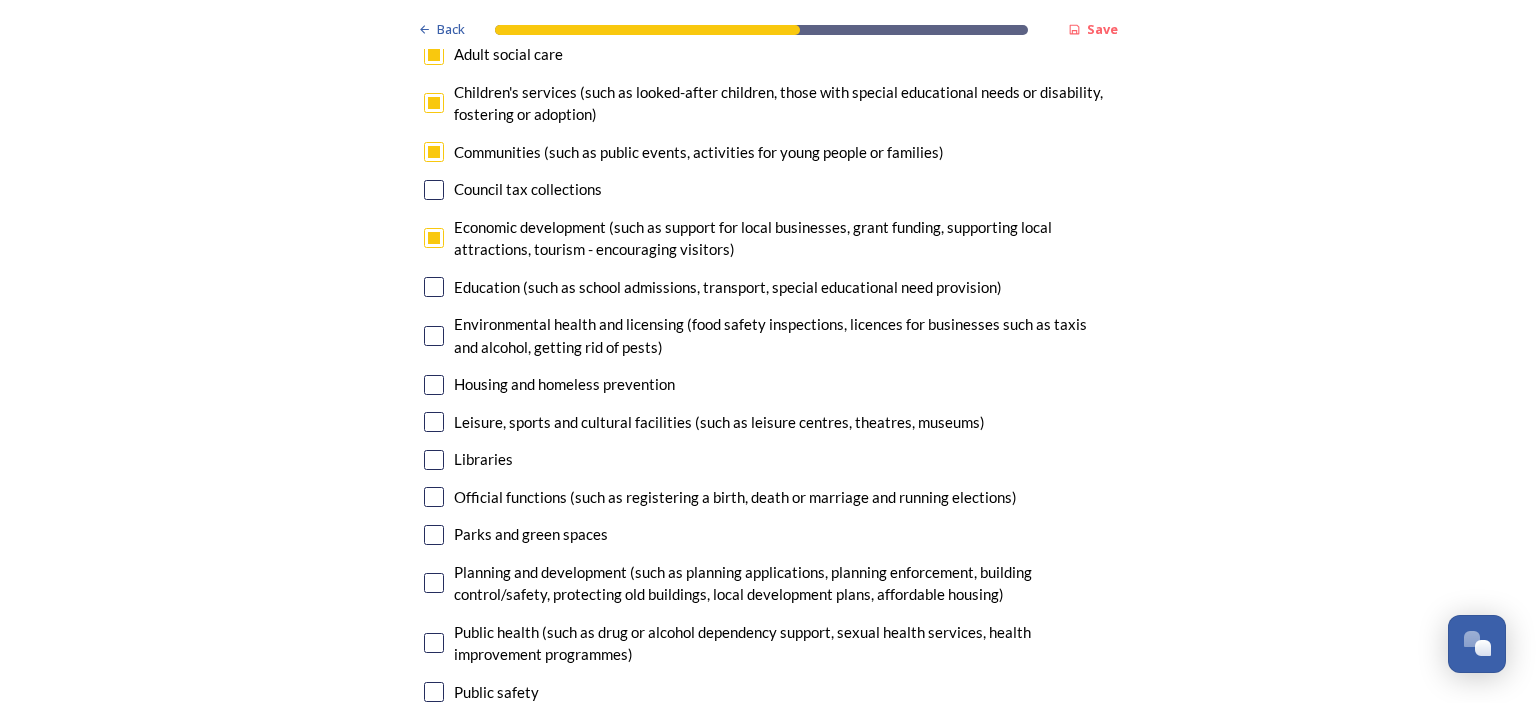 scroll, scrollTop: 4946, scrollLeft: 0, axis: vertical 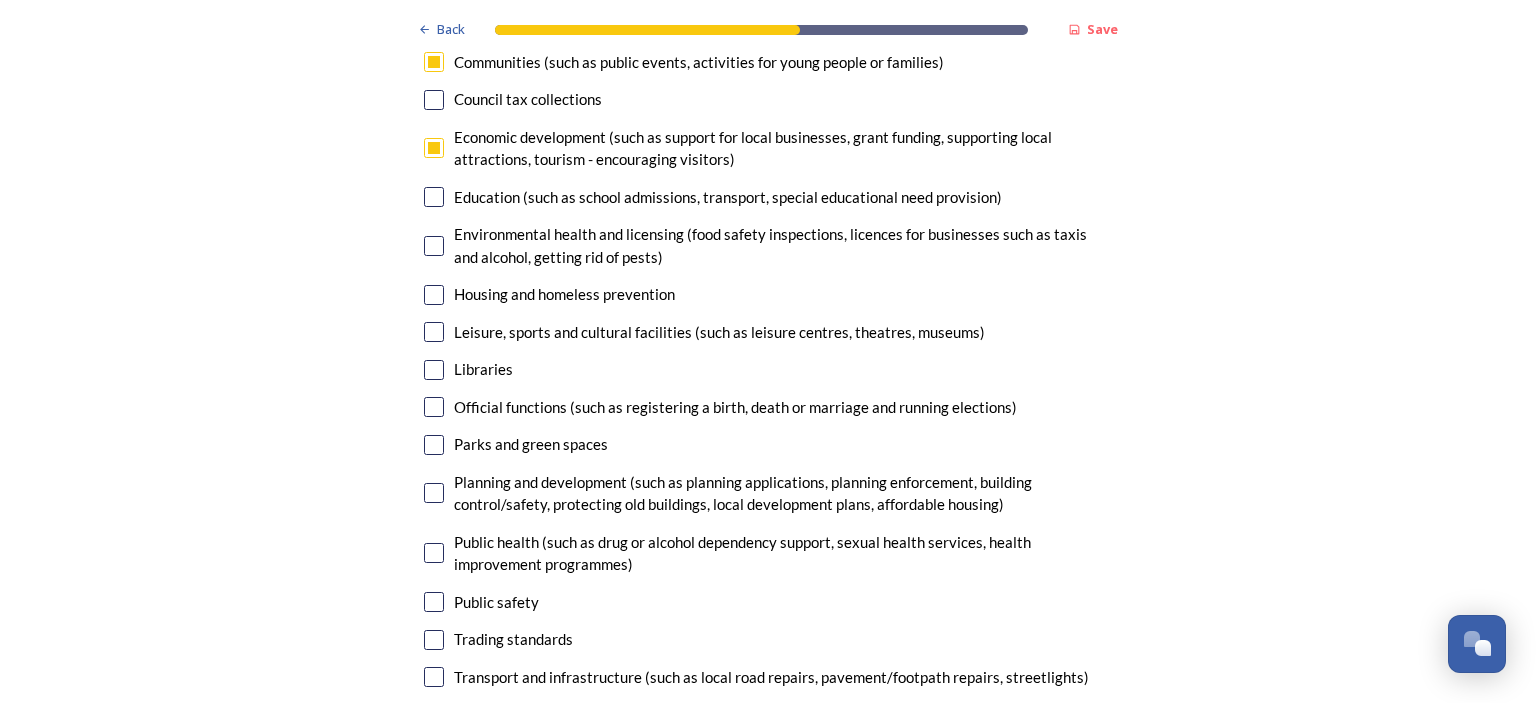 click at bounding box center (434, 295) 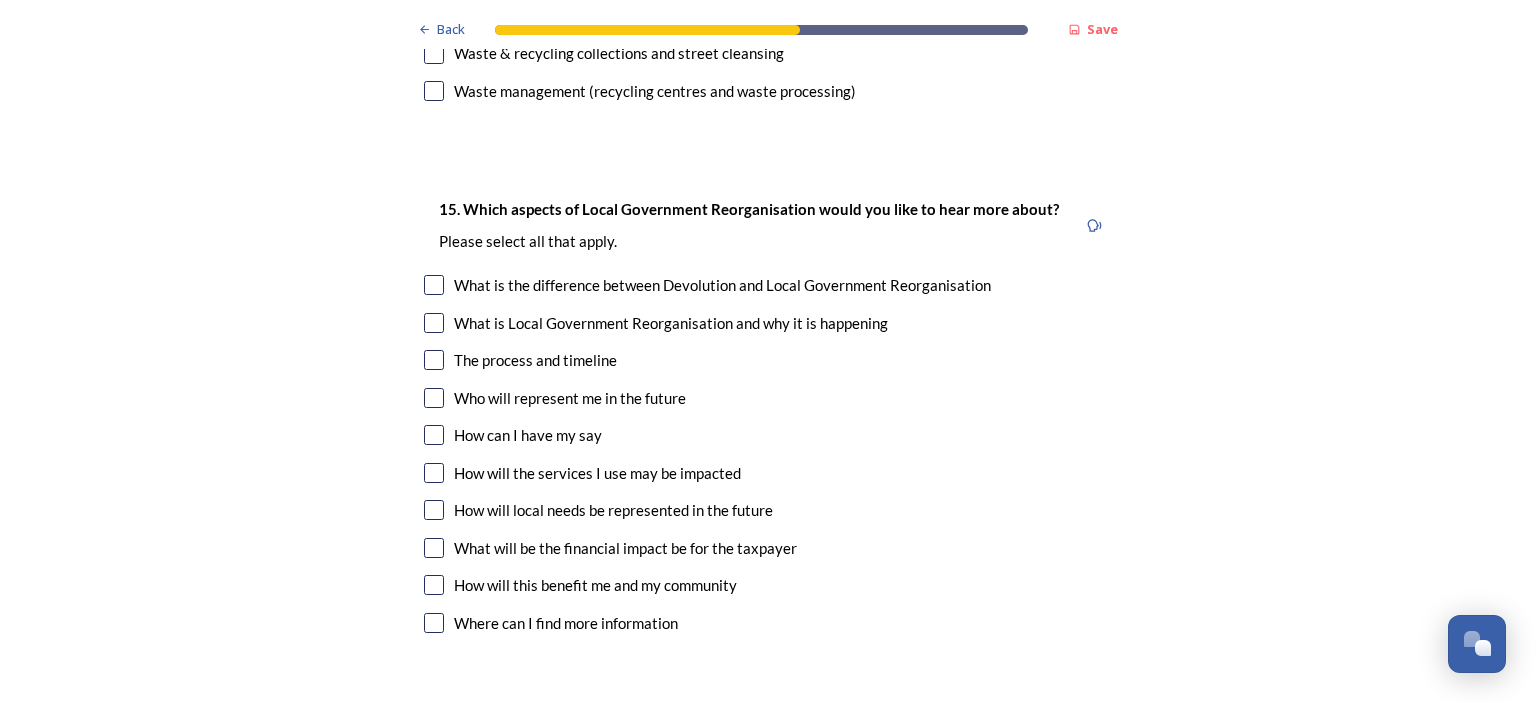 scroll, scrollTop: 5626, scrollLeft: 0, axis: vertical 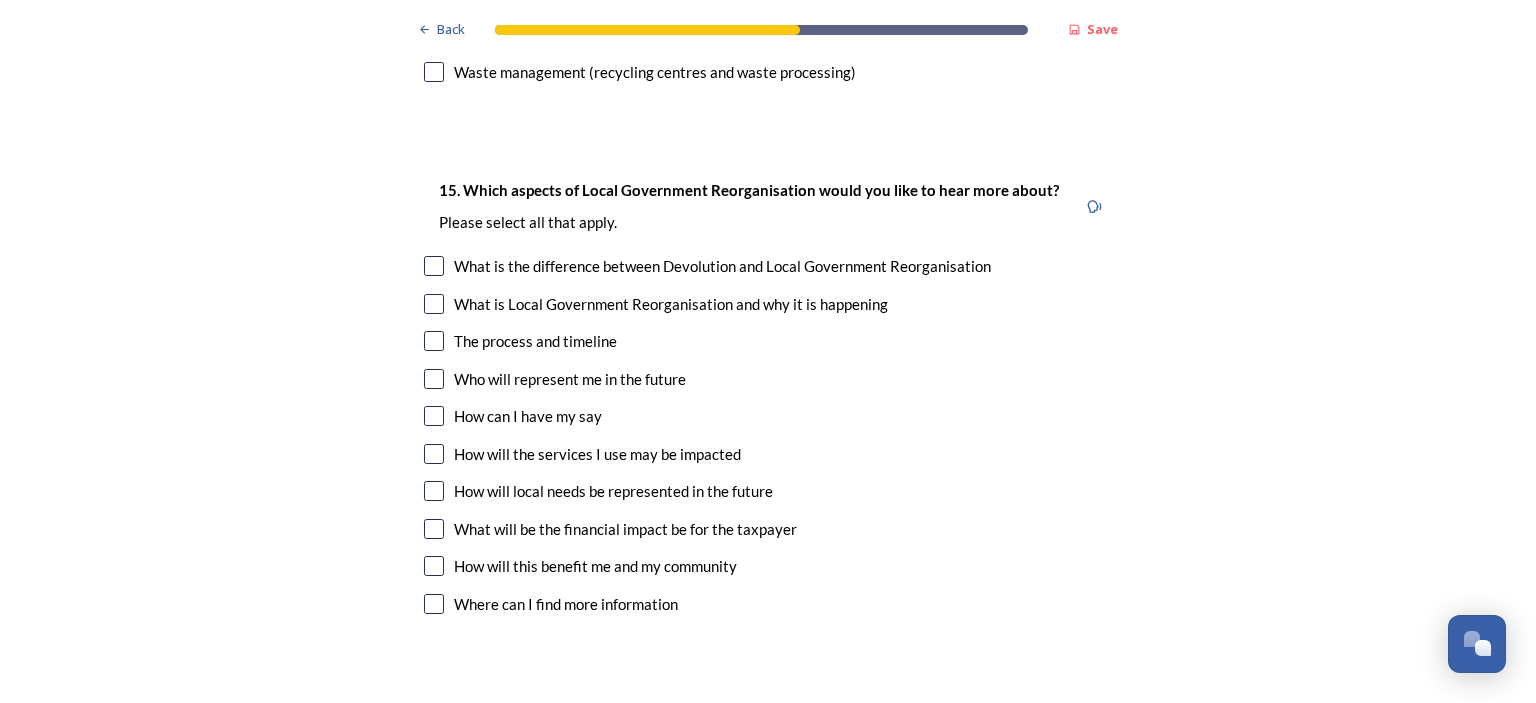 click at bounding box center (434, 304) 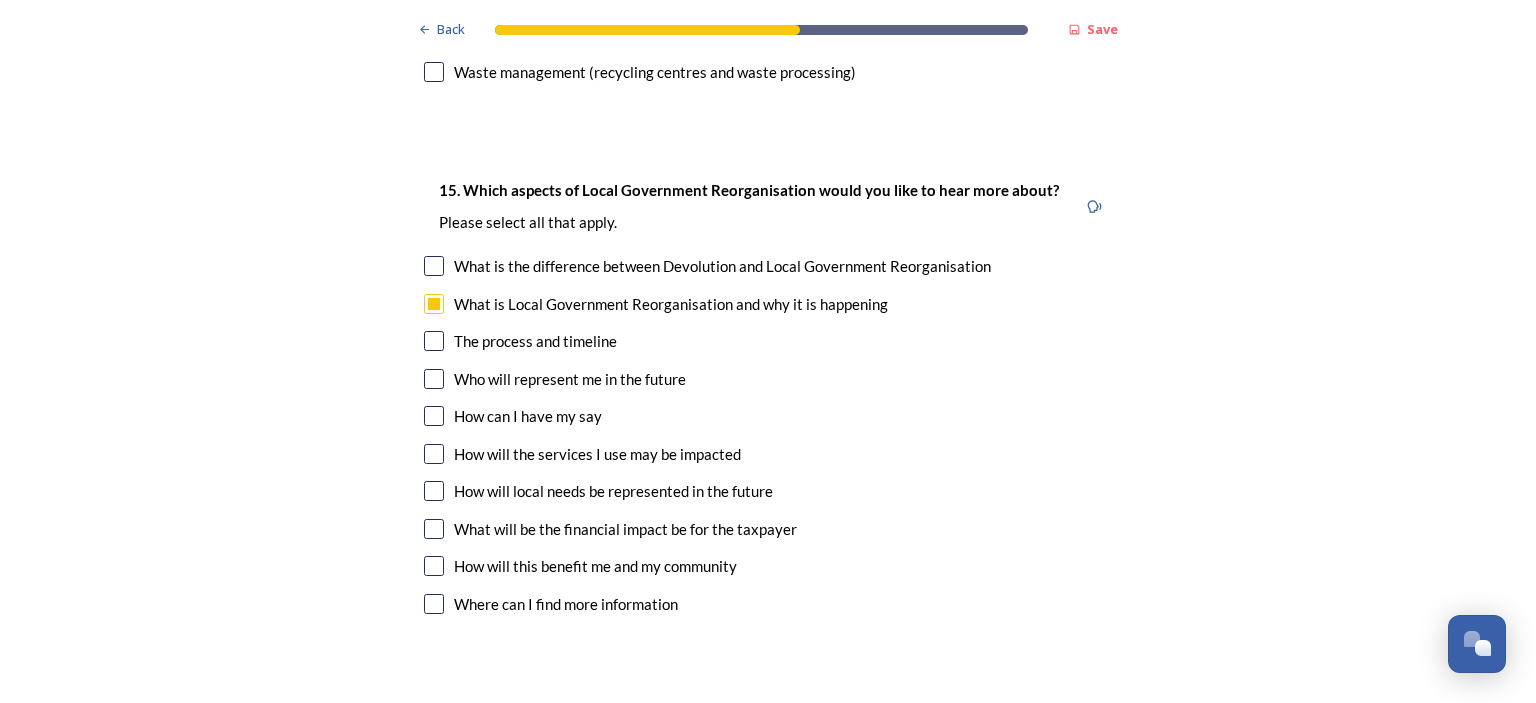 click at bounding box center [434, 379] 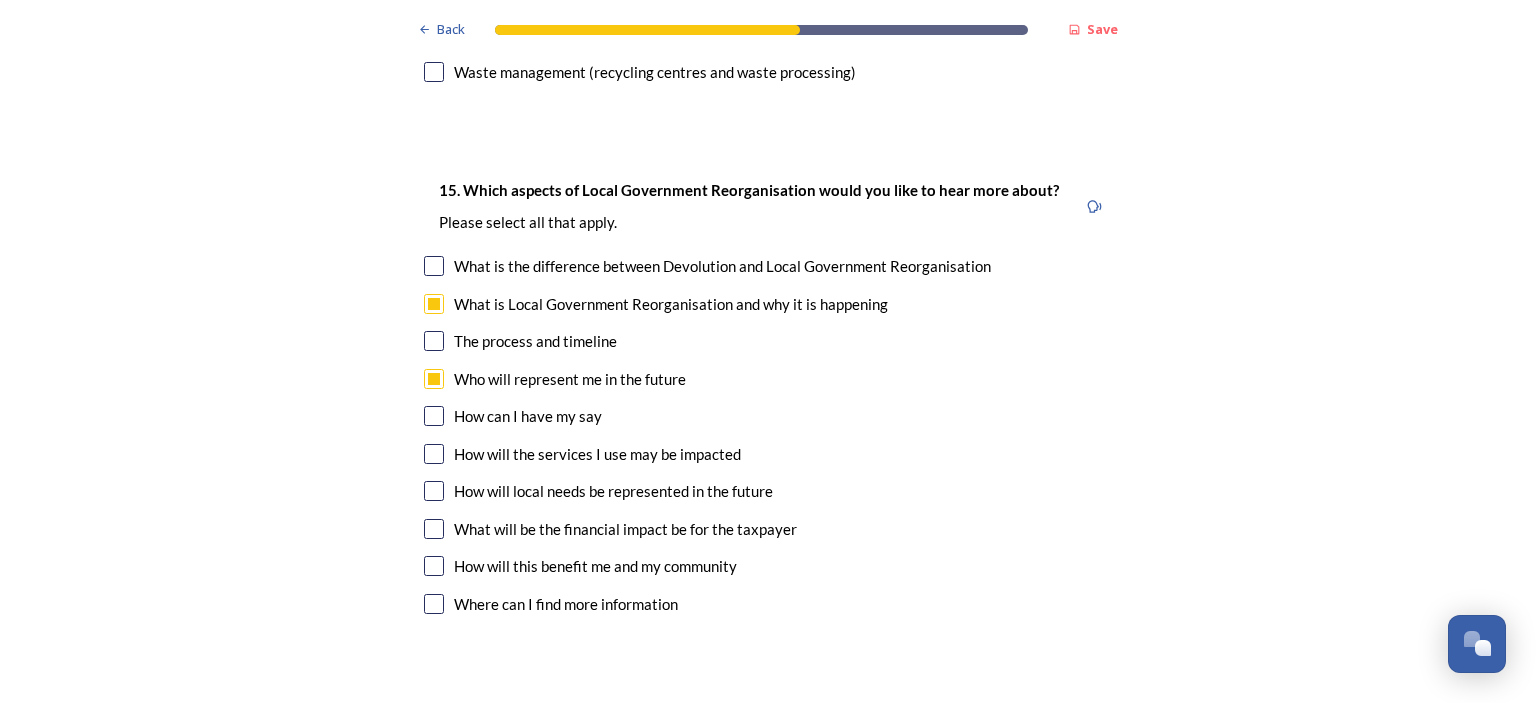 click at bounding box center [434, 454] 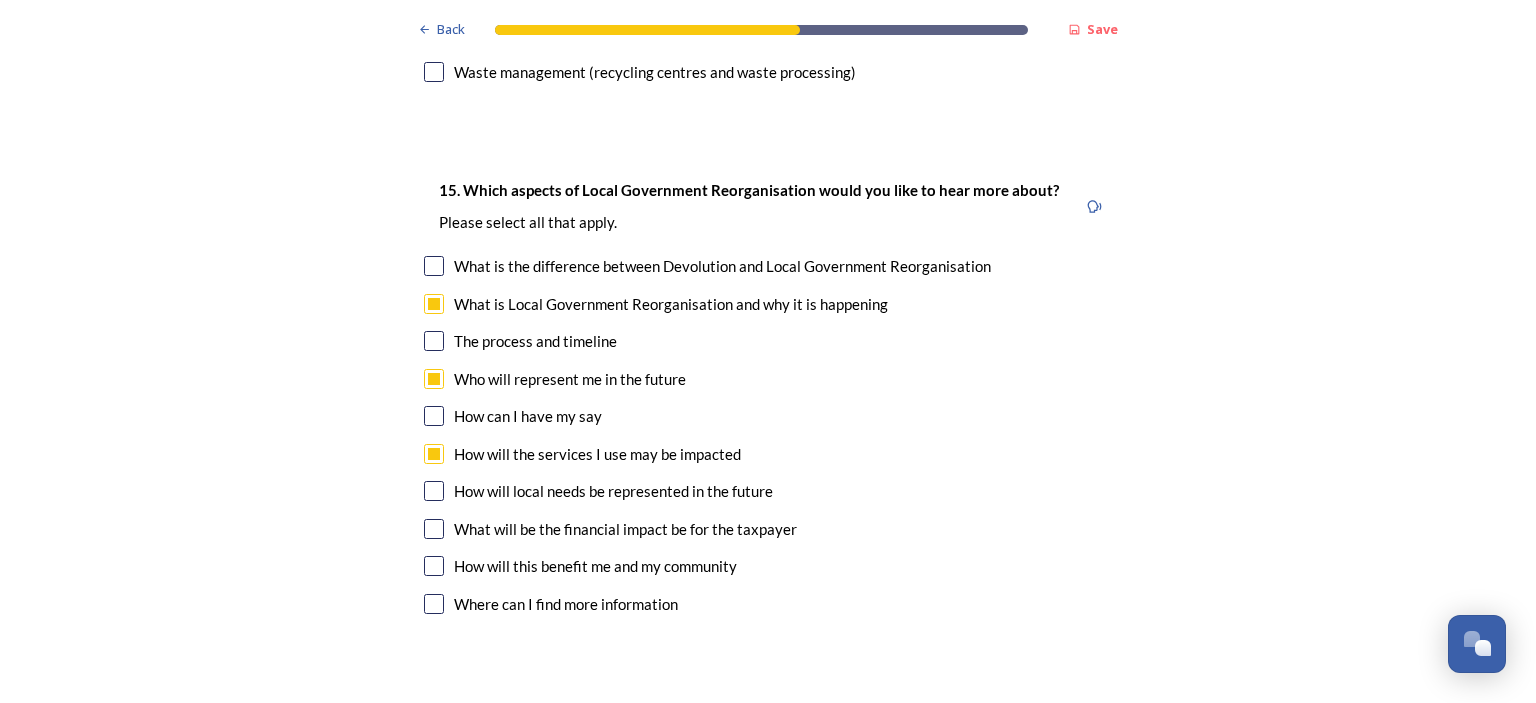 click at bounding box center (434, 566) 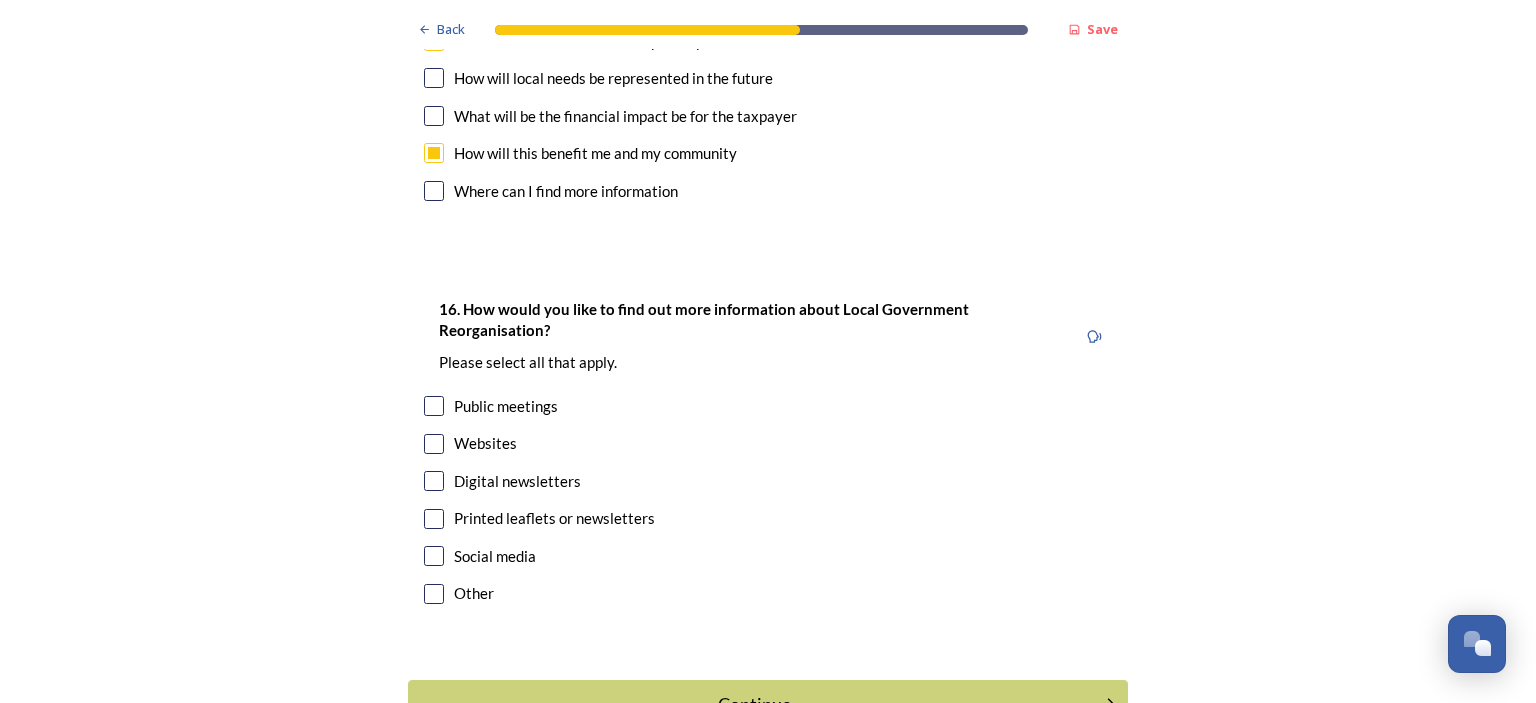 scroll, scrollTop: 6056, scrollLeft: 0, axis: vertical 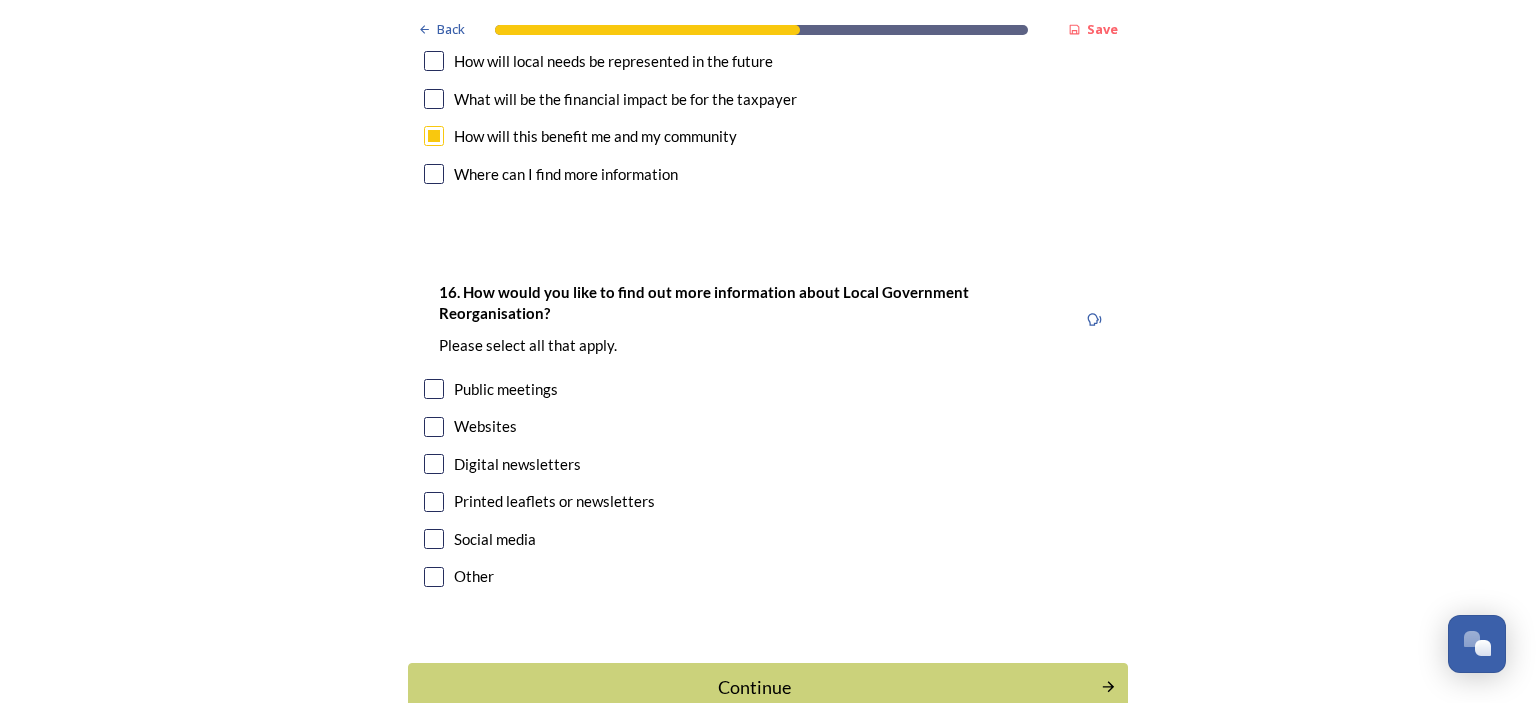 click at bounding box center (434, 427) 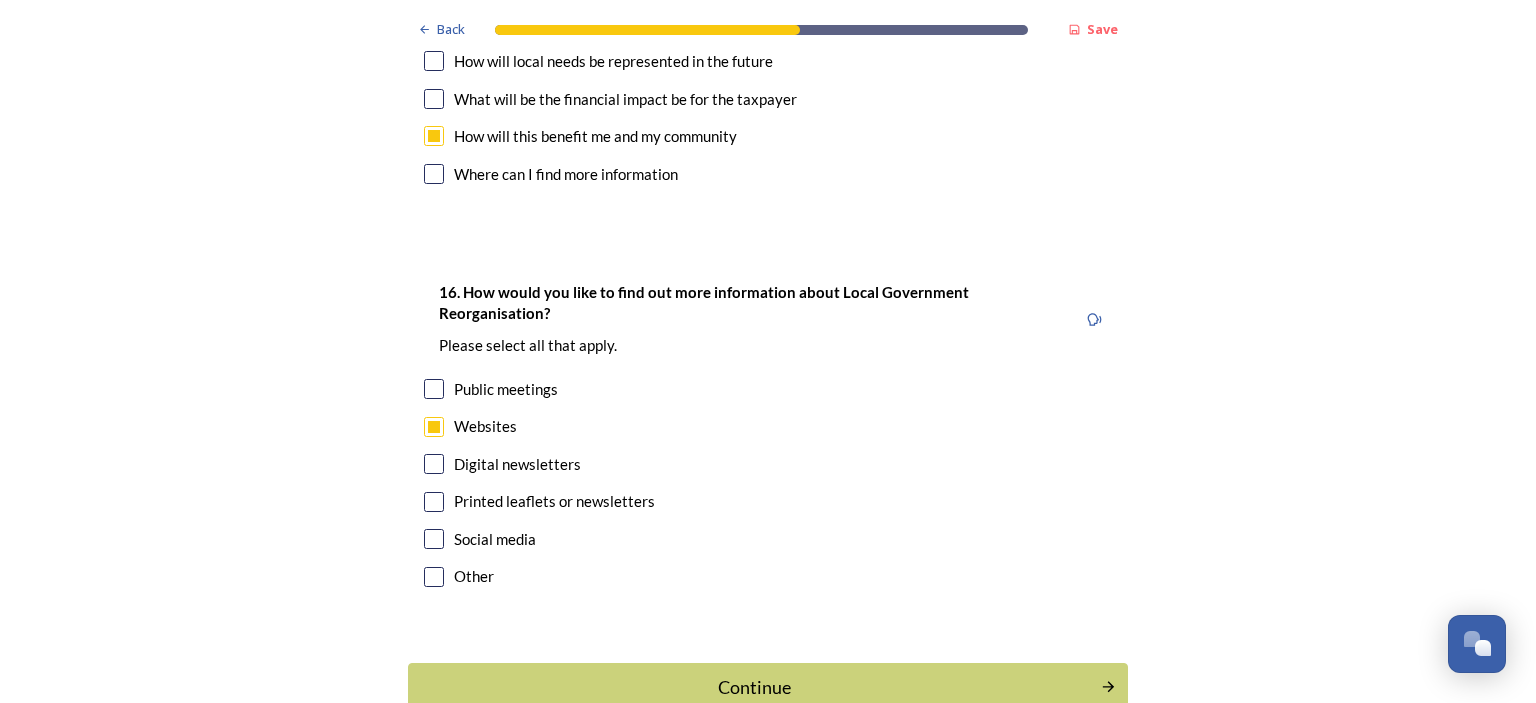 click at bounding box center (434, 539) 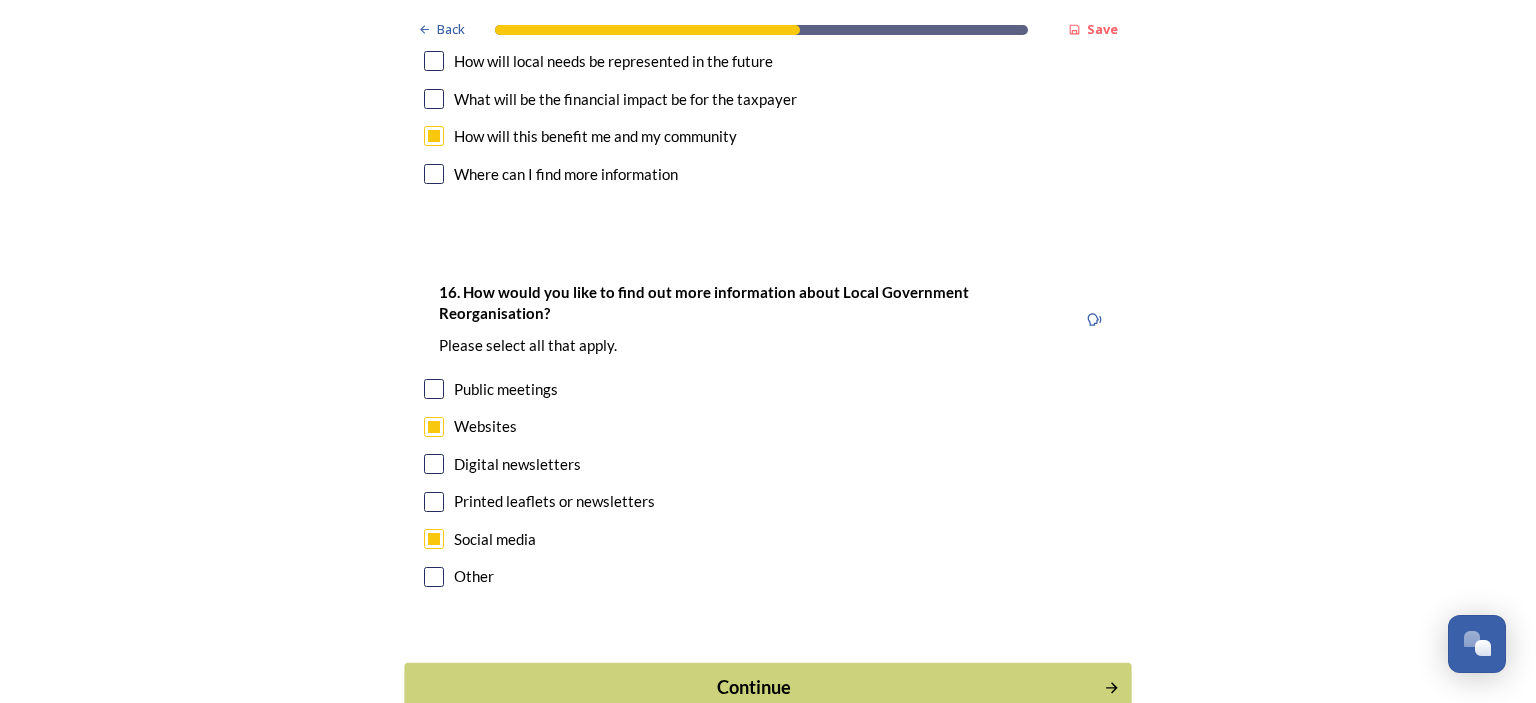 click on "Continue" at bounding box center (767, 687) 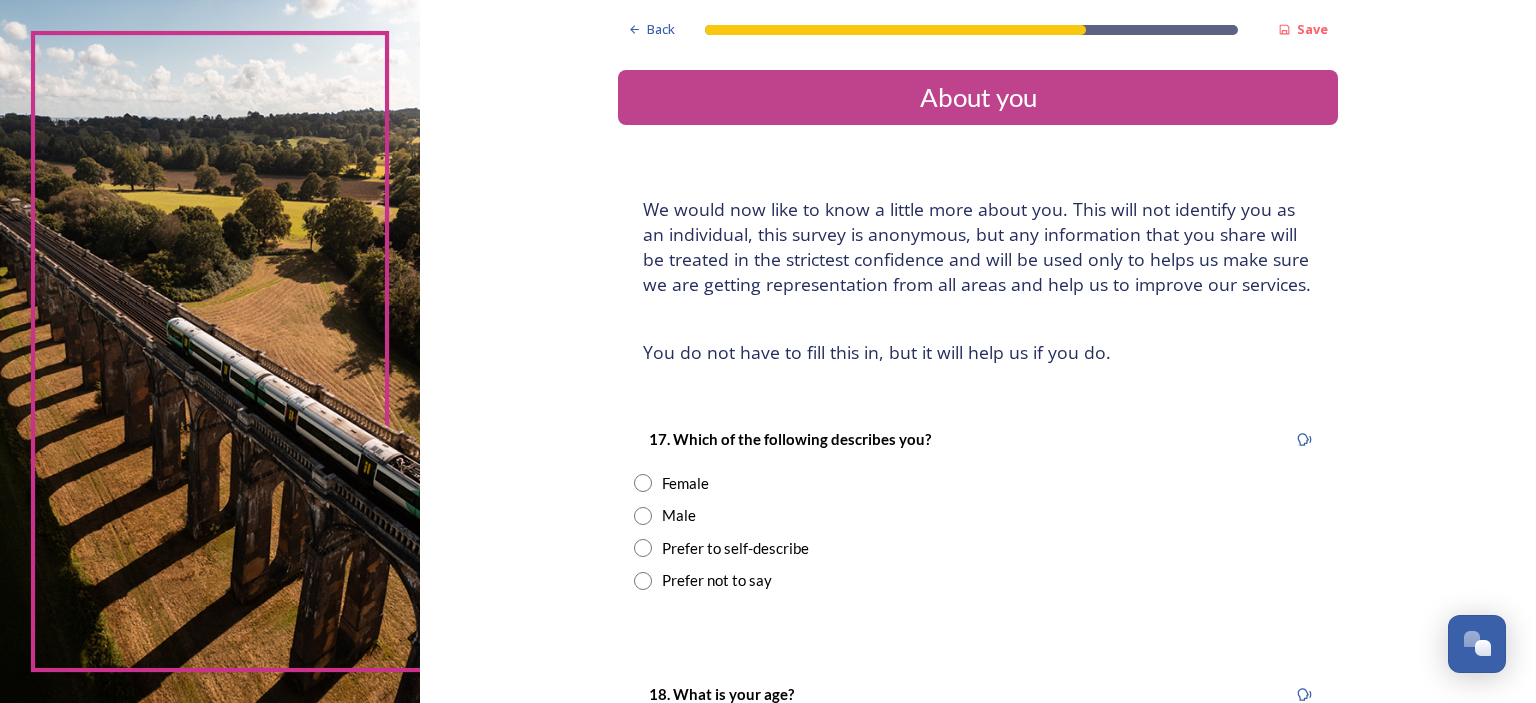 click at bounding box center (643, 483) 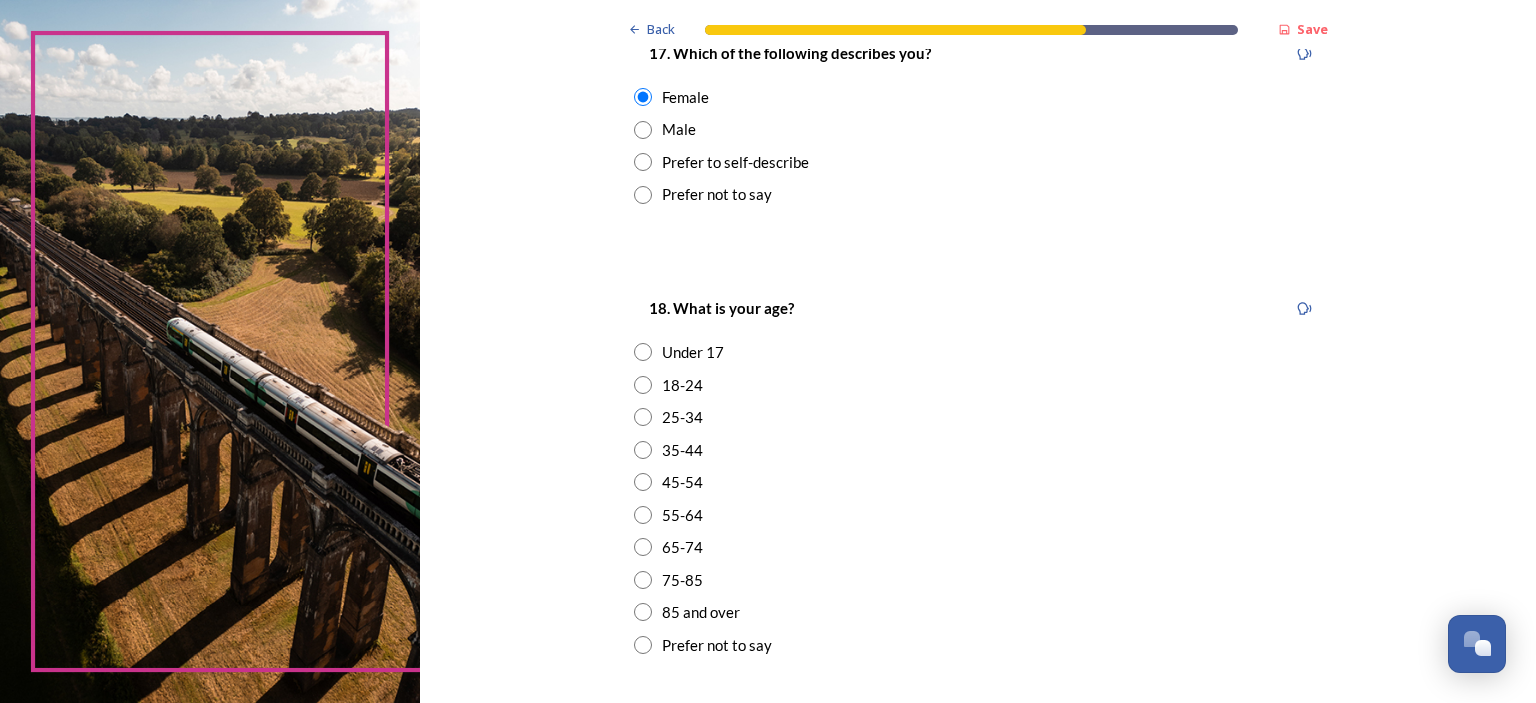 scroll, scrollTop: 400, scrollLeft: 0, axis: vertical 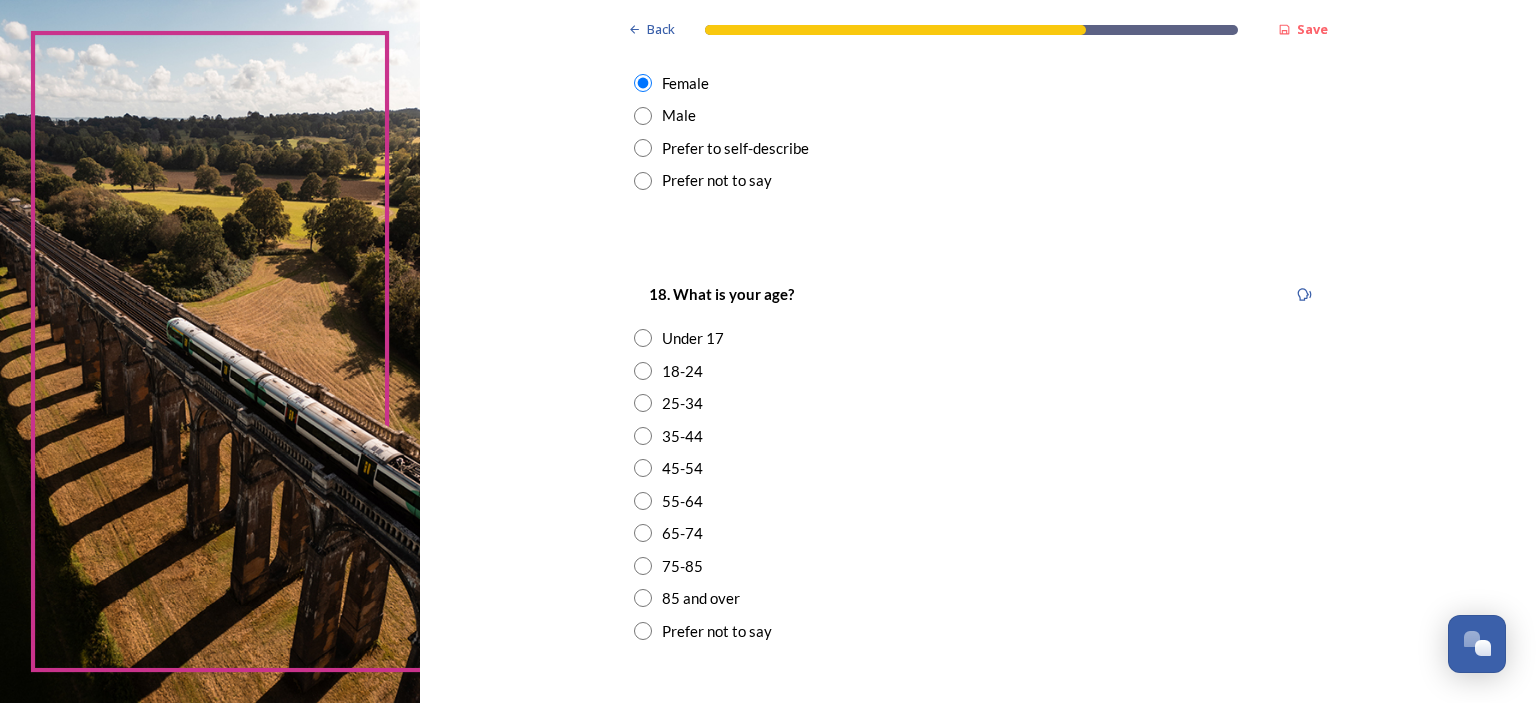 click at bounding box center (643, 436) 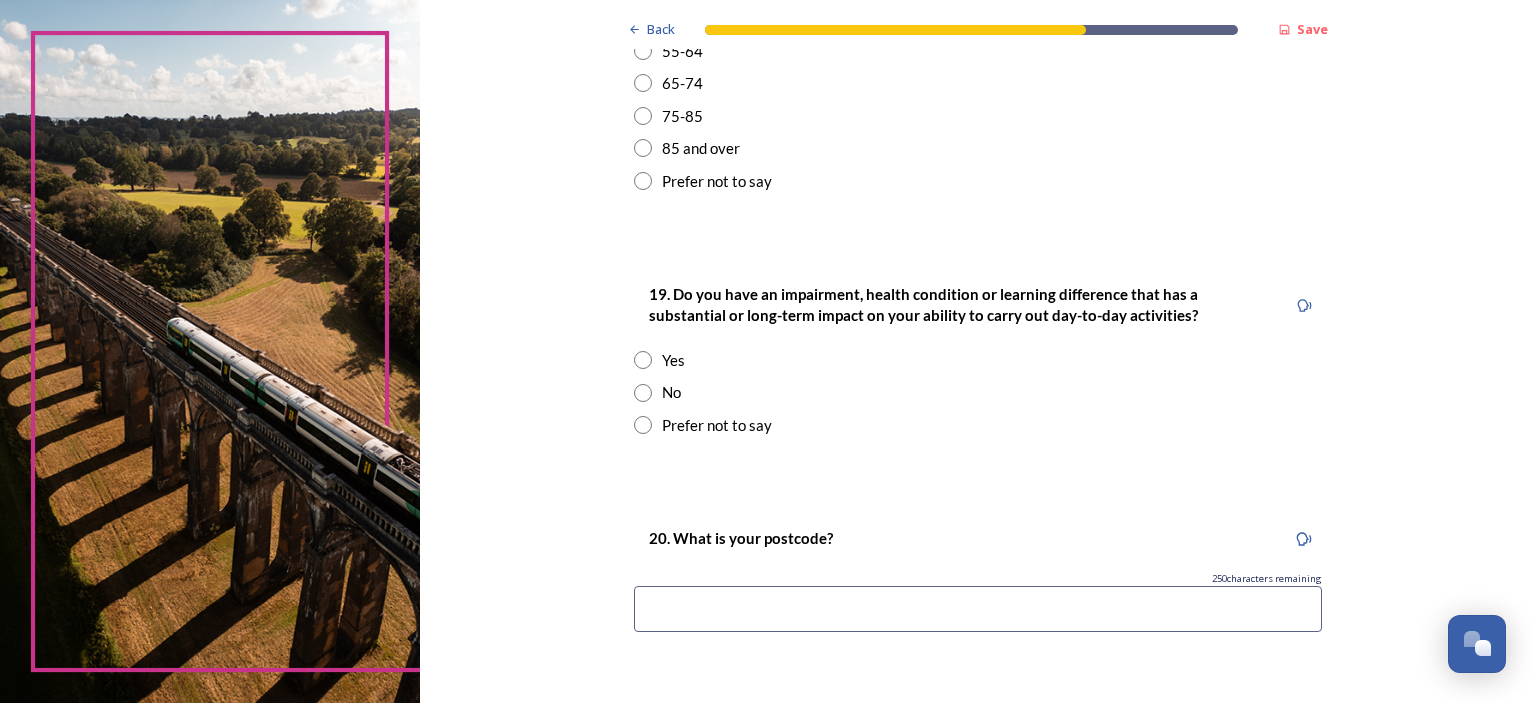 scroll, scrollTop: 880, scrollLeft: 0, axis: vertical 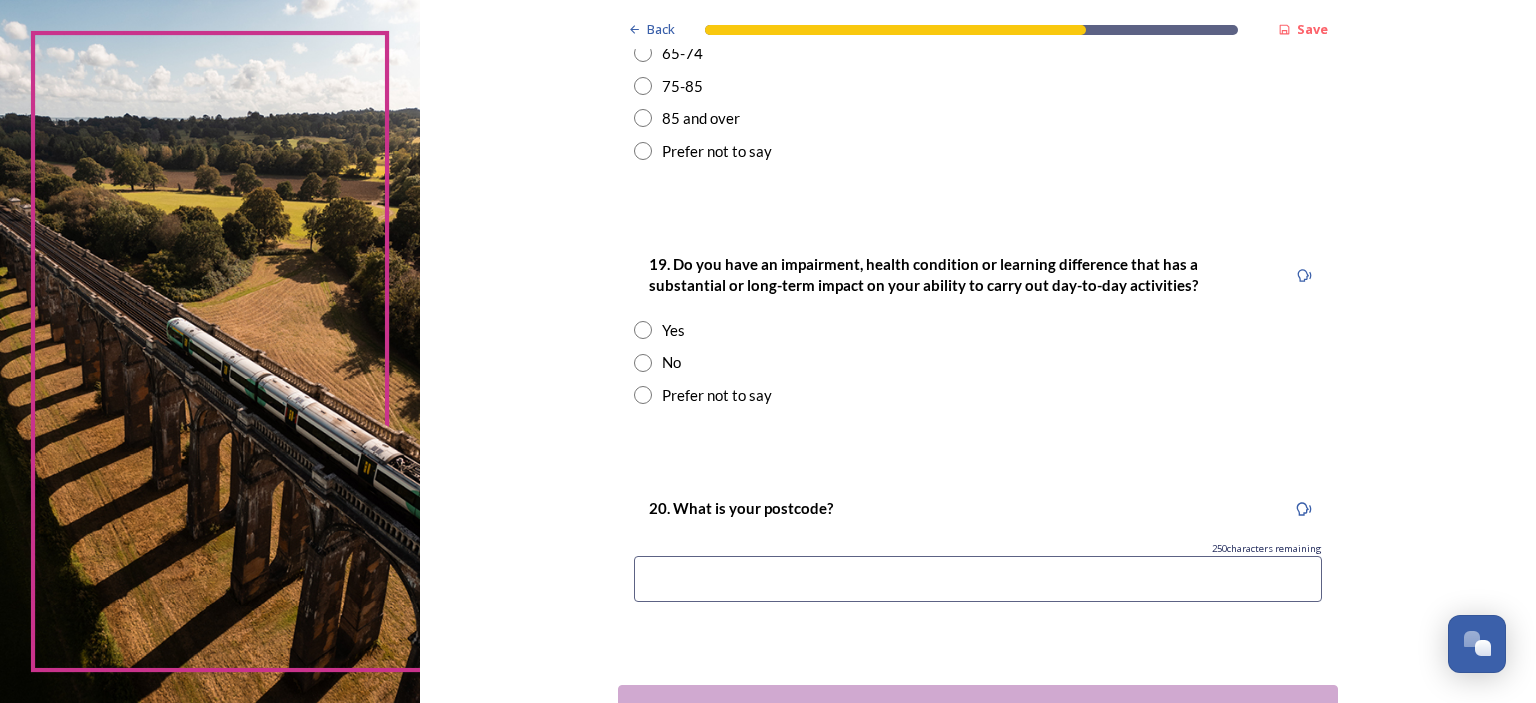 click at bounding box center (643, 363) 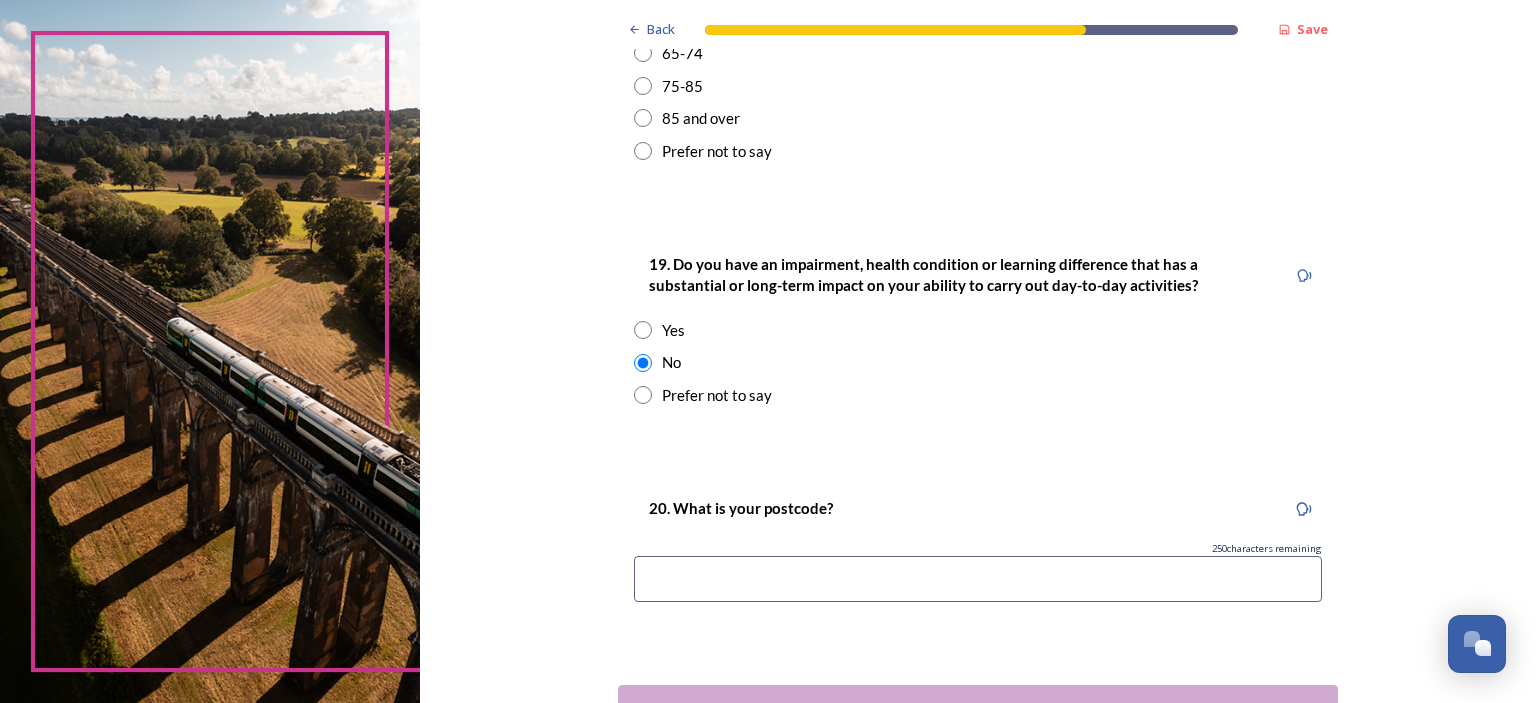 click at bounding box center [978, 579] 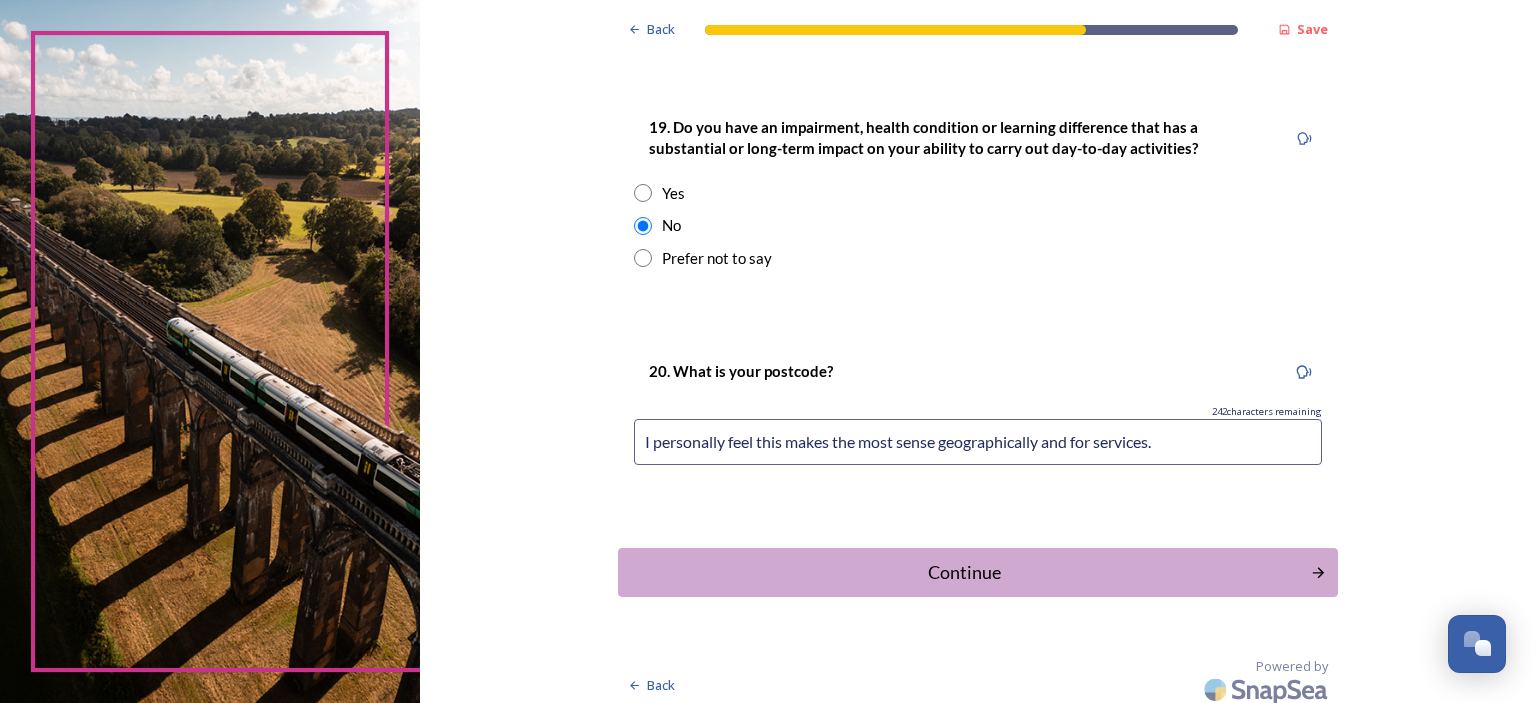 scroll, scrollTop: 1026, scrollLeft: 0, axis: vertical 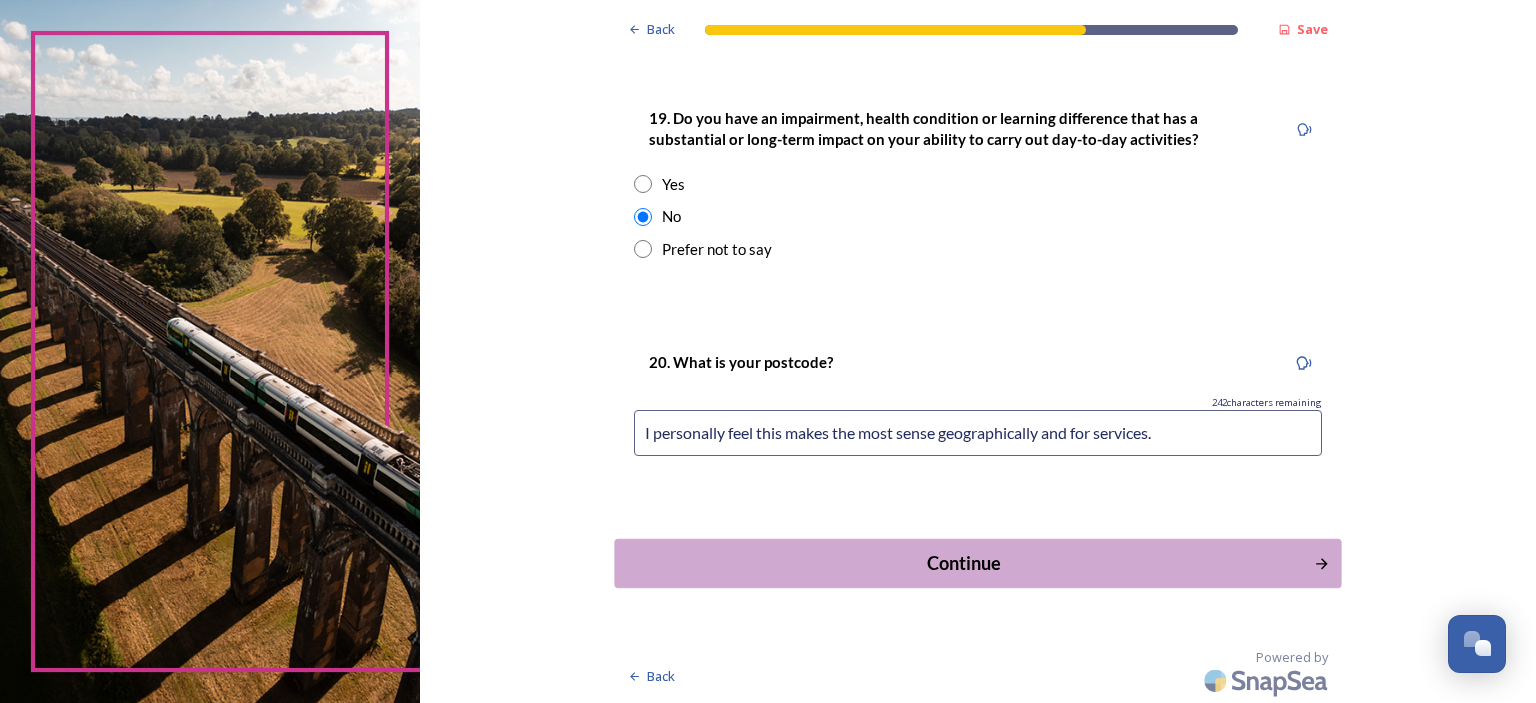 type on "I personally feel this makes the most sense geographically and for services." 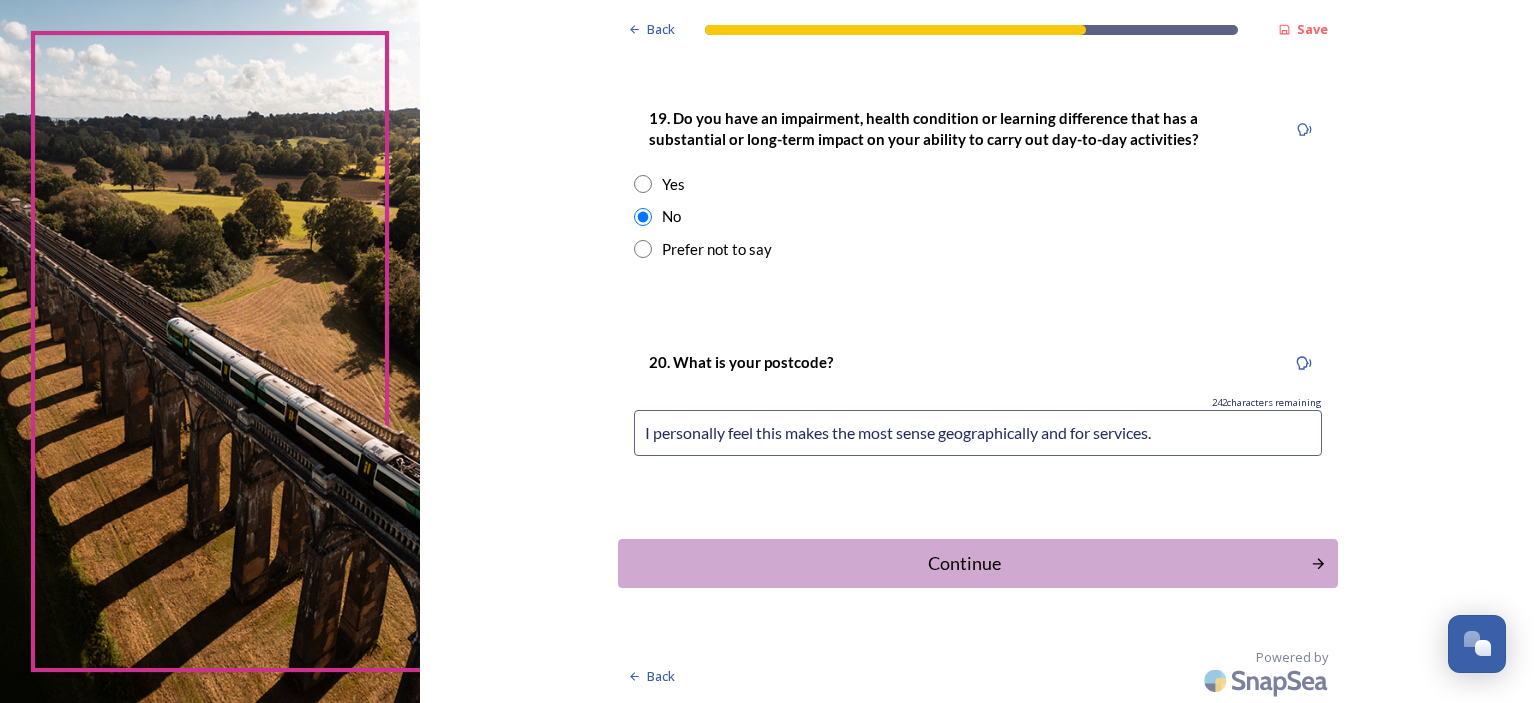 scroll, scrollTop: 0, scrollLeft: 0, axis: both 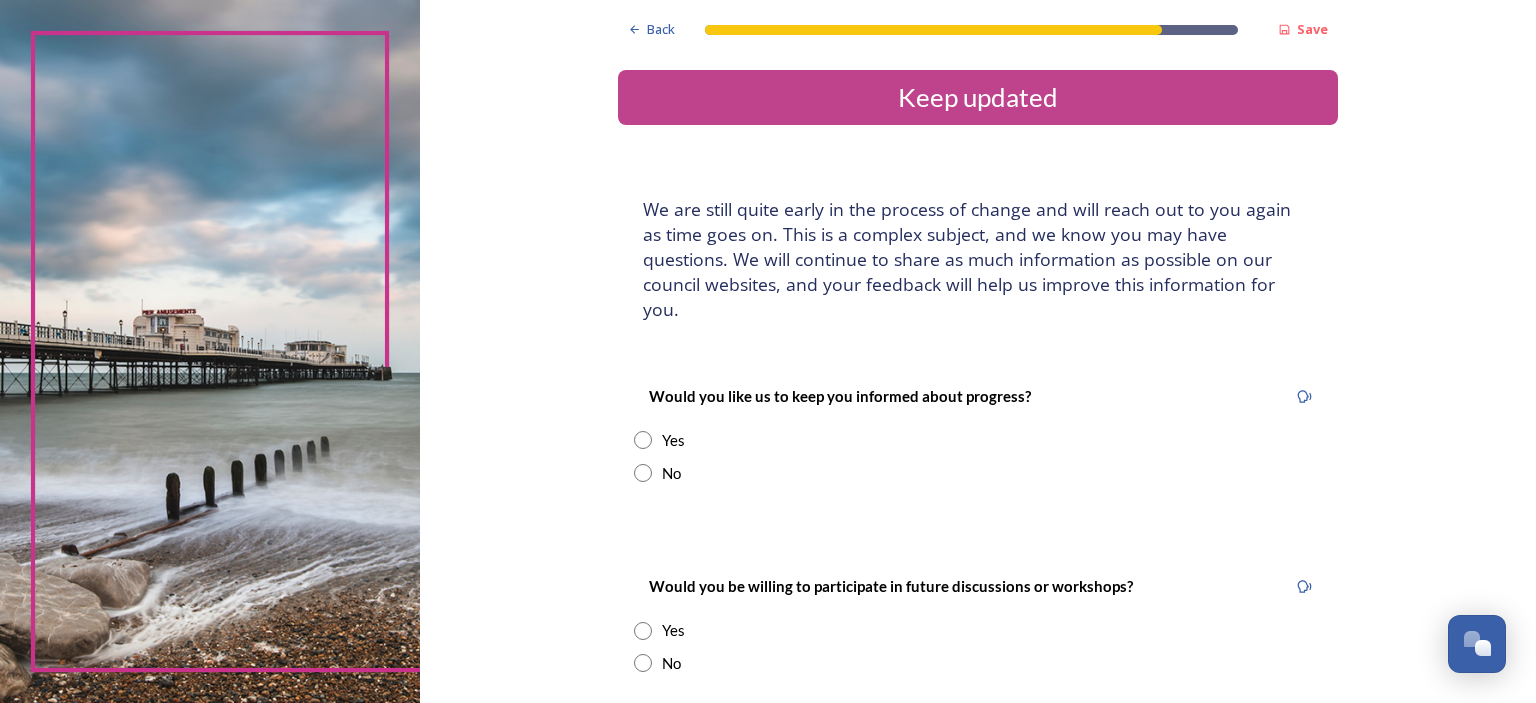 click at bounding box center [643, 473] 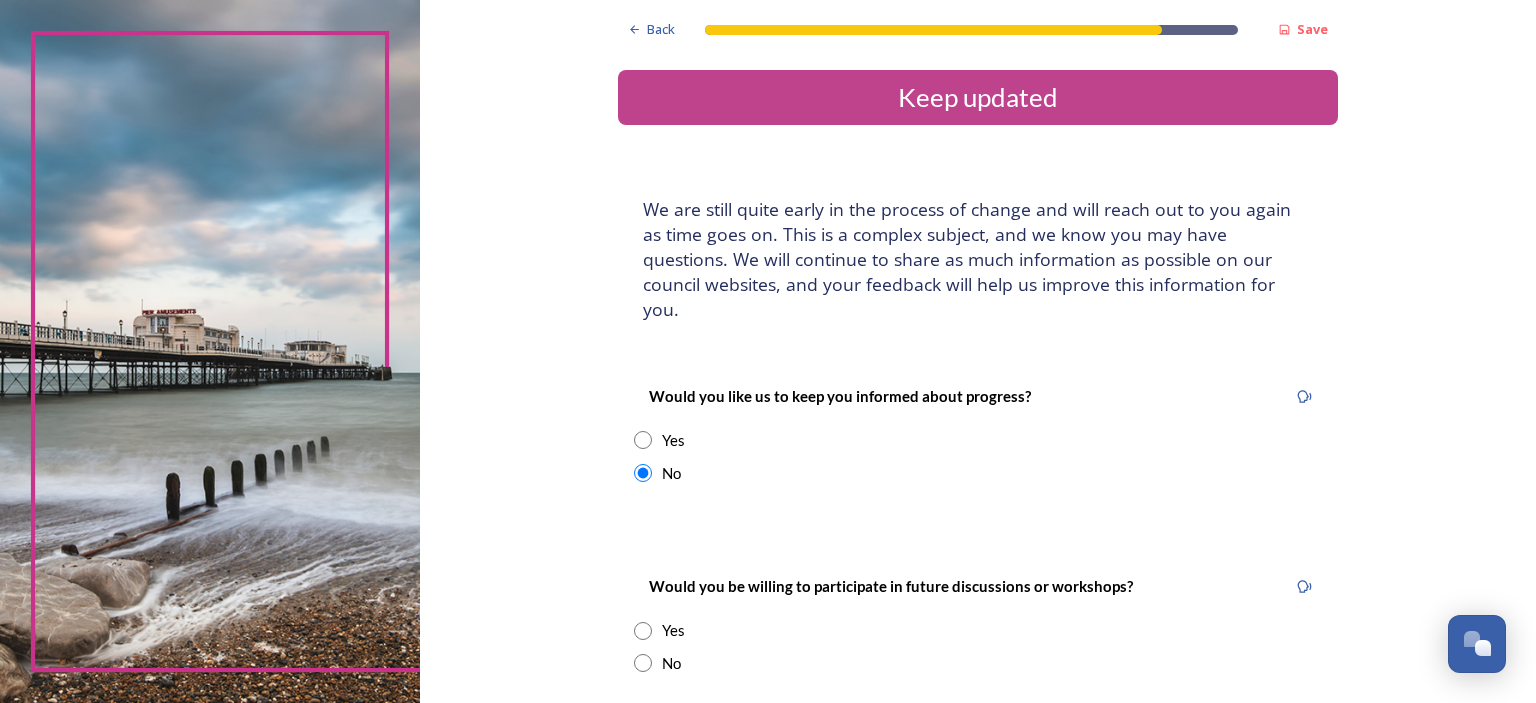 click at bounding box center [643, 663] 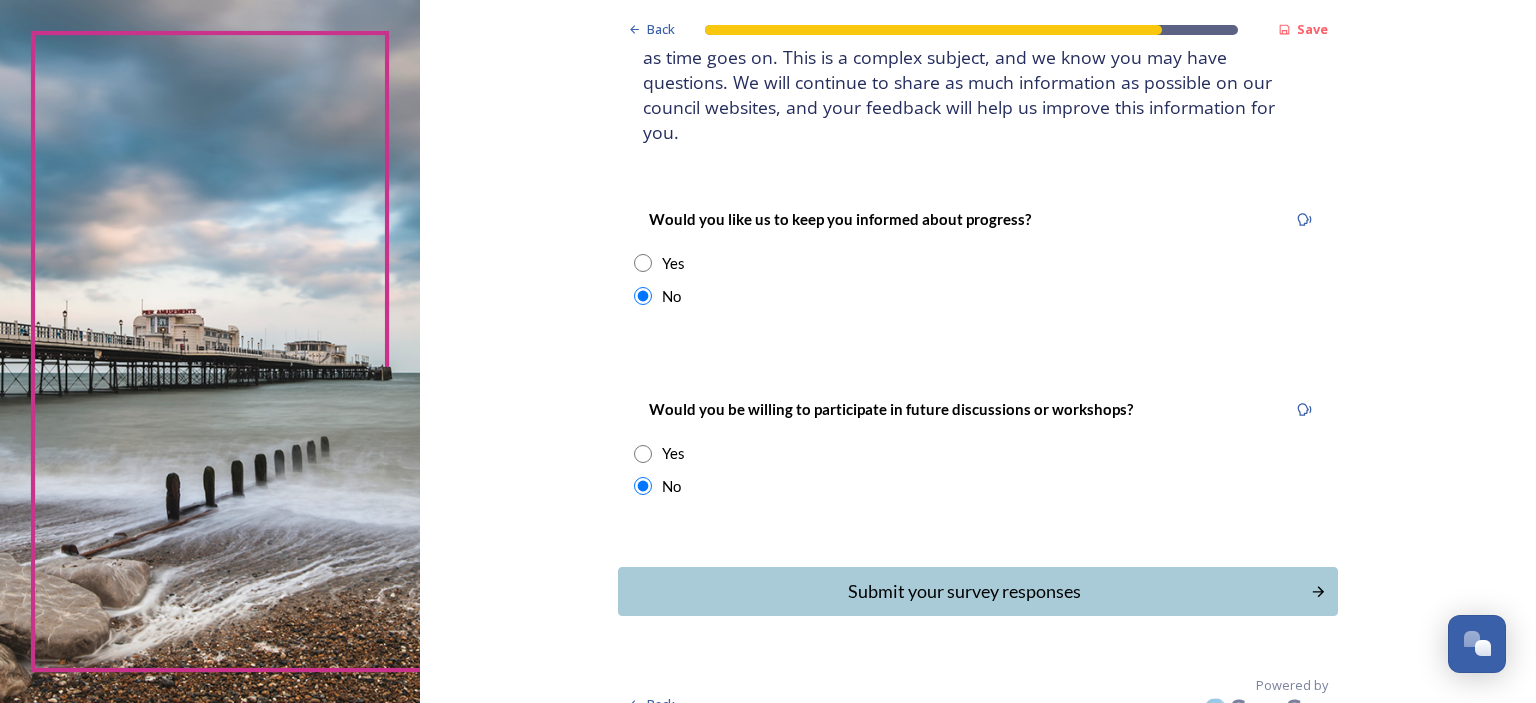 scroll, scrollTop: 179, scrollLeft: 0, axis: vertical 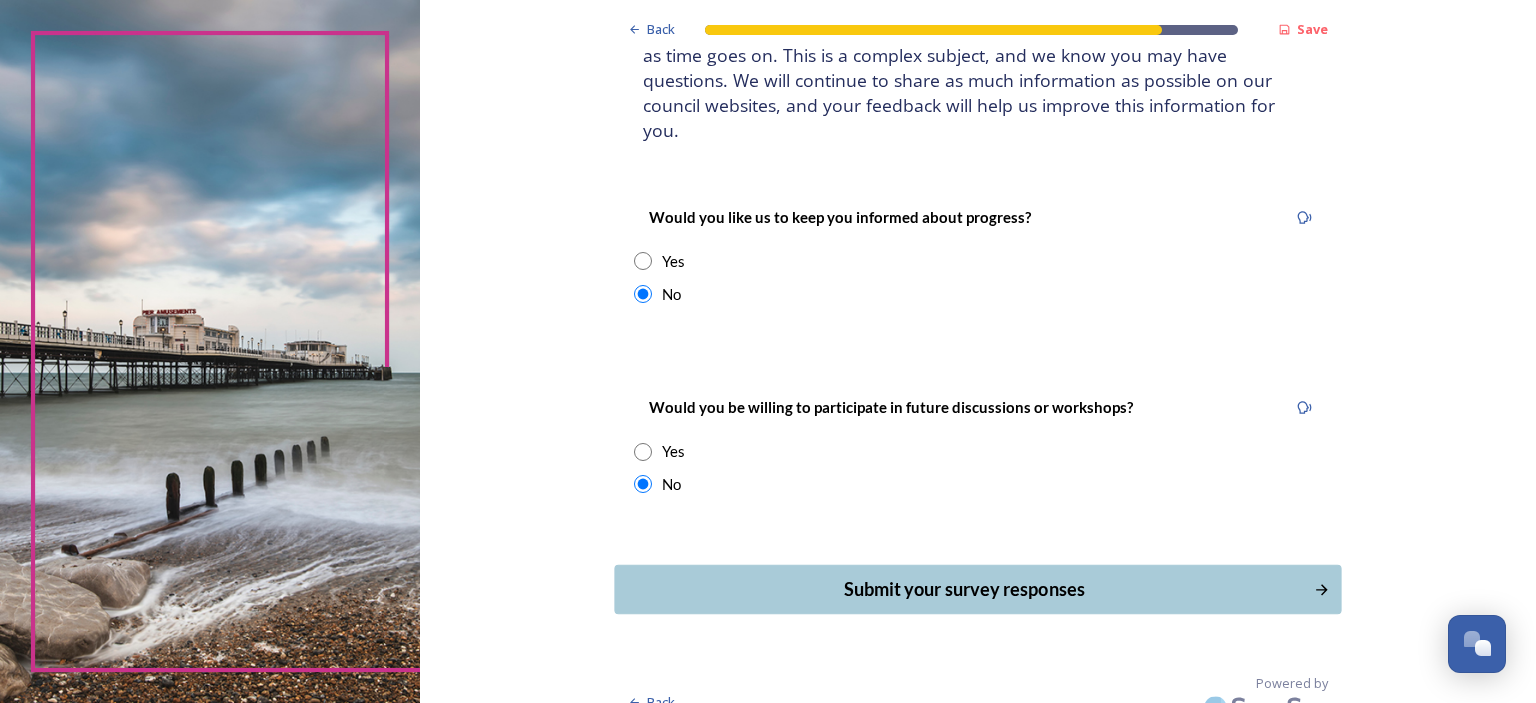 click on "Submit your survey responses" at bounding box center (964, 589) 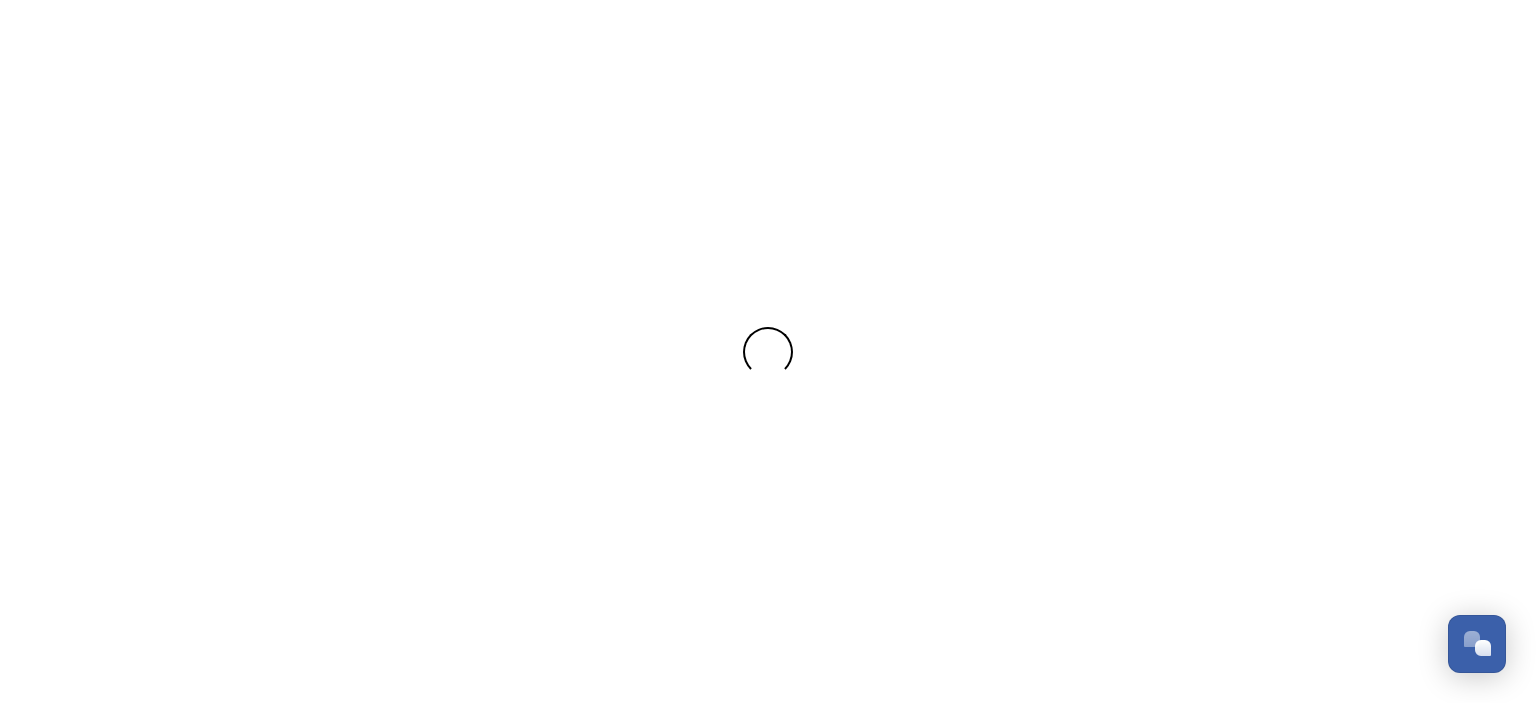 scroll, scrollTop: 0, scrollLeft: 0, axis: both 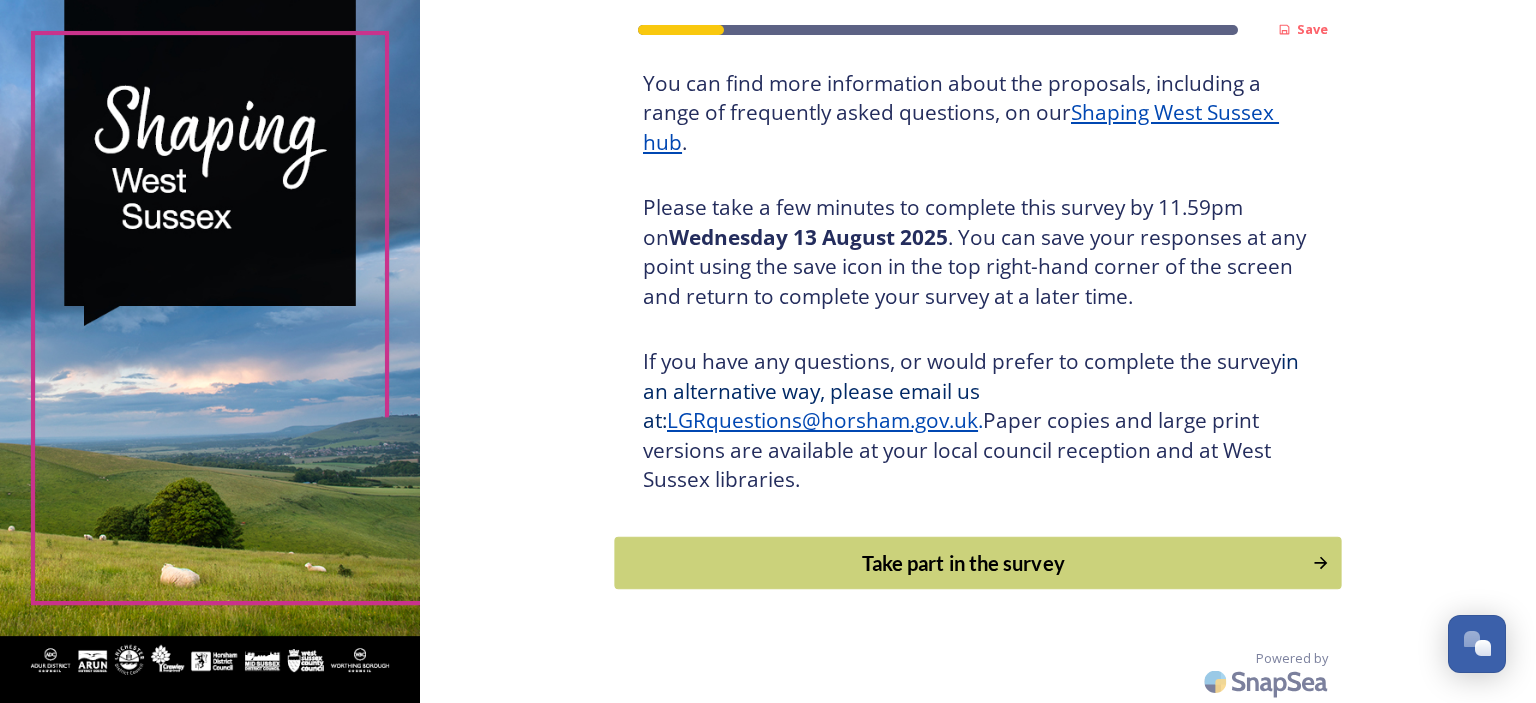 click on "Take part in the survey" at bounding box center (964, 563) 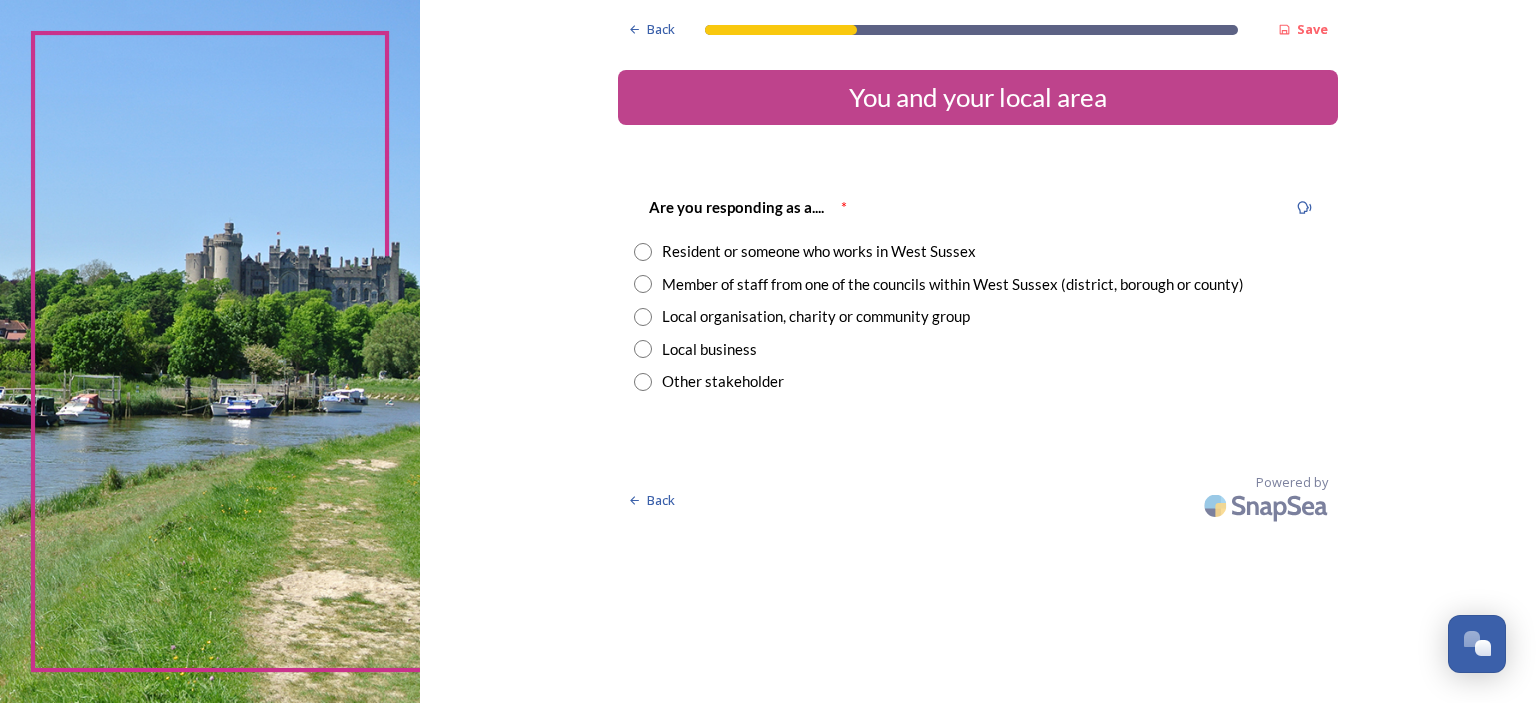 click at bounding box center [643, 284] 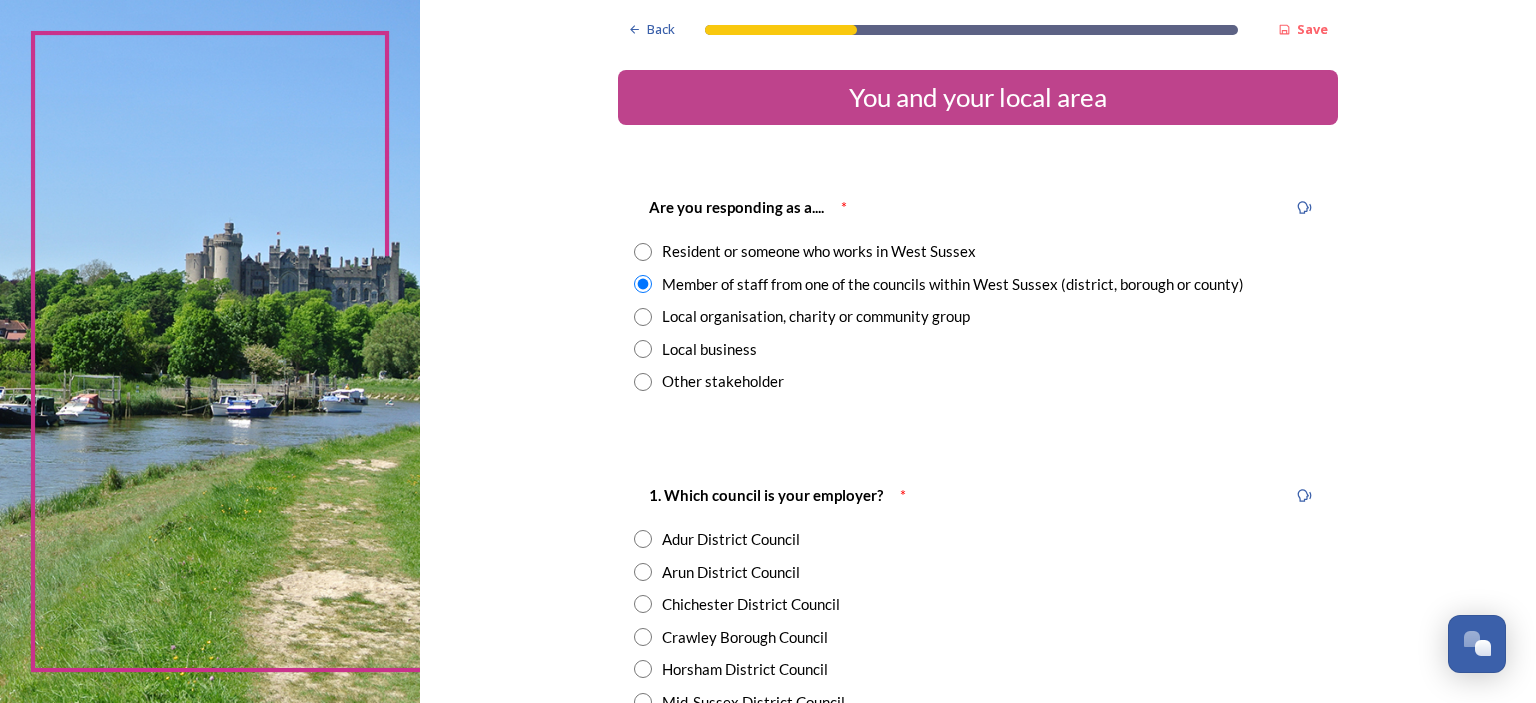 click at bounding box center [643, 669] 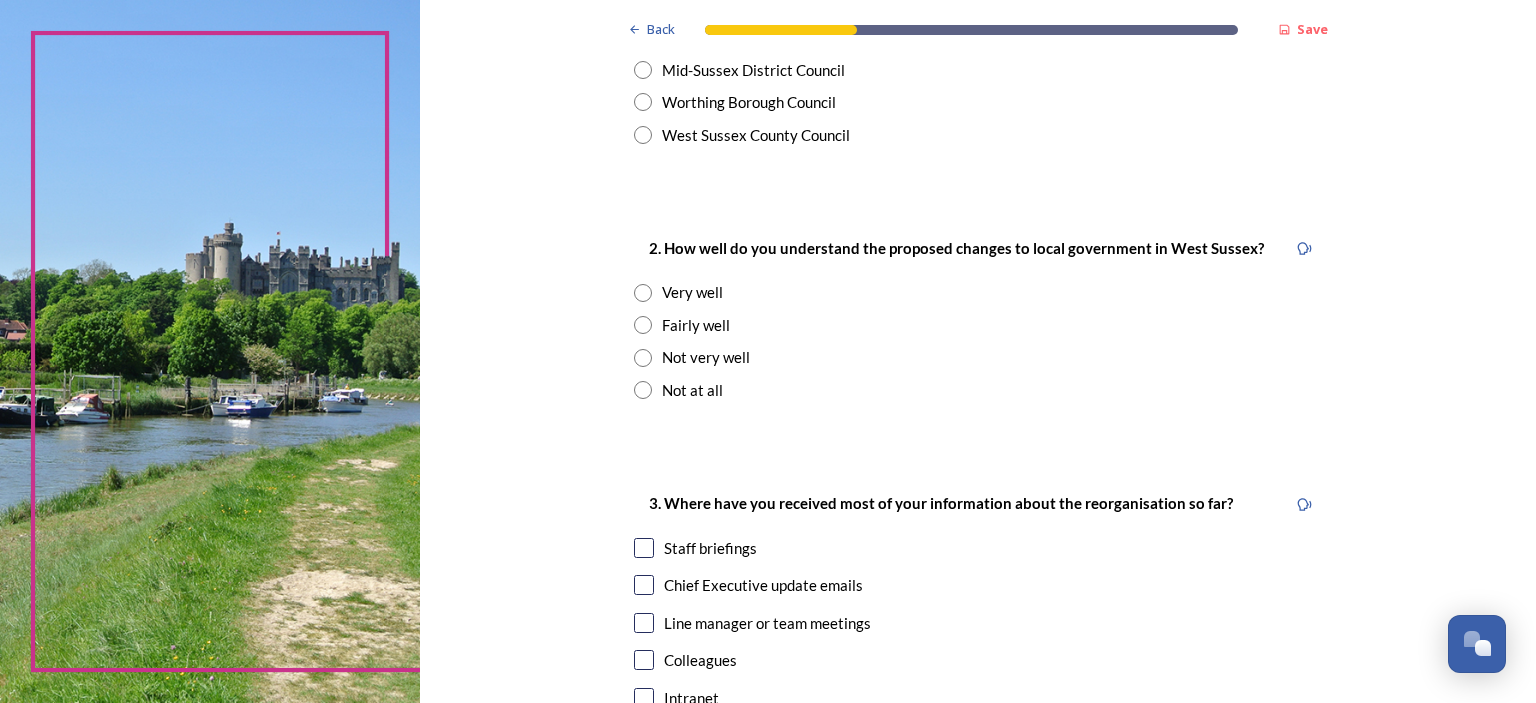 scroll, scrollTop: 635, scrollLeft: 0, axis: vertical 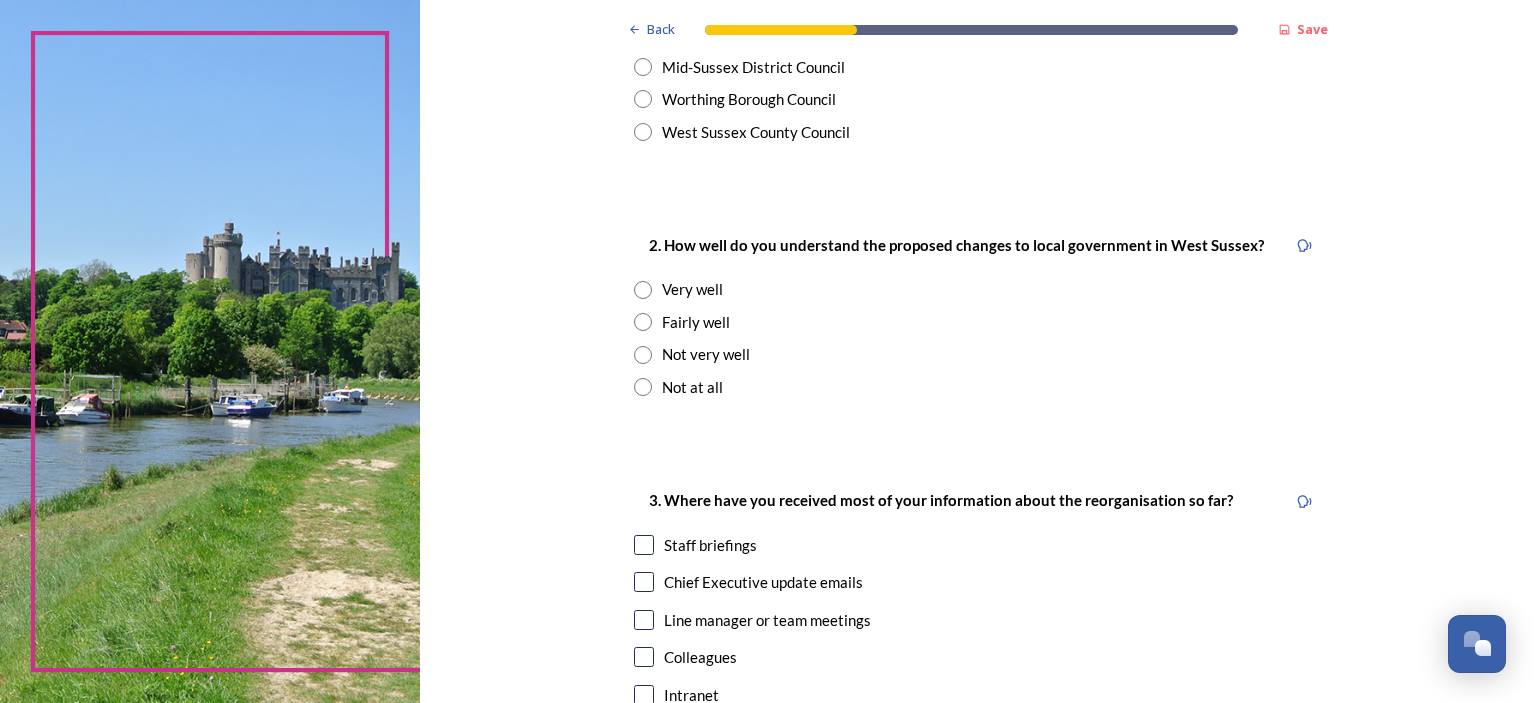 click at bounding box center [643, 322] 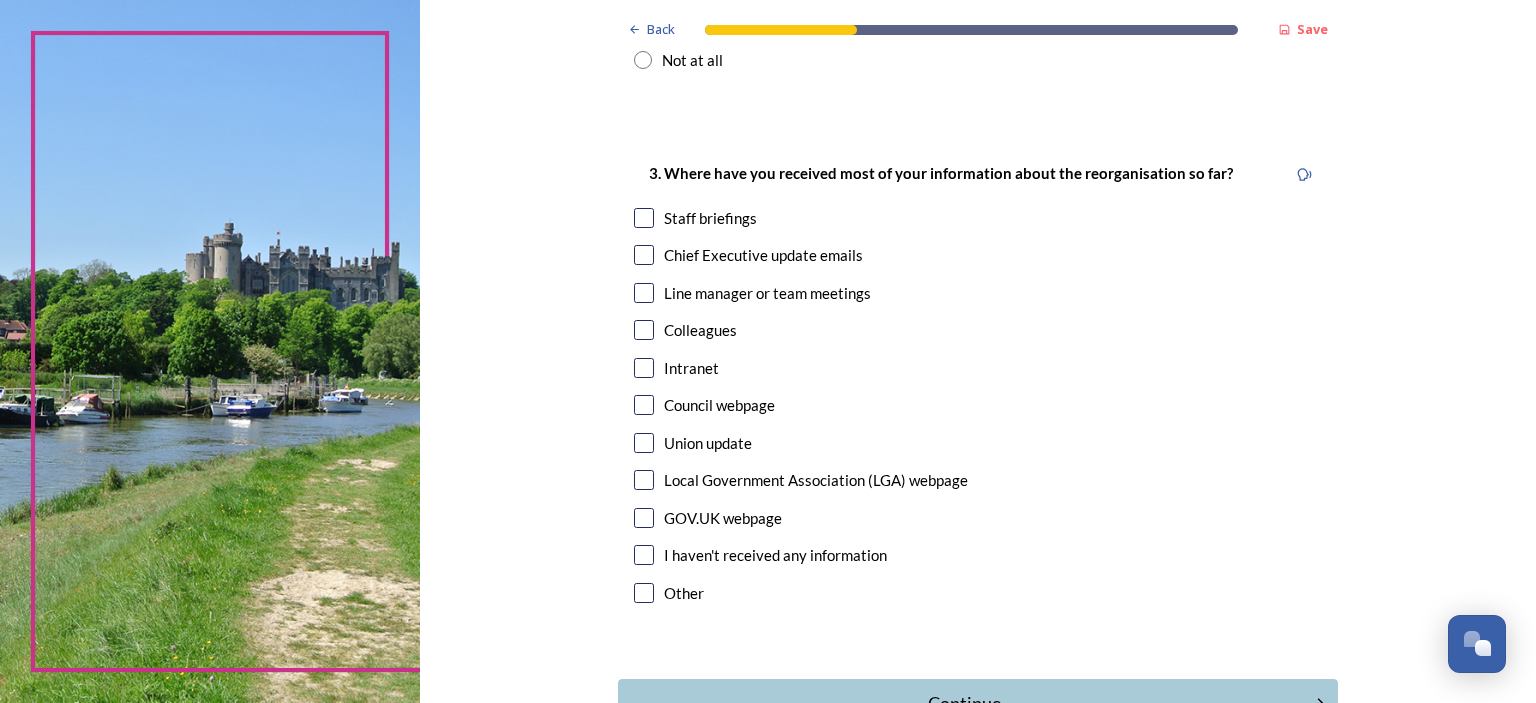 scroll, scrollTop: 982, scrollLeft: 0, axis: vertical 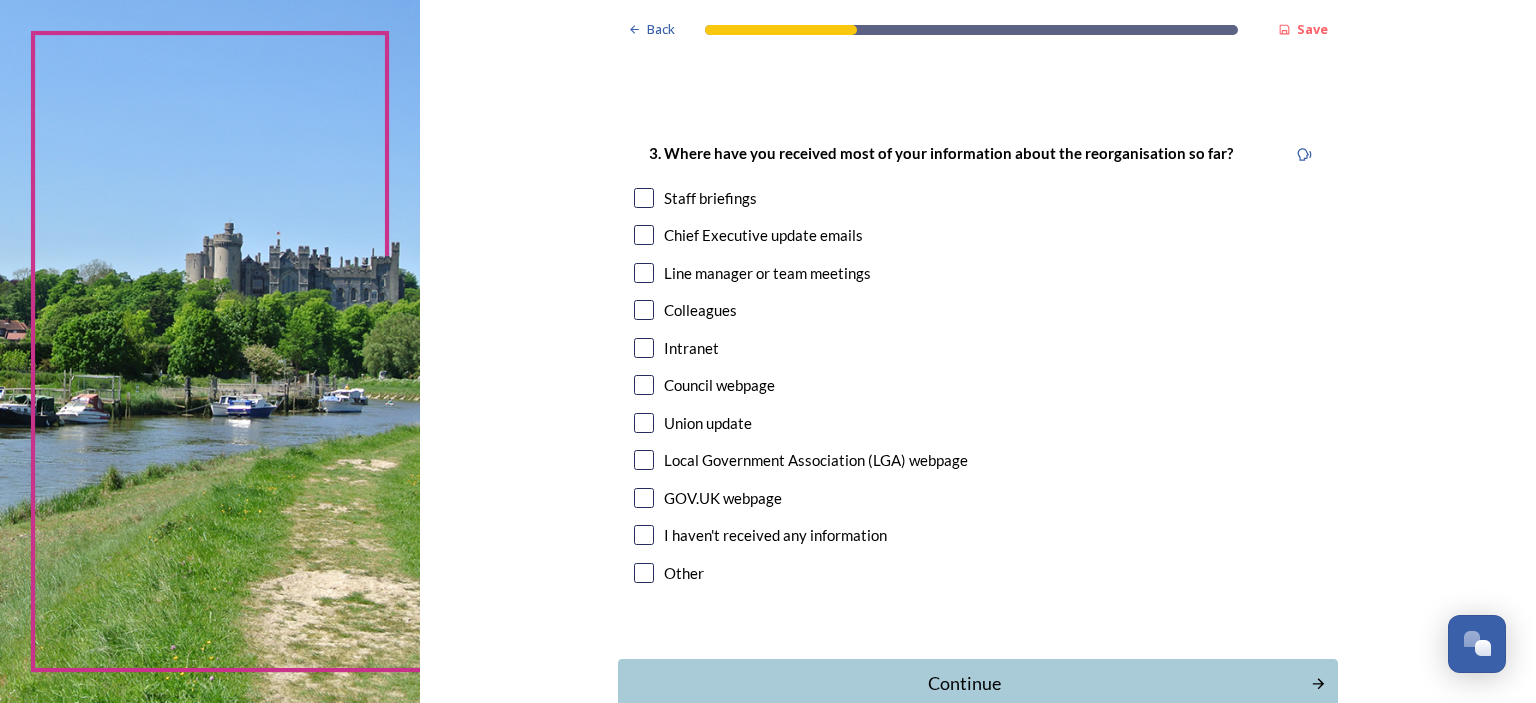 click at bounding box center (644, 198) 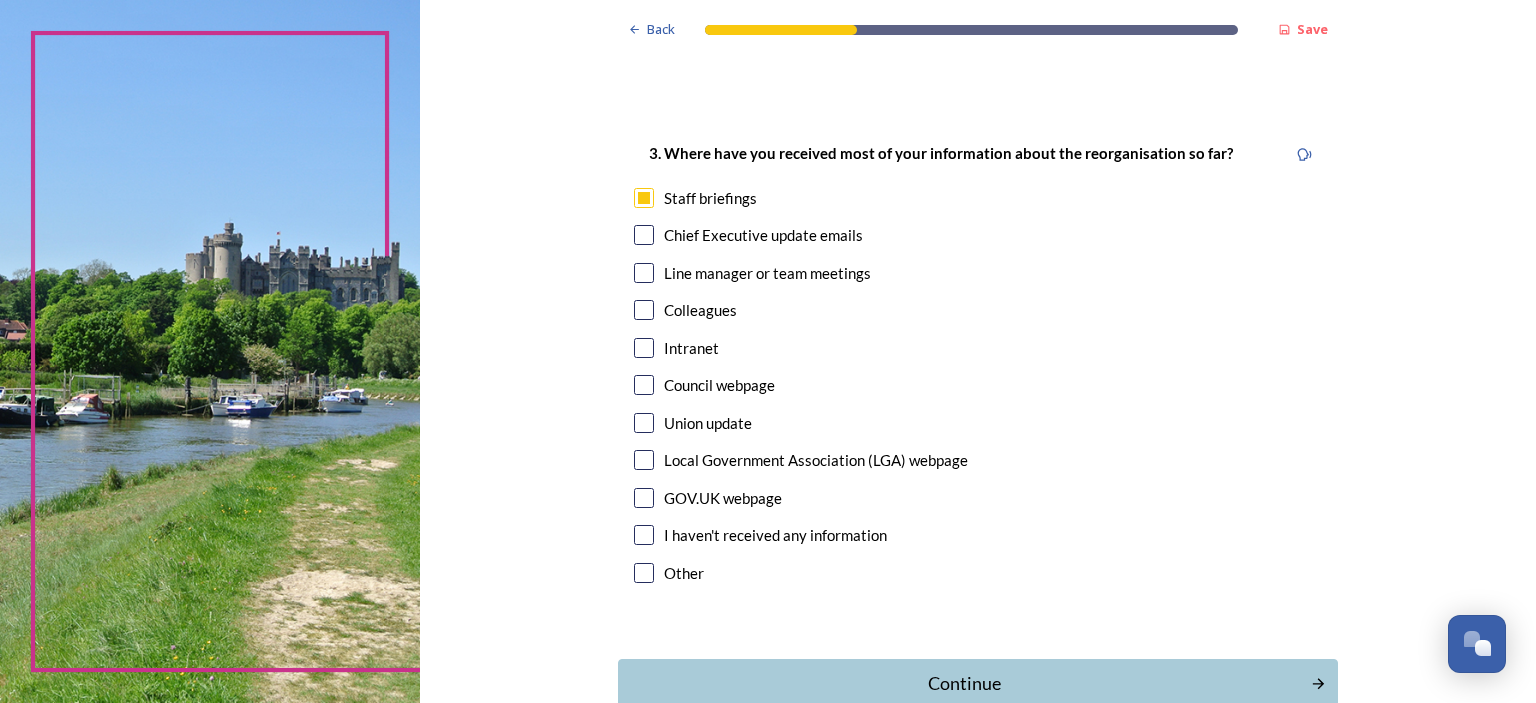 click at bounding box center [644, 235] 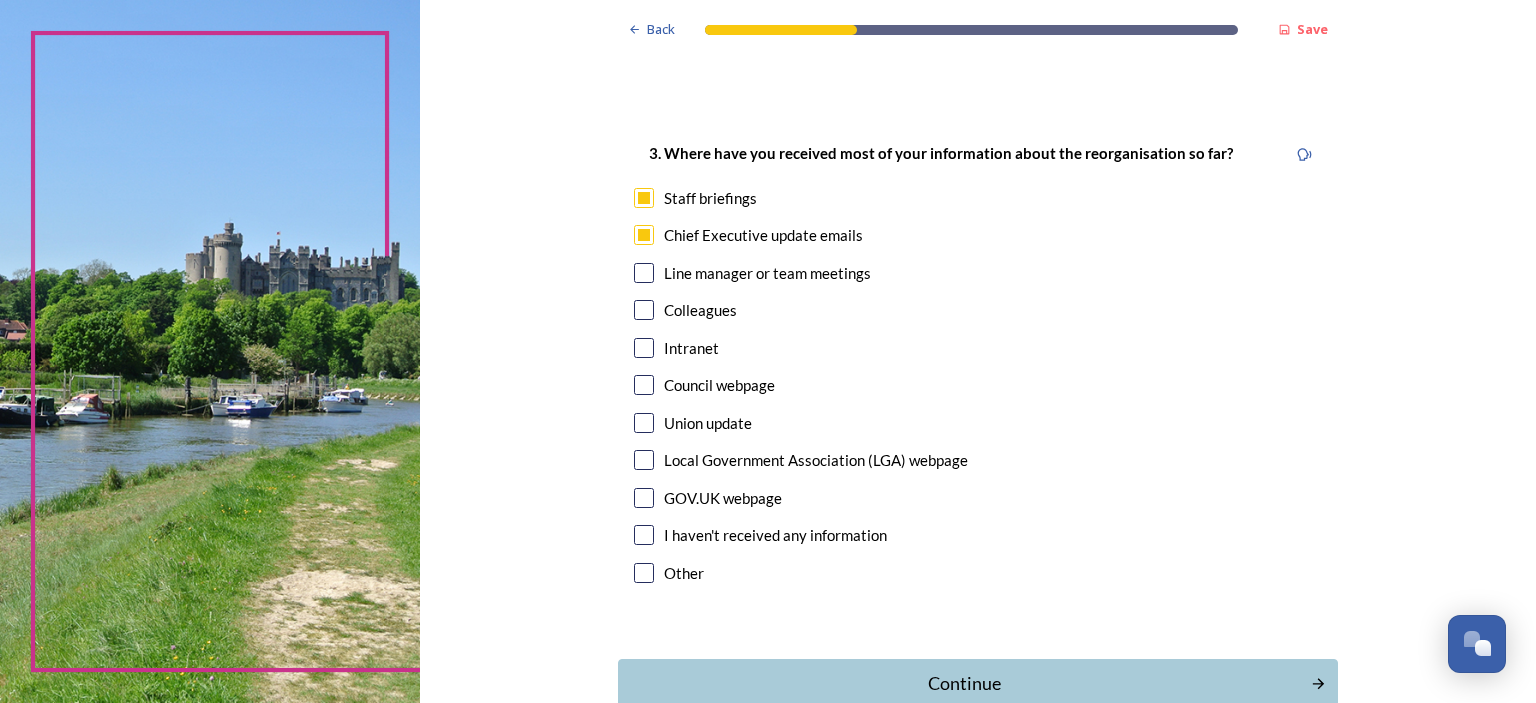 click at bounding box center [644, 348] 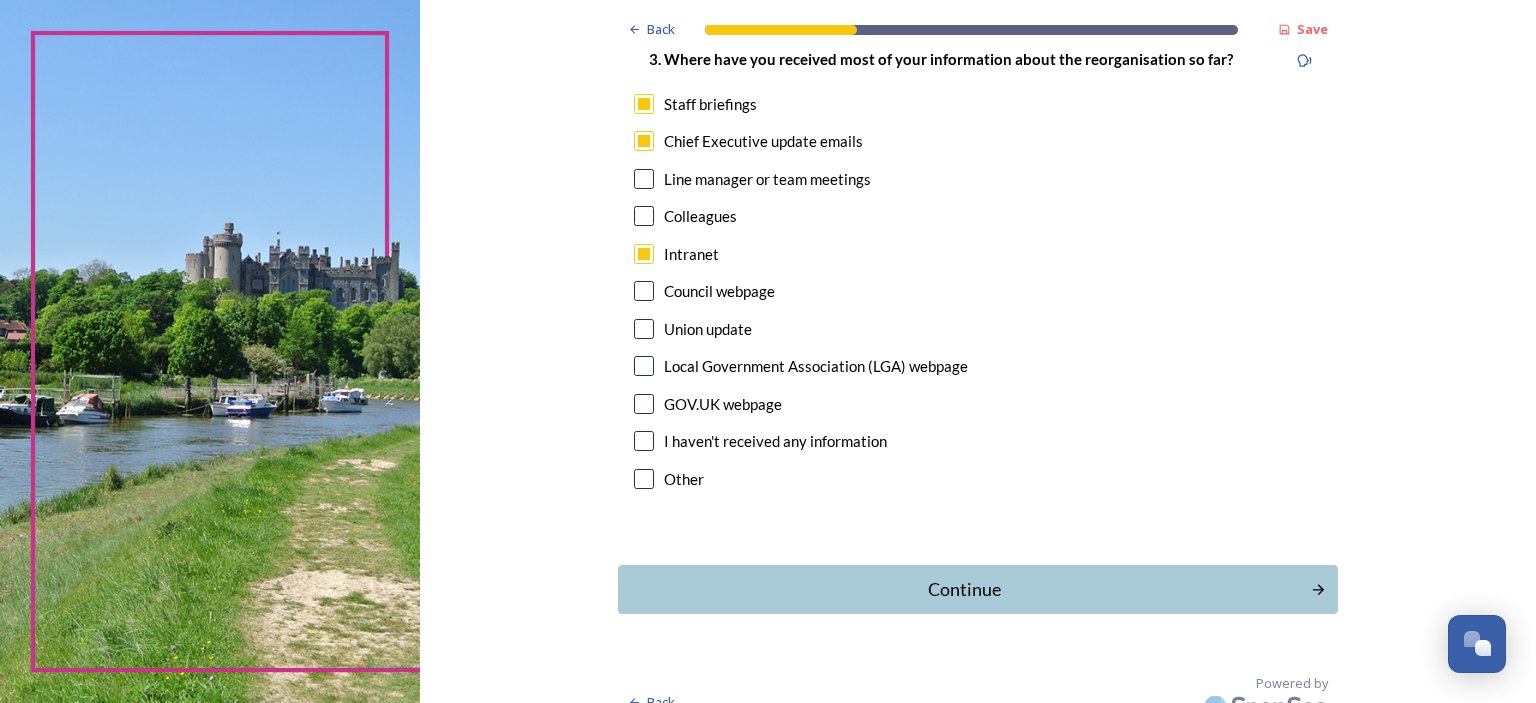 scroll, scrollTop: 1102, scrollLeft: 0, axis: vertical 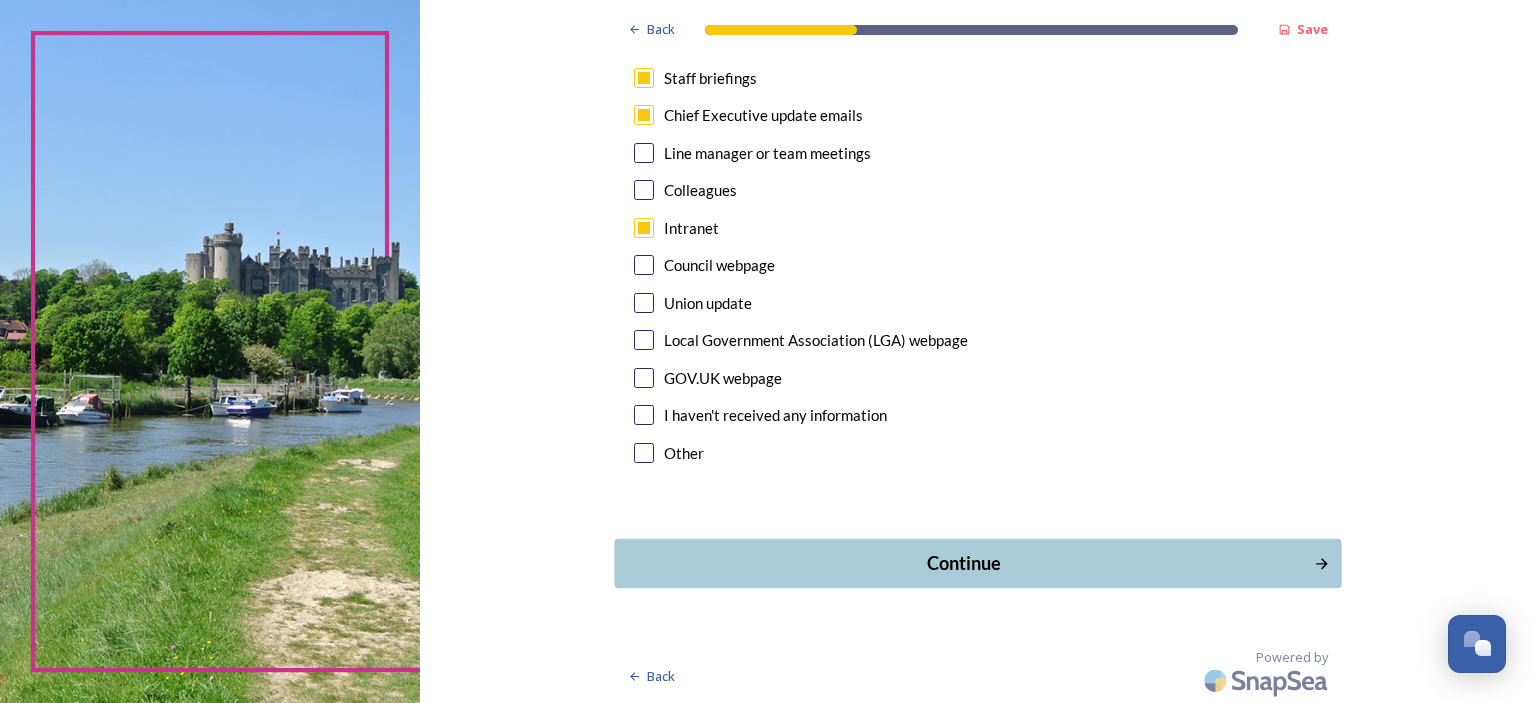 click on "Continue" at bounding box center (964, 563) 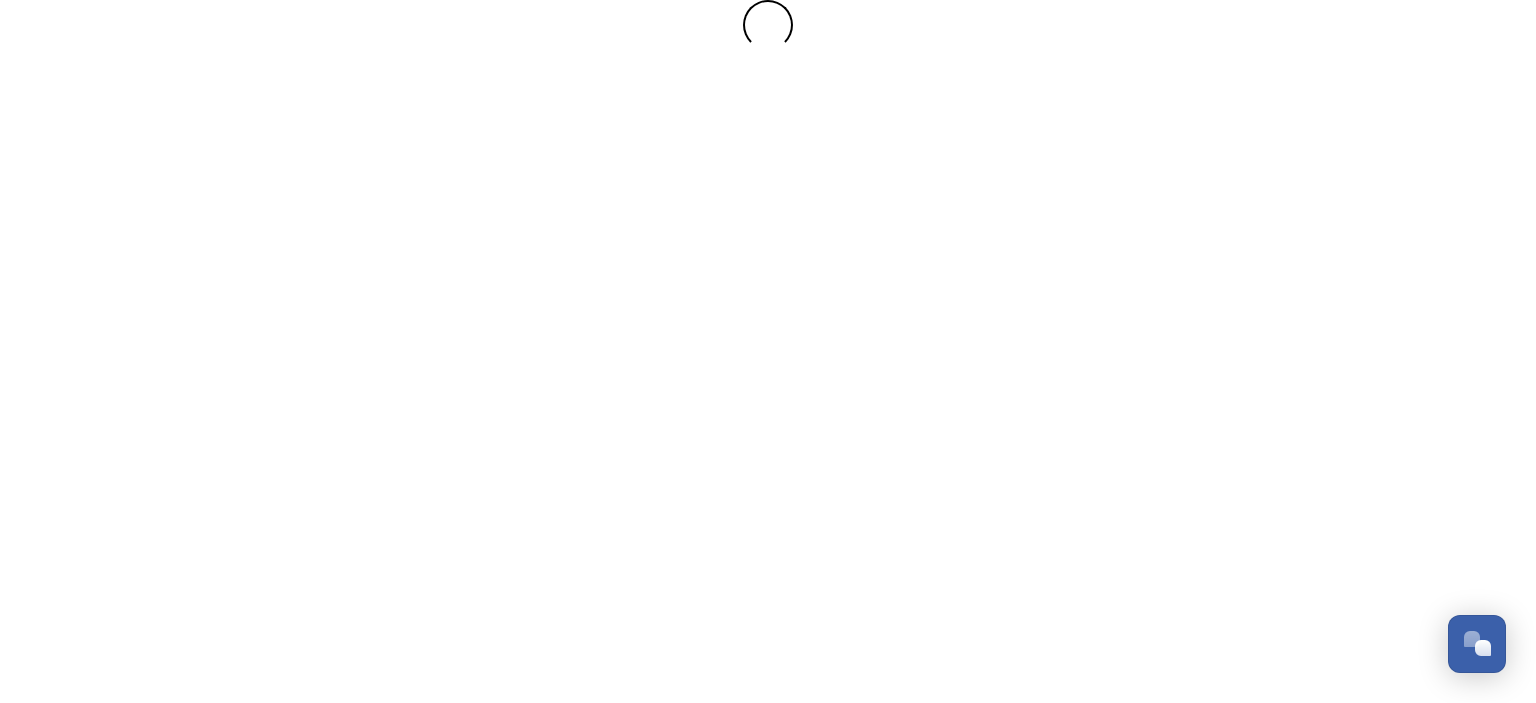 scroll, scrollTop: 0, scrollLeft: 0, axis: both 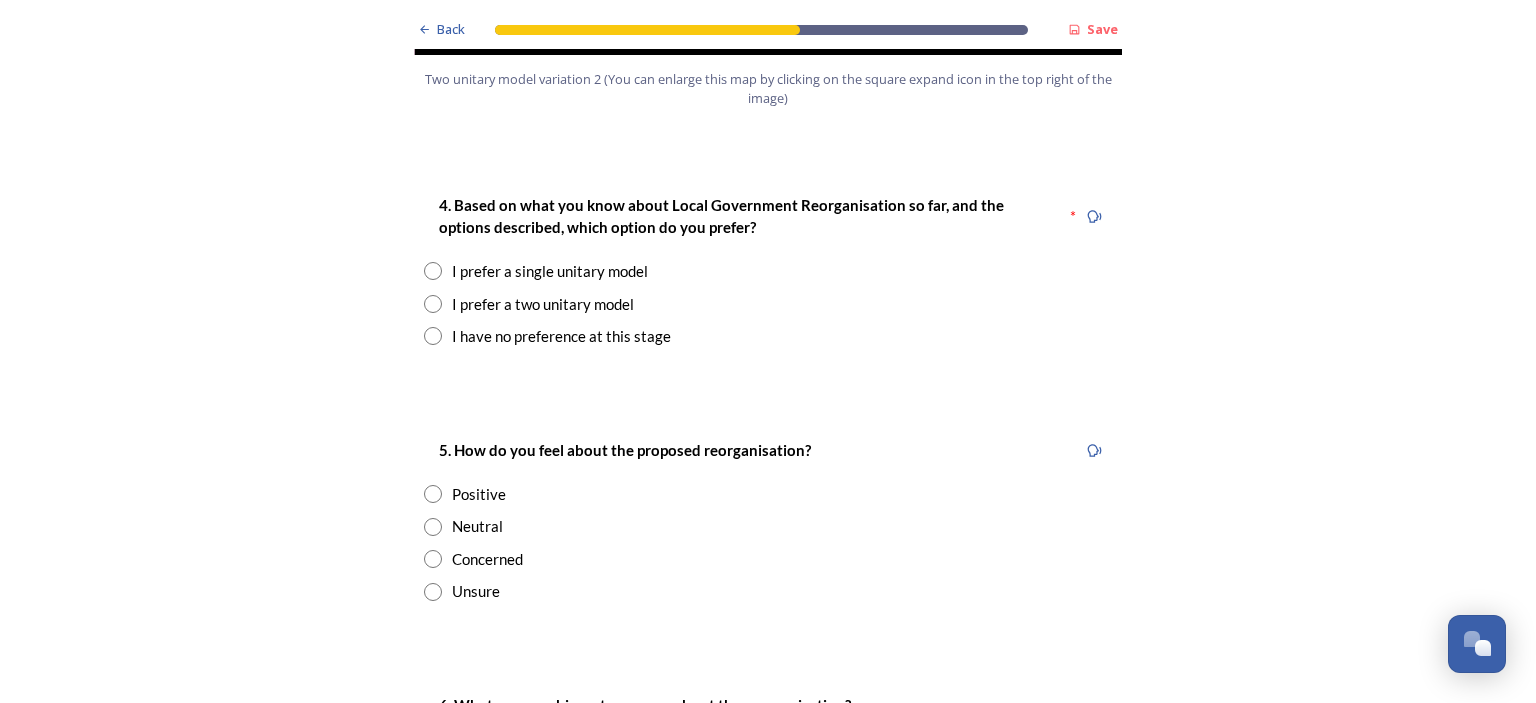 click at bounding box center [433, 304] 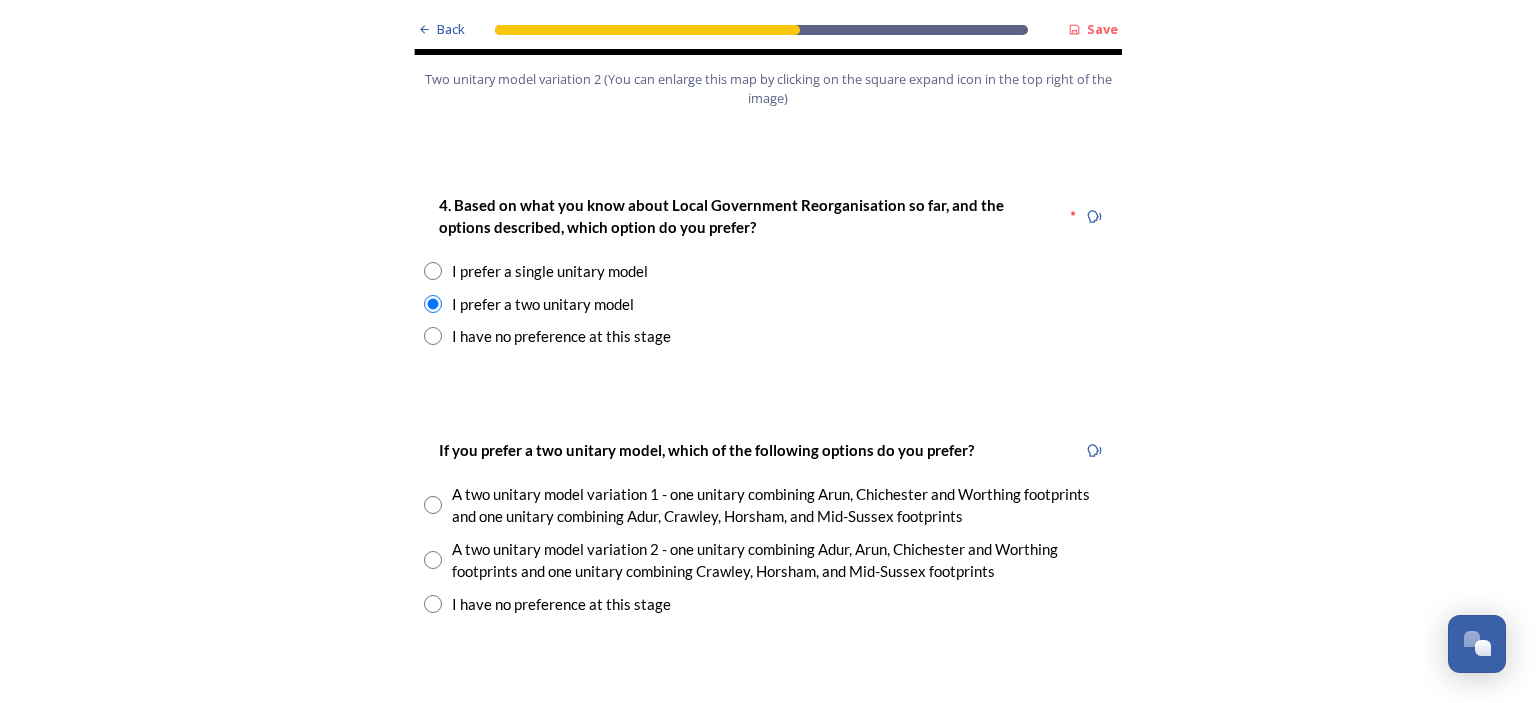 click at bounding box center (433, 560) 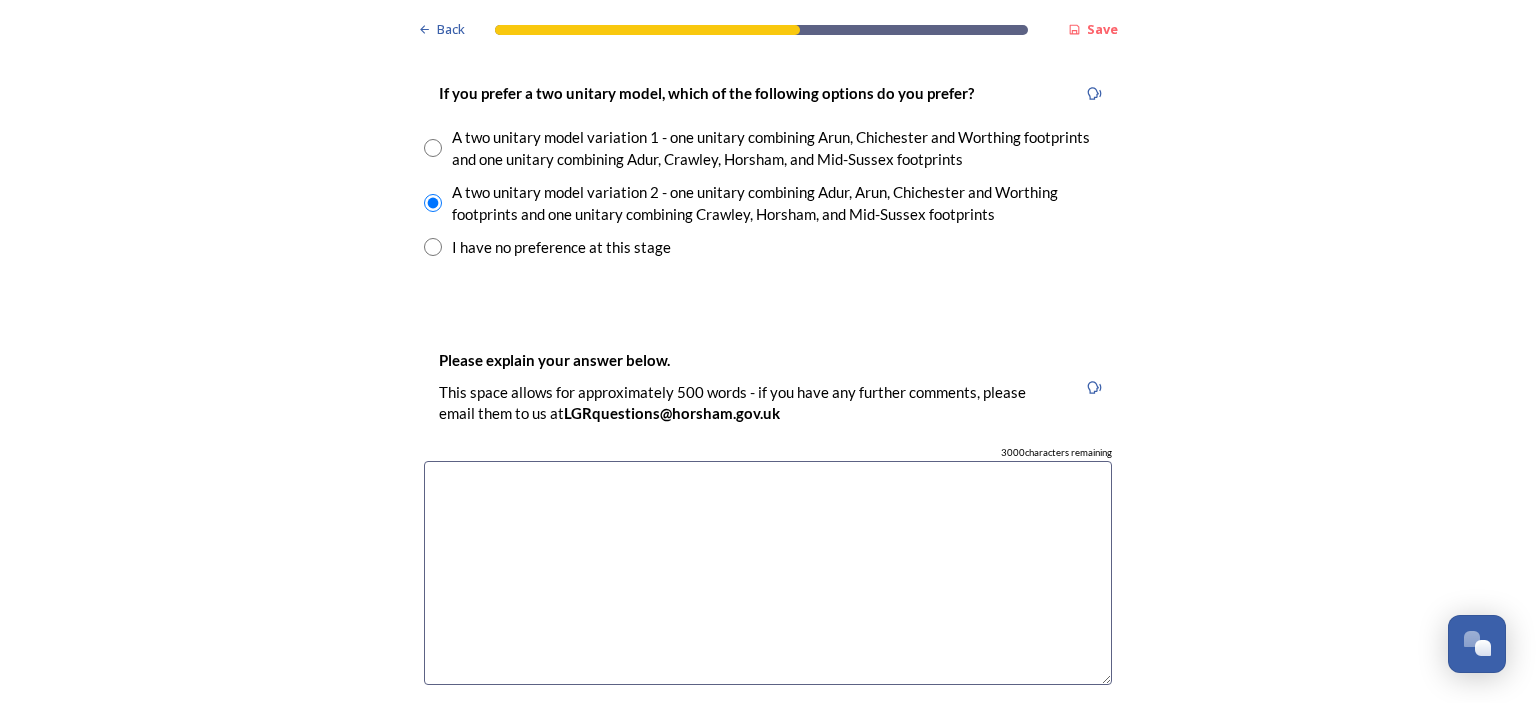scroll, scrollTop: 2958, scrollLeft: 0, axis: vertical 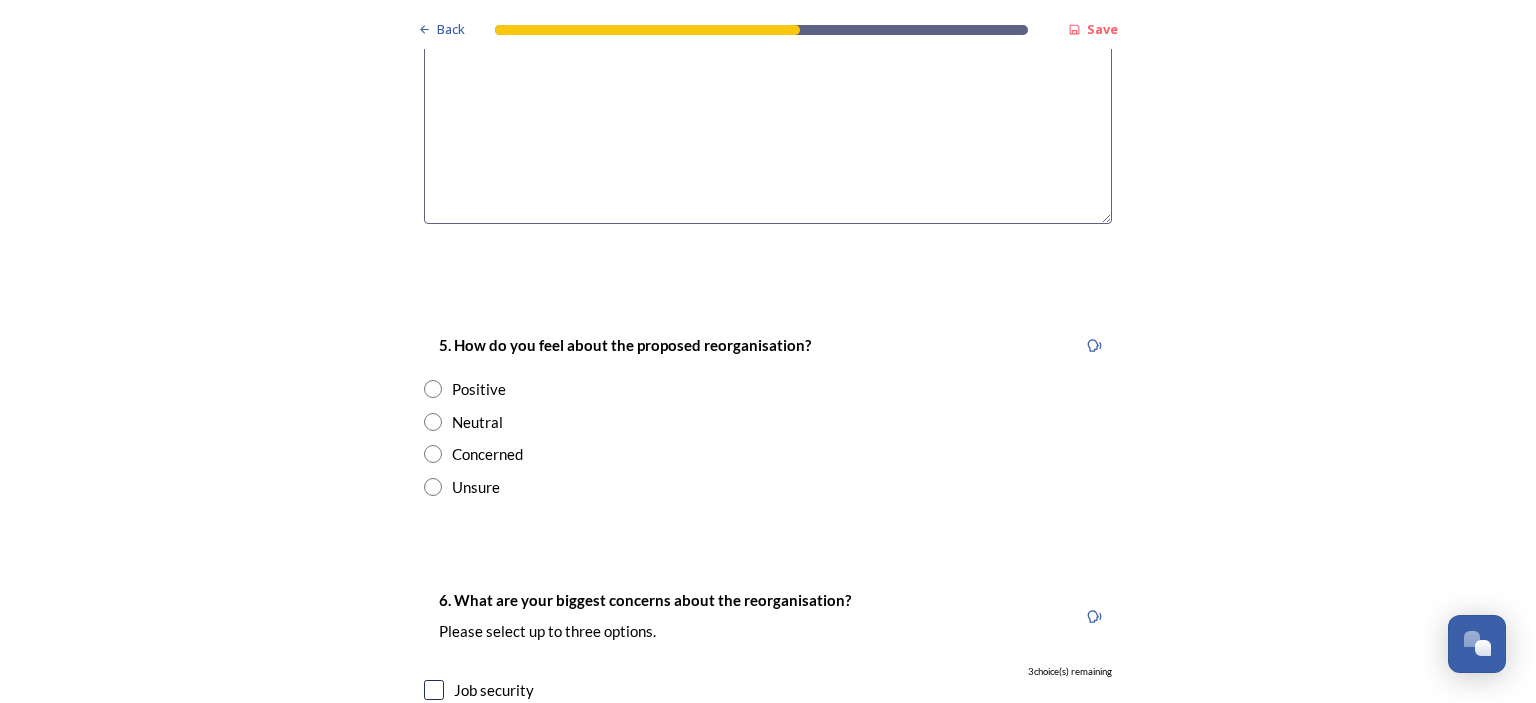 click at bounding box center [433, 422] 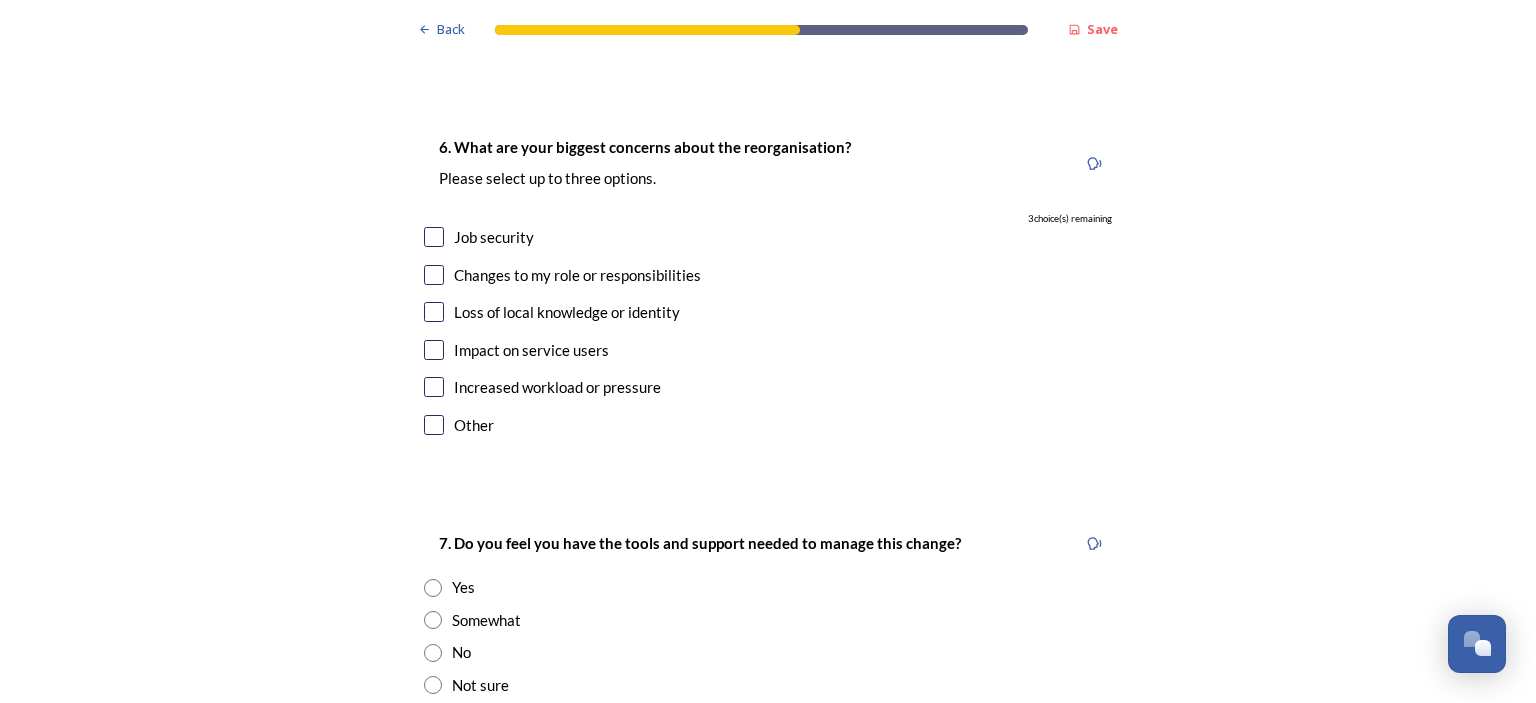 scroll, scrollTop: 3808, scrollLeft: 0, axis: vertical 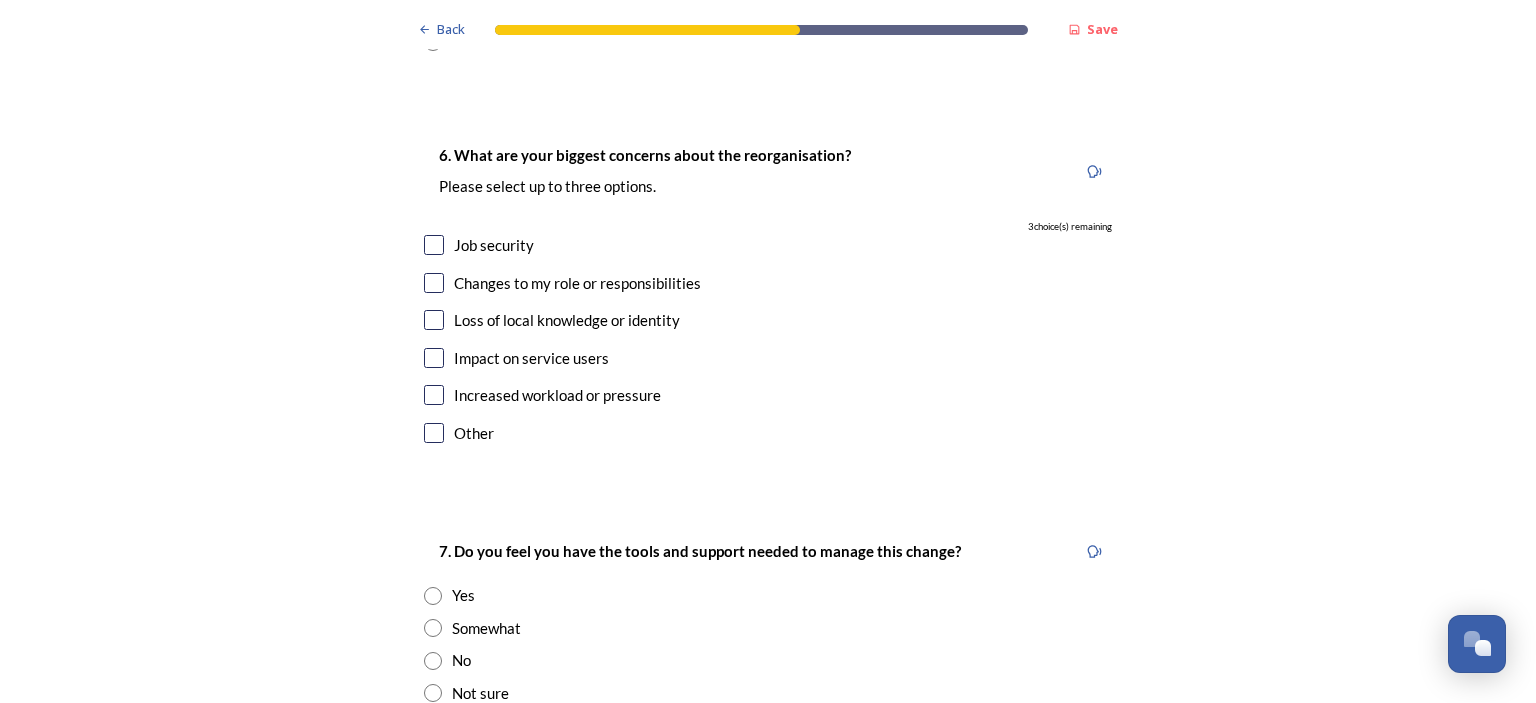 click at bounding box center [434, 245] 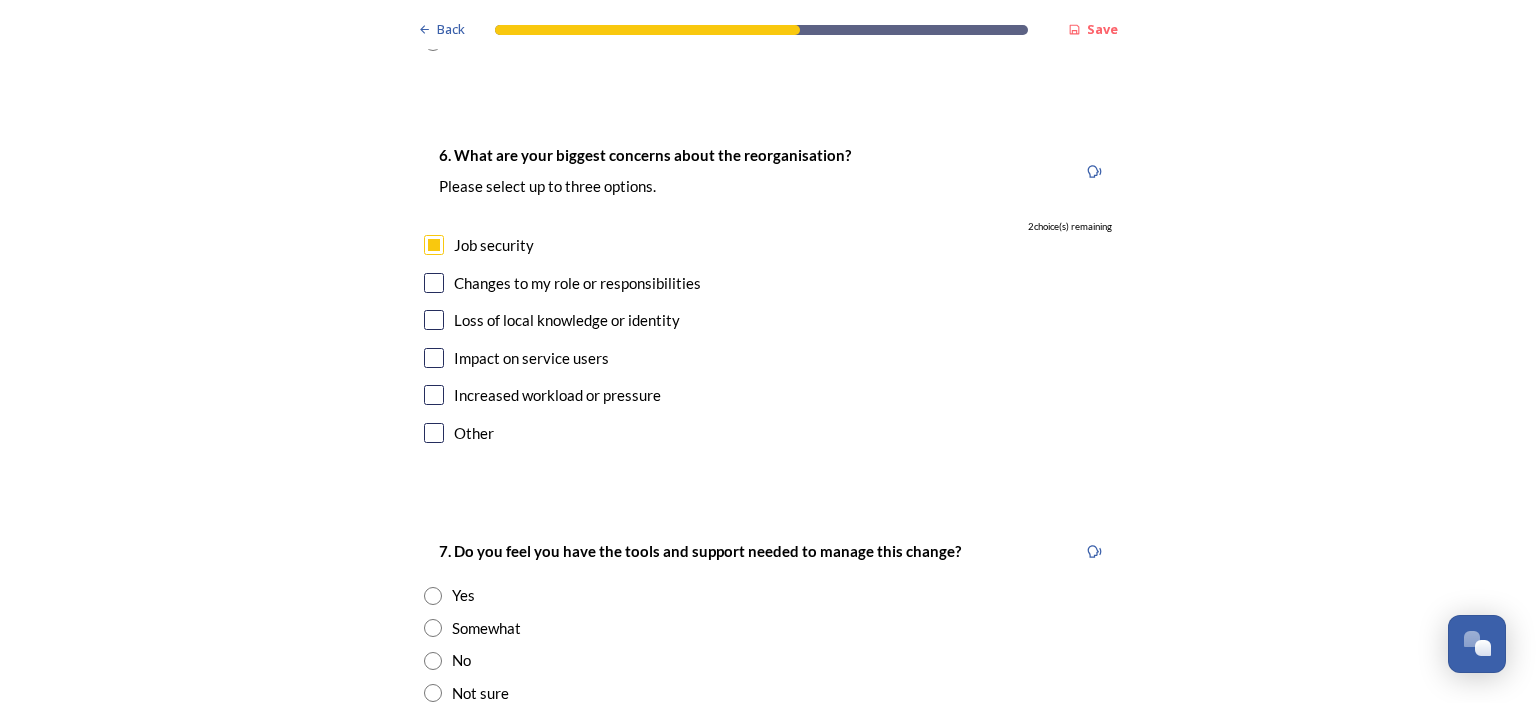 click at bounding box center [434, 283] 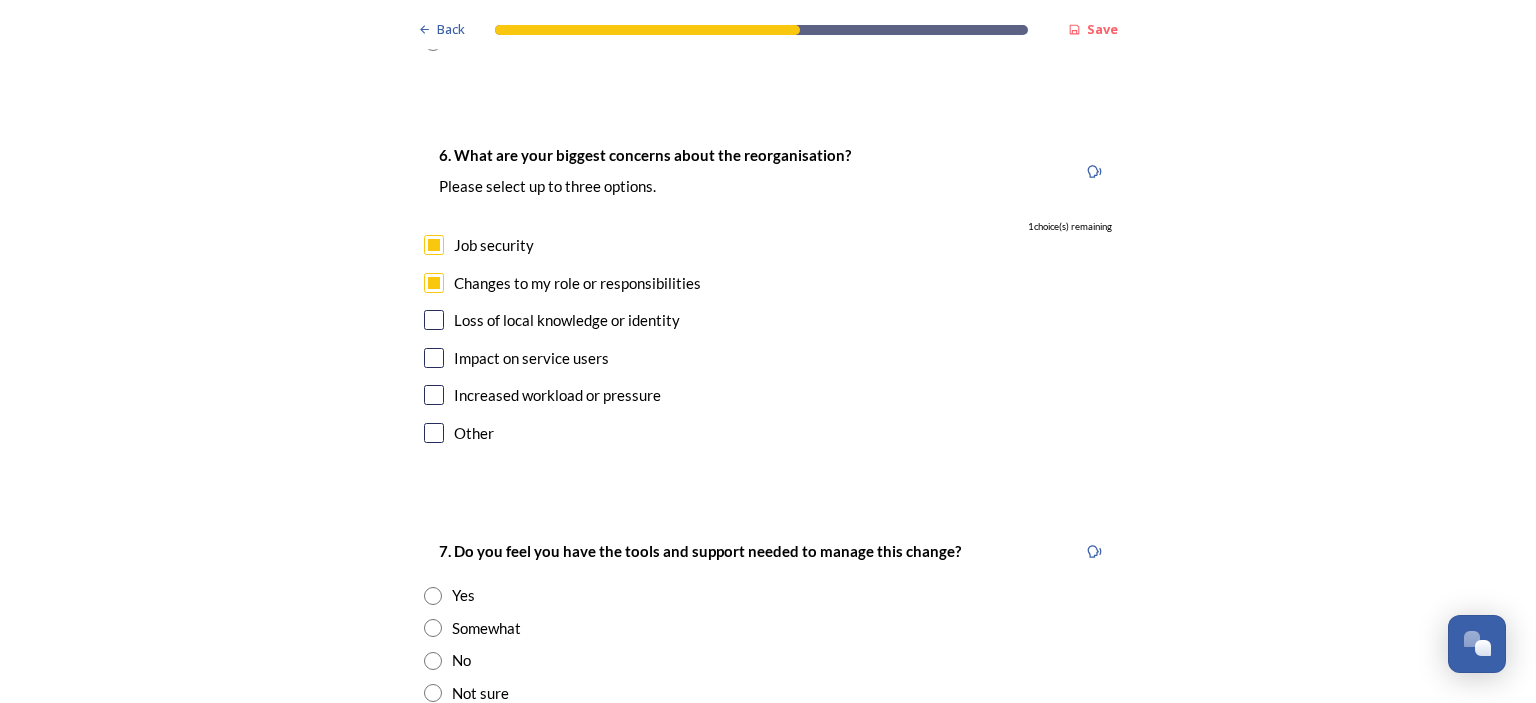 click at bounding box center (434, 358) 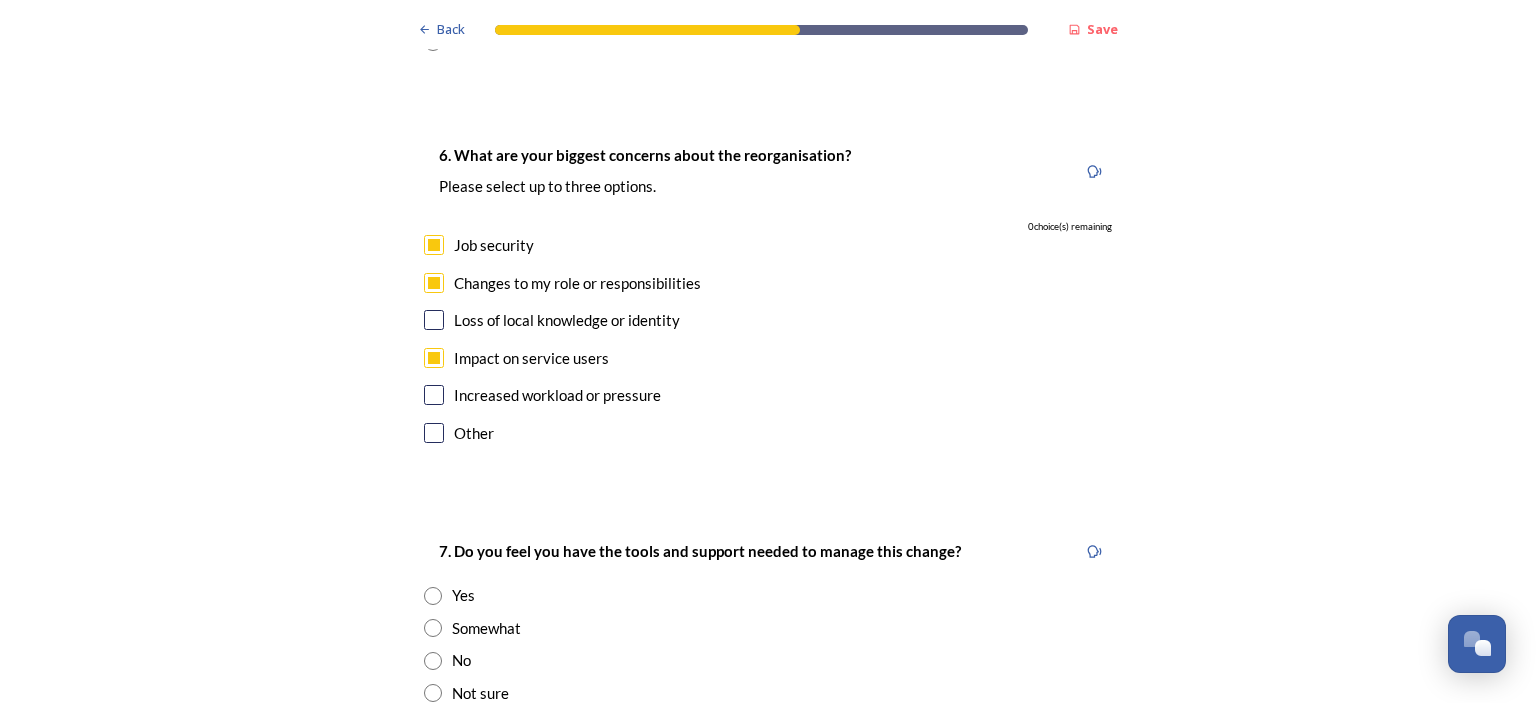 click at bounding box center [433, 628] 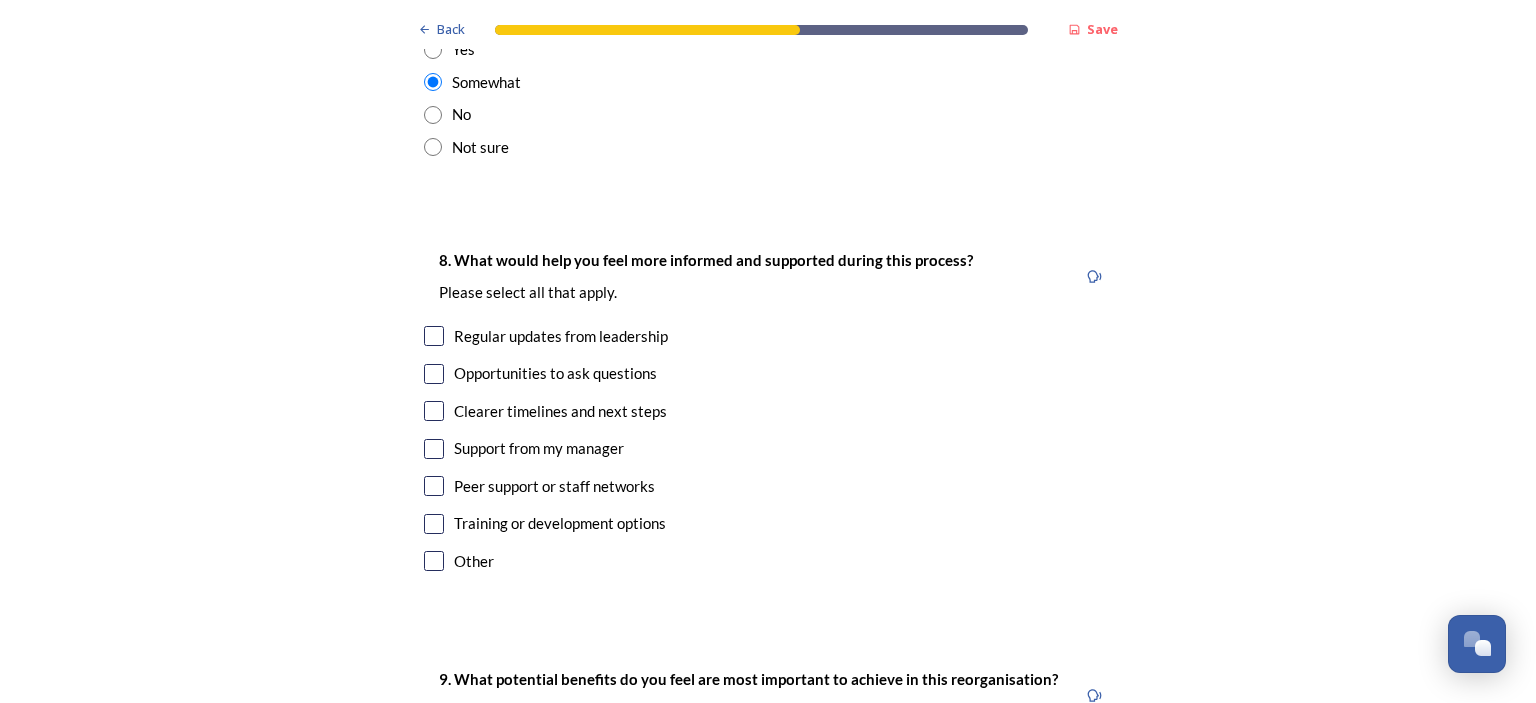 scroll, scrollTop: 4368, scrollLeft: 0, axis: vertical 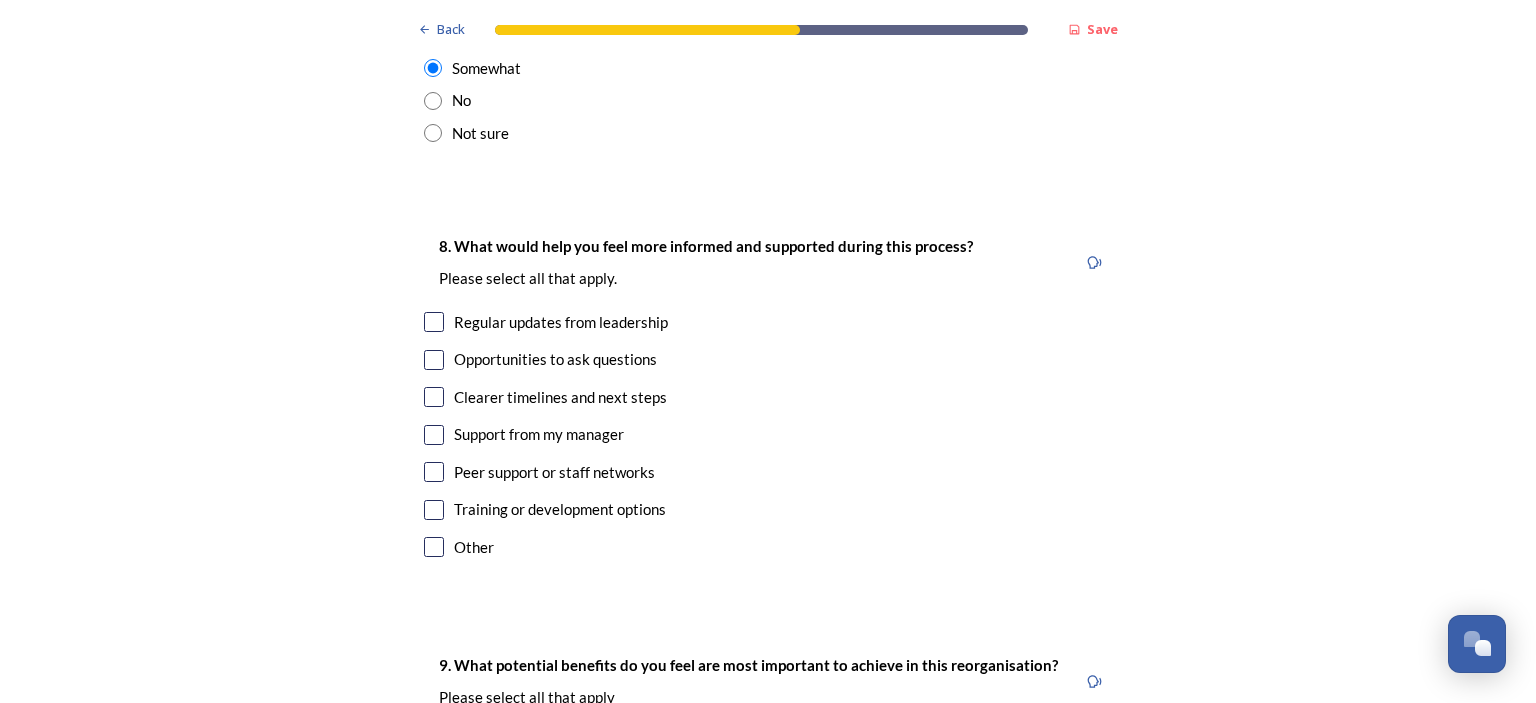 click at bounding box center [434, 510] 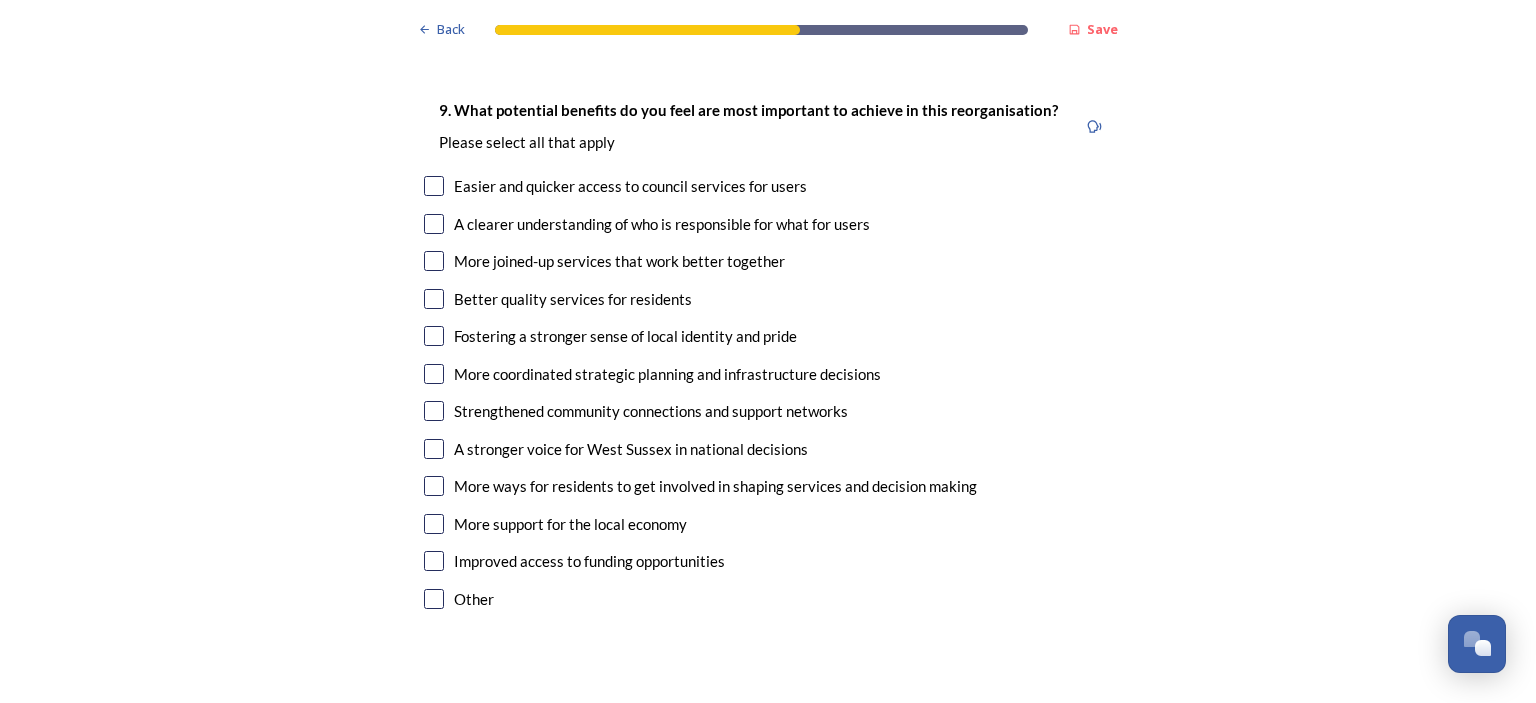 scroll, scrollTop: 4928, scrollLeft: 0, axis: vertical 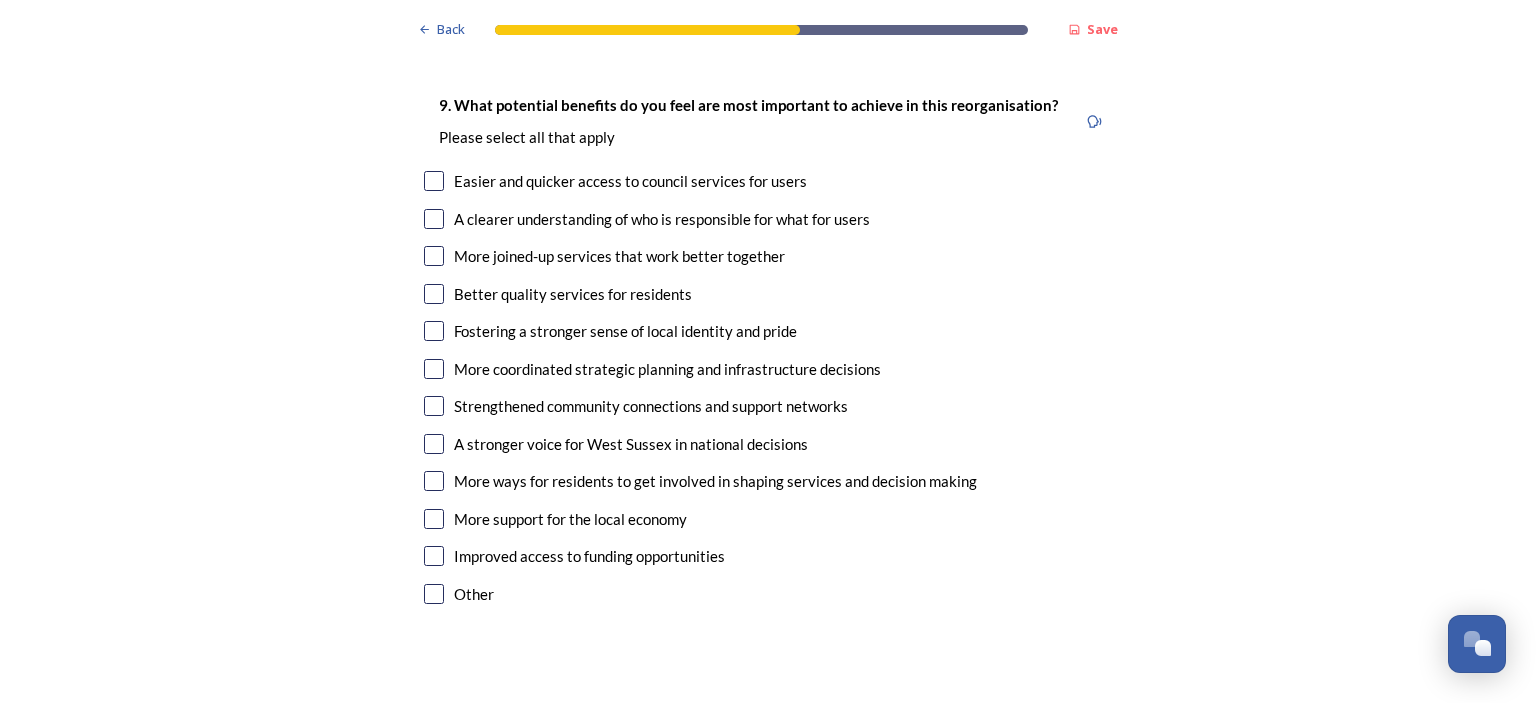 click at bounding box center [434, 181] 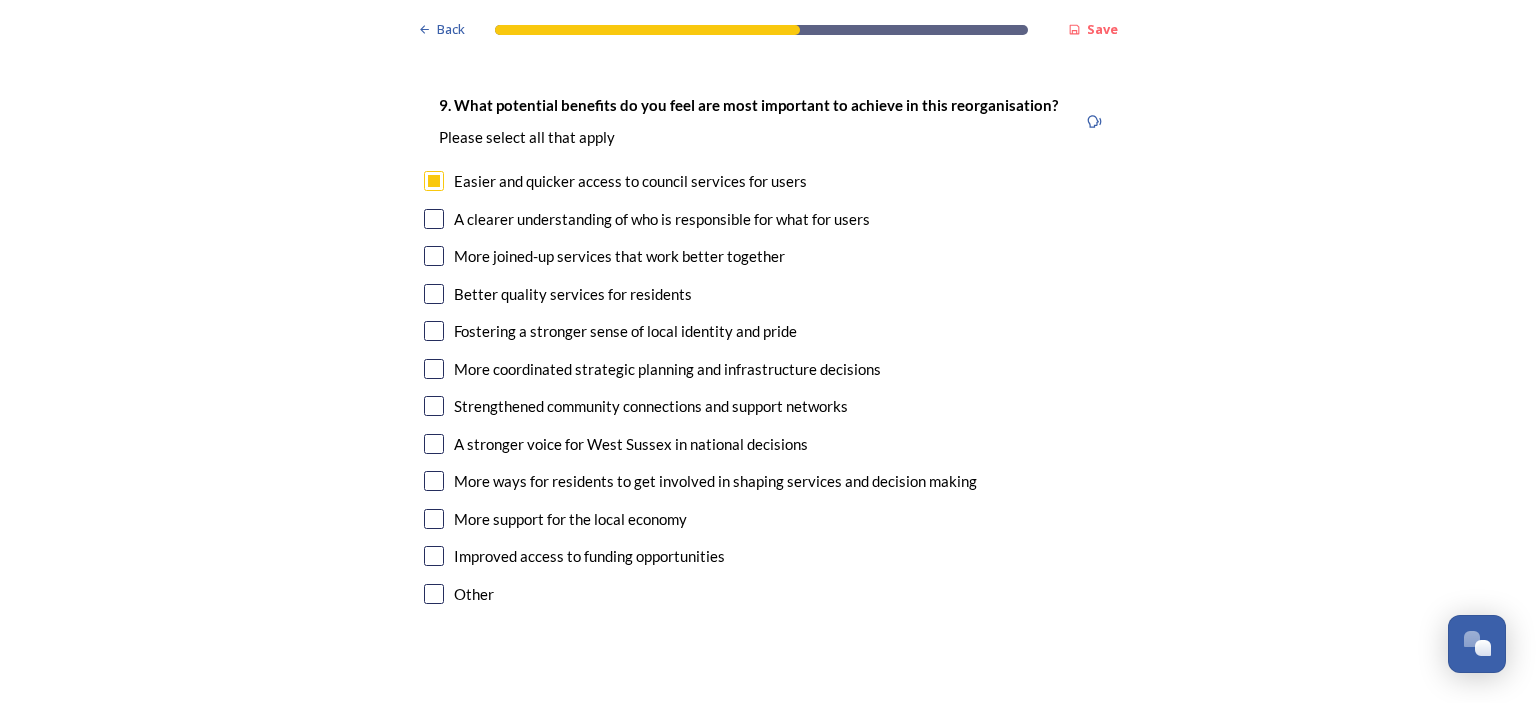 click at bounding box center [434, 219] 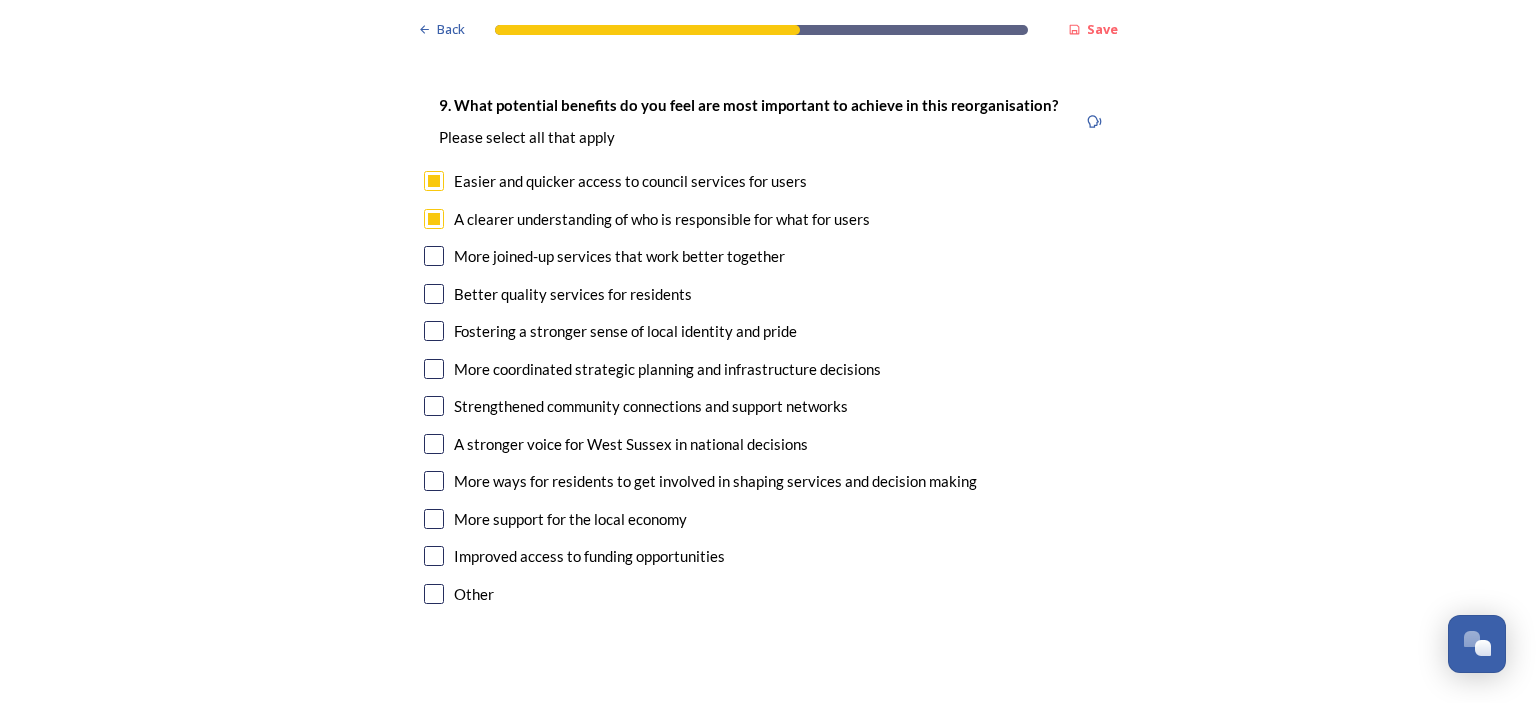 click at bounding box center (434, 256) 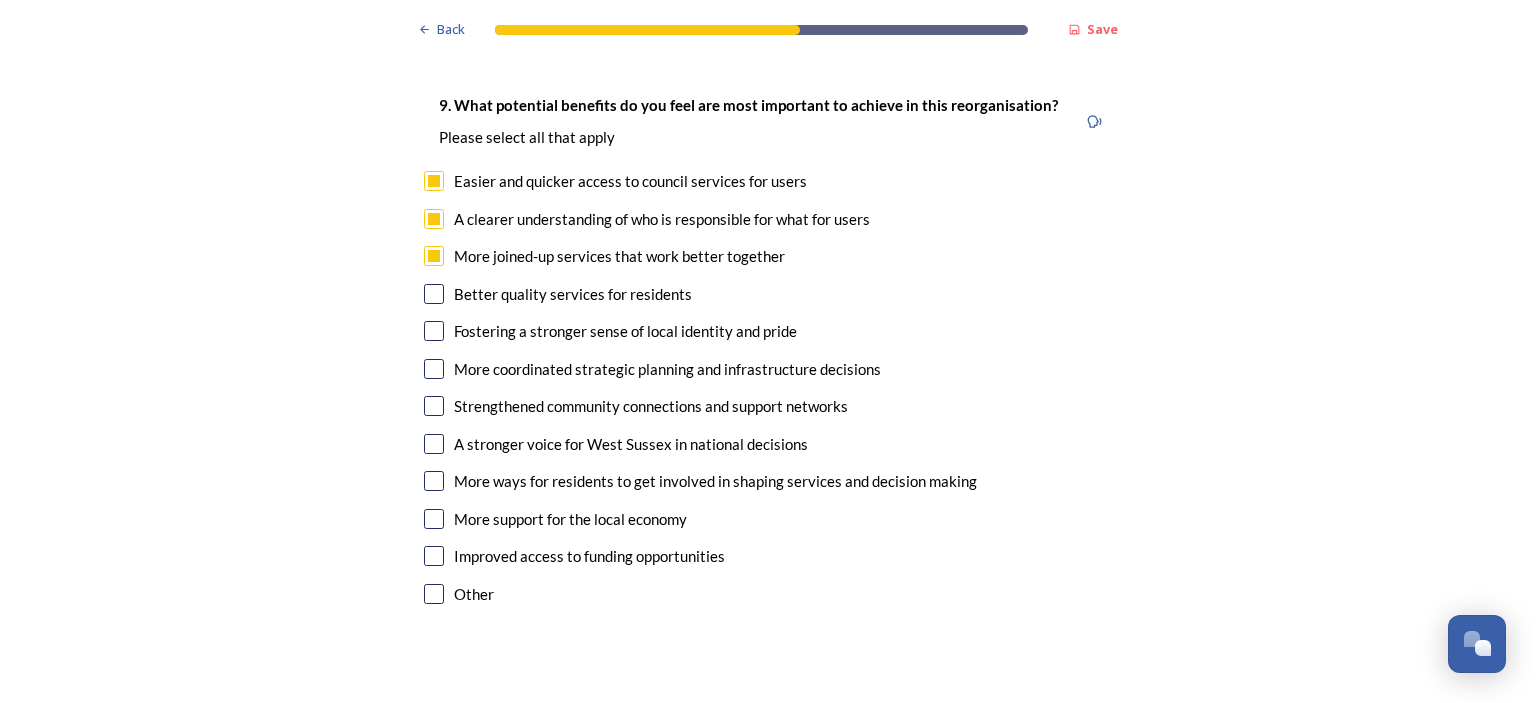 click at bounding box center (434, 294) 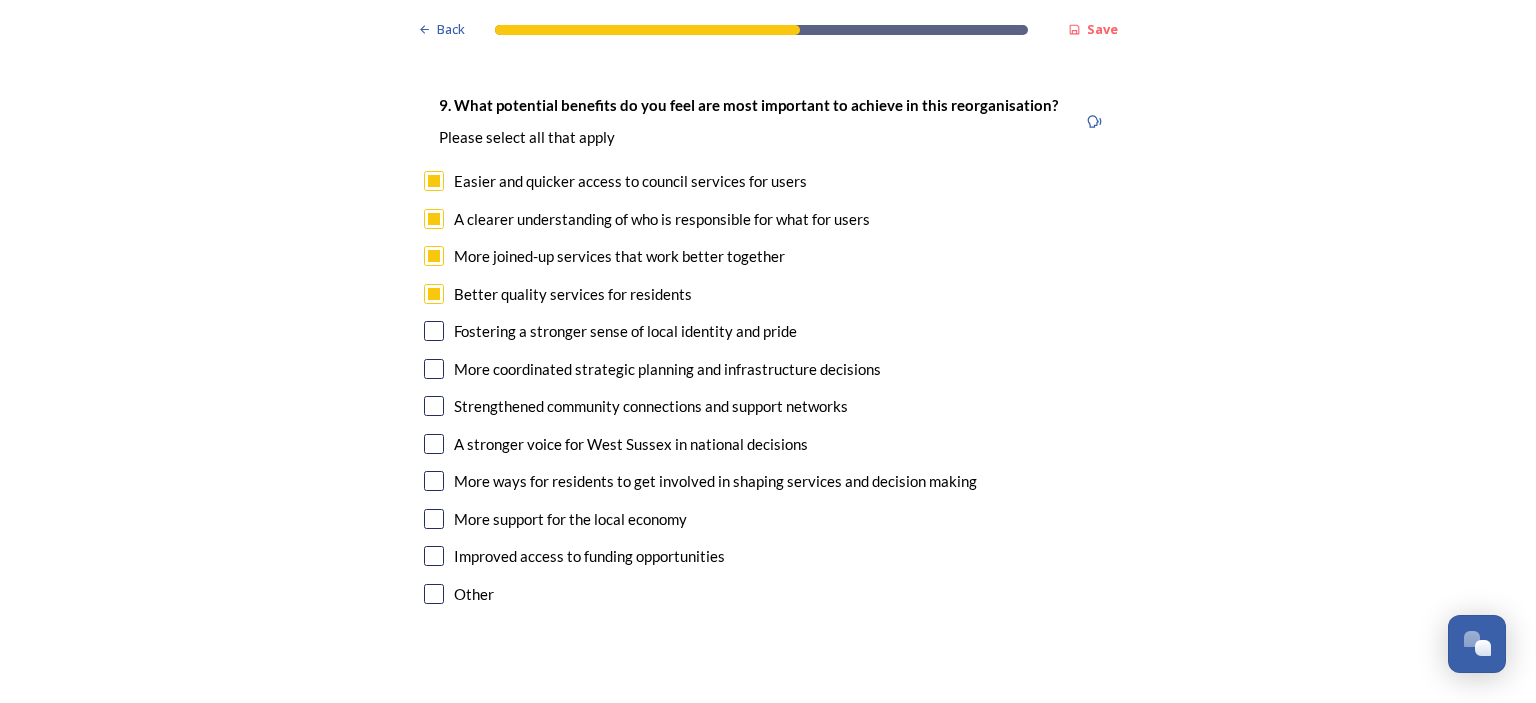 click at bounding box center (434, 369) 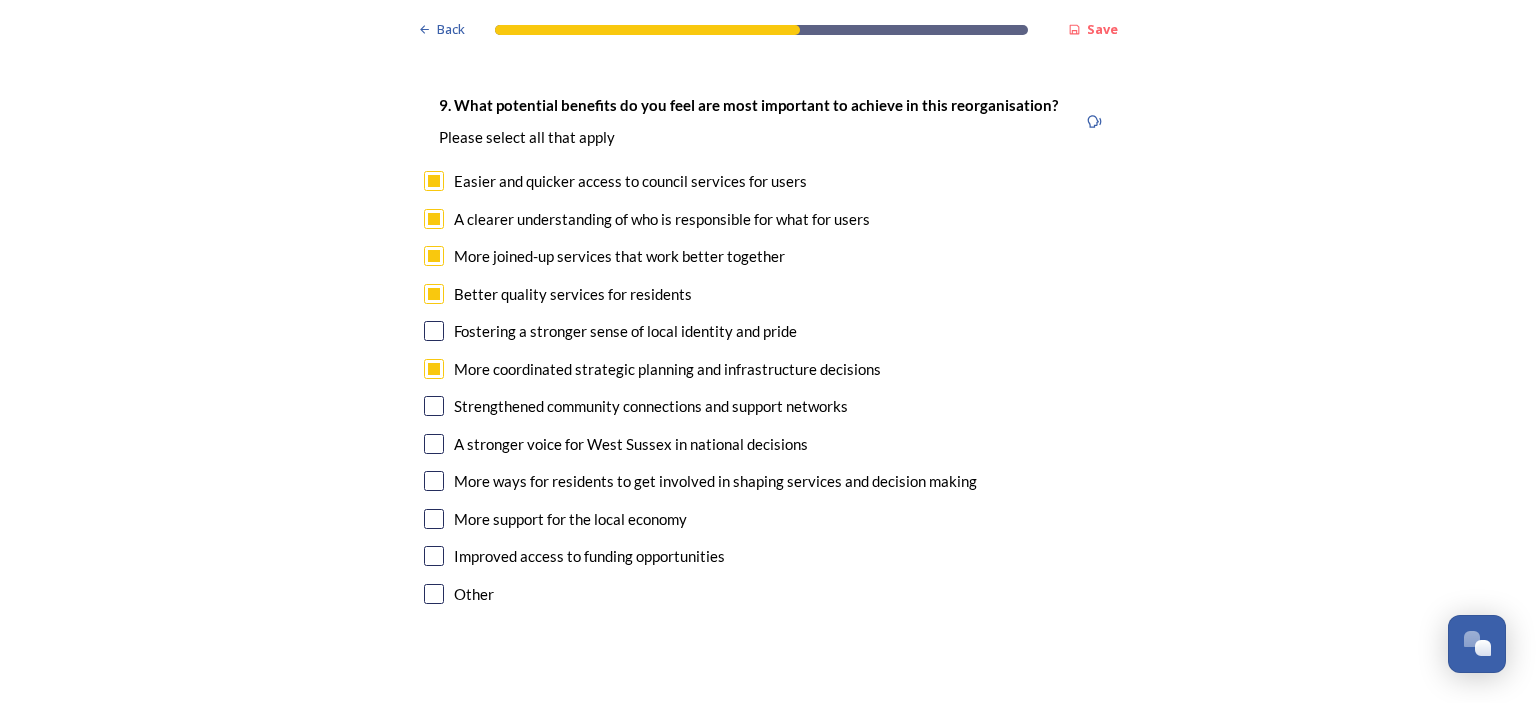 click at bounding box center (434, 444) 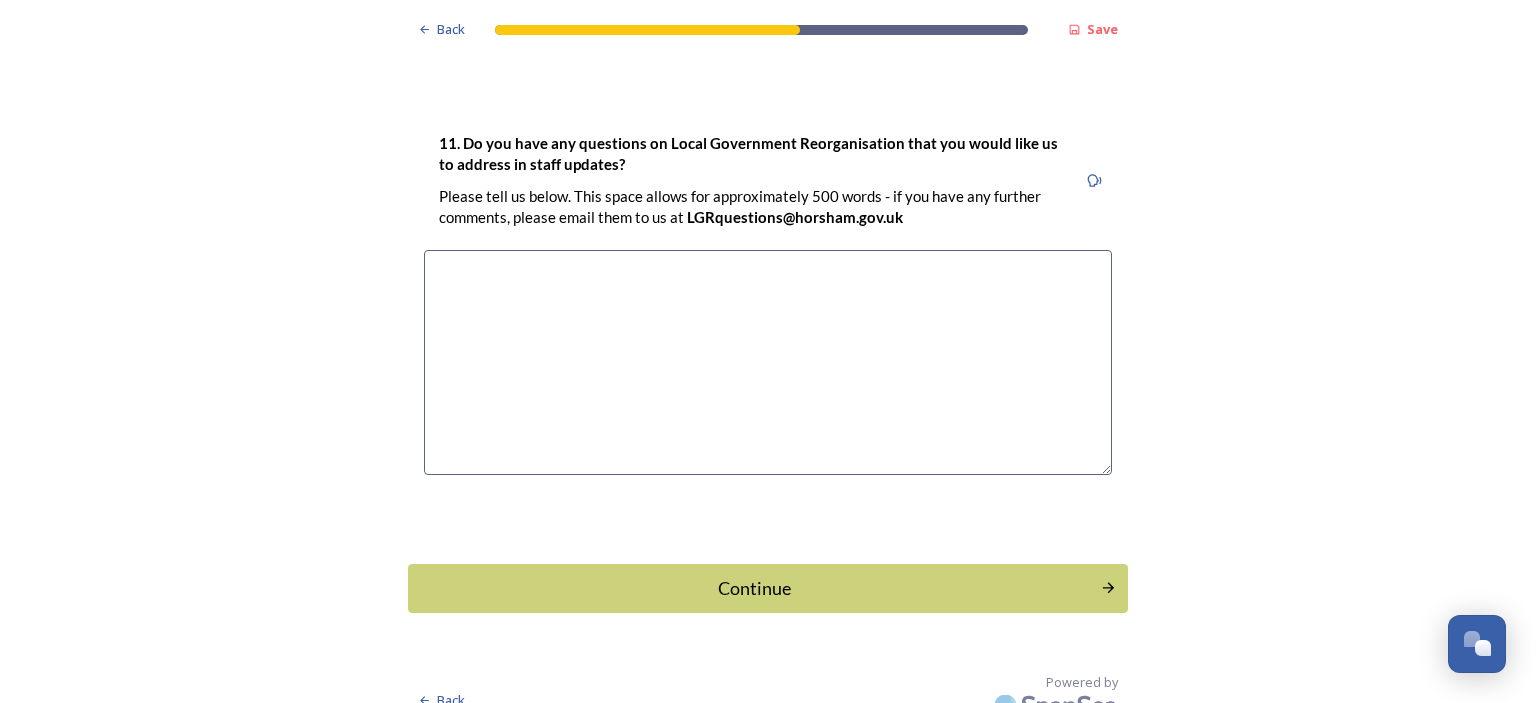 scroll, scrollTop: 6009, scrollLeft: 0, axis: vertical 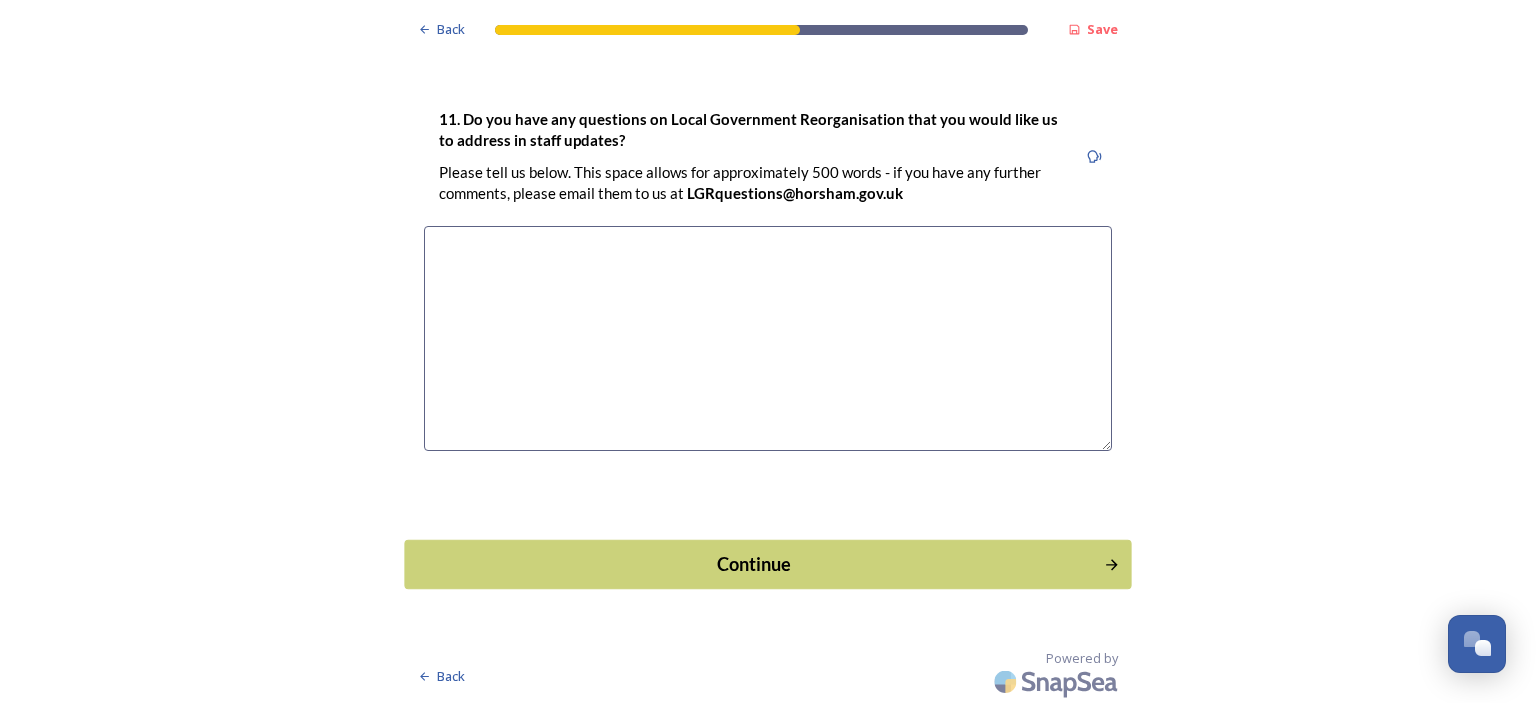 click on "Continue" at bounding box center (754, 563) 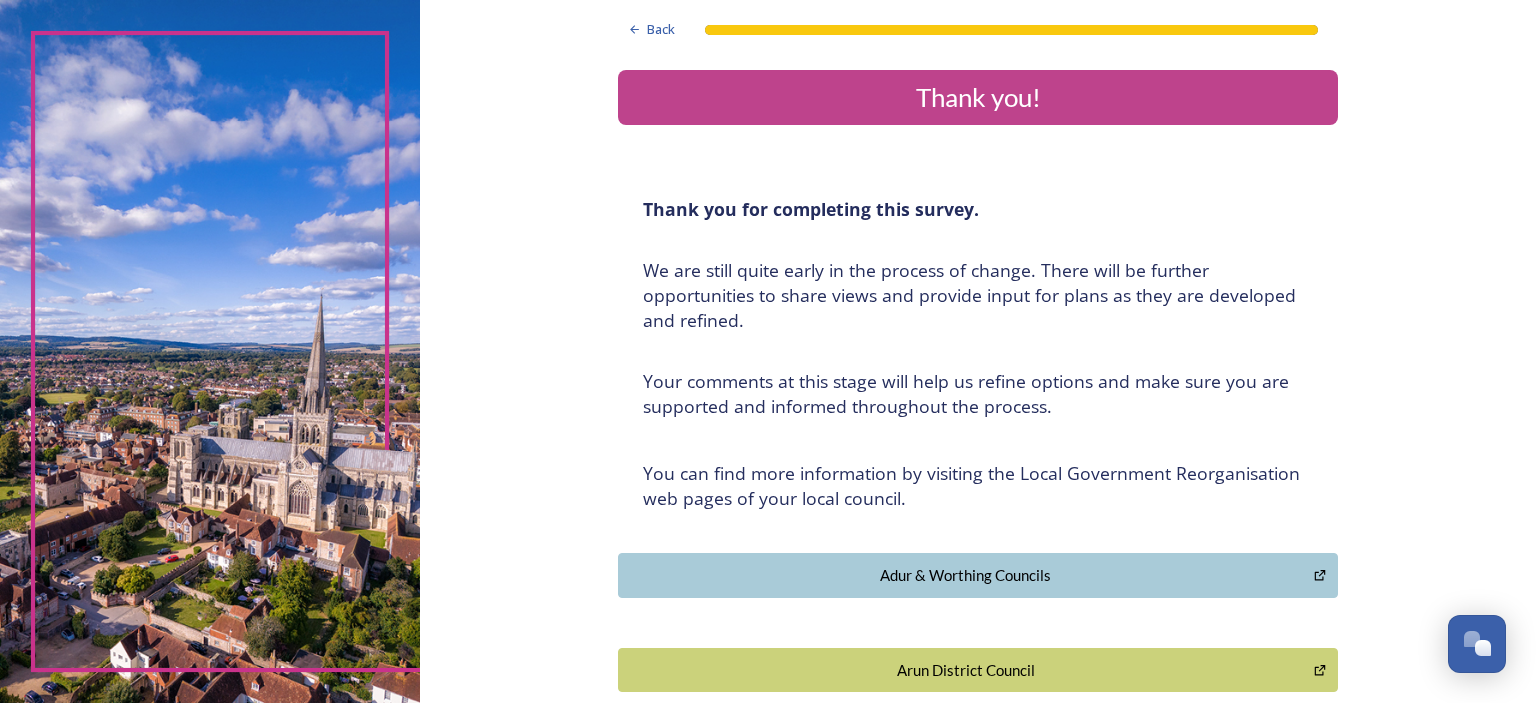 click on "Thank you!" at bounding box center (978, 97) 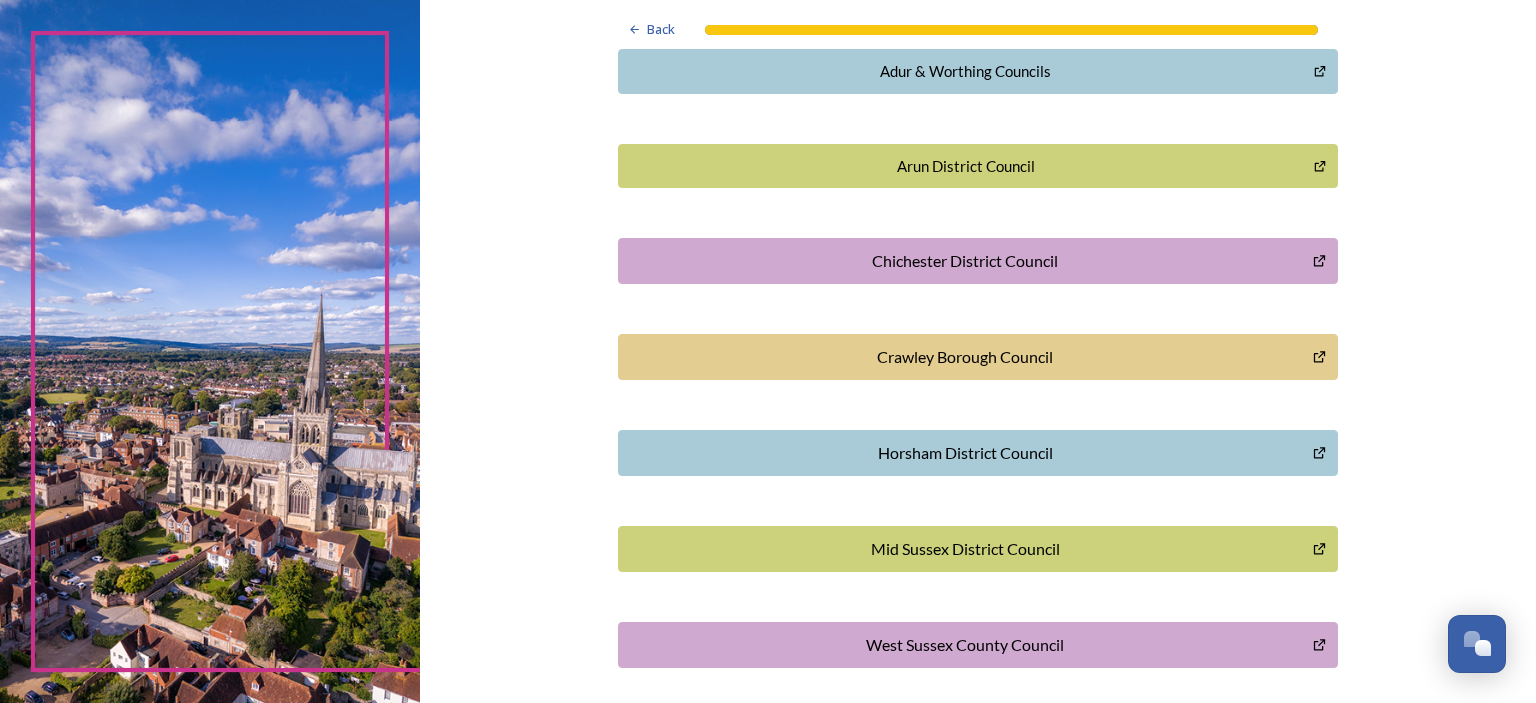 scroll, scrollTop: 527, scrollLeft: 0, axis: vertical 